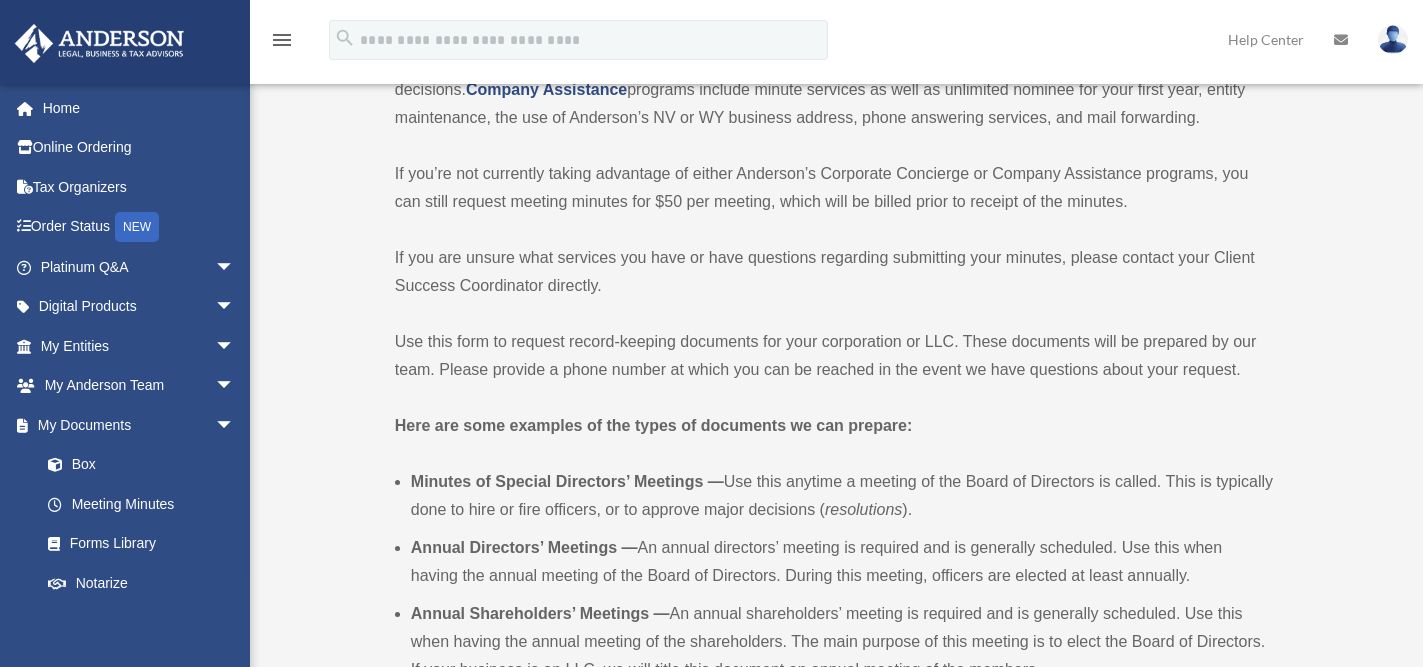 scroll, scrollTop: 480, scrollLeft: 0, axis: vertical 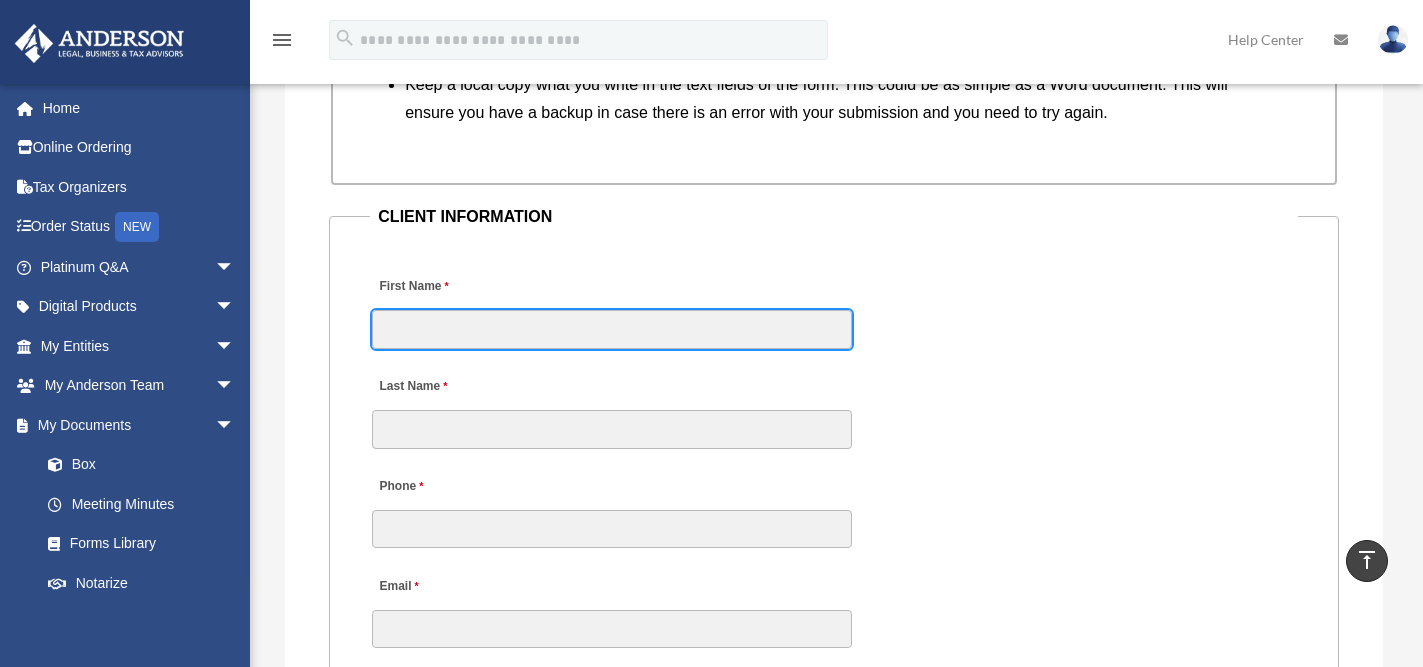 click on "First Name" at bounding box center [612, 329] 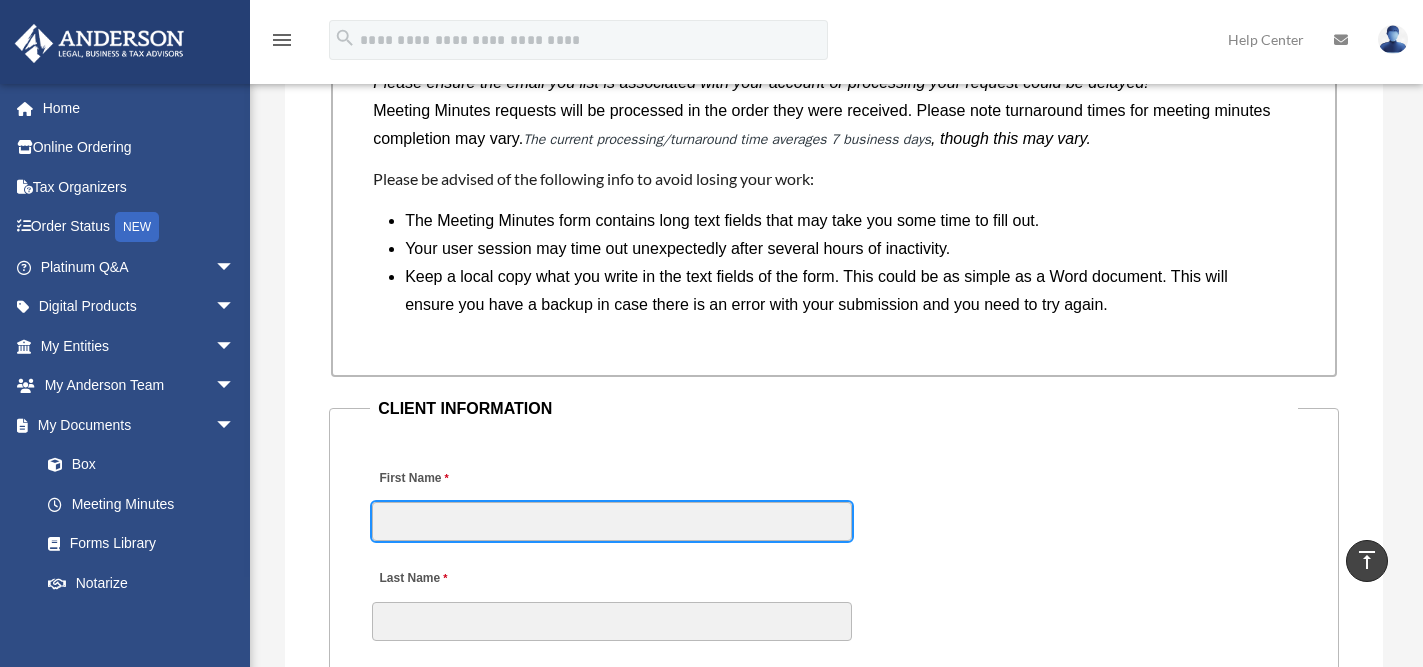 scroll, scrollTop: 1833, scrollLeft: 0, axis: vertical 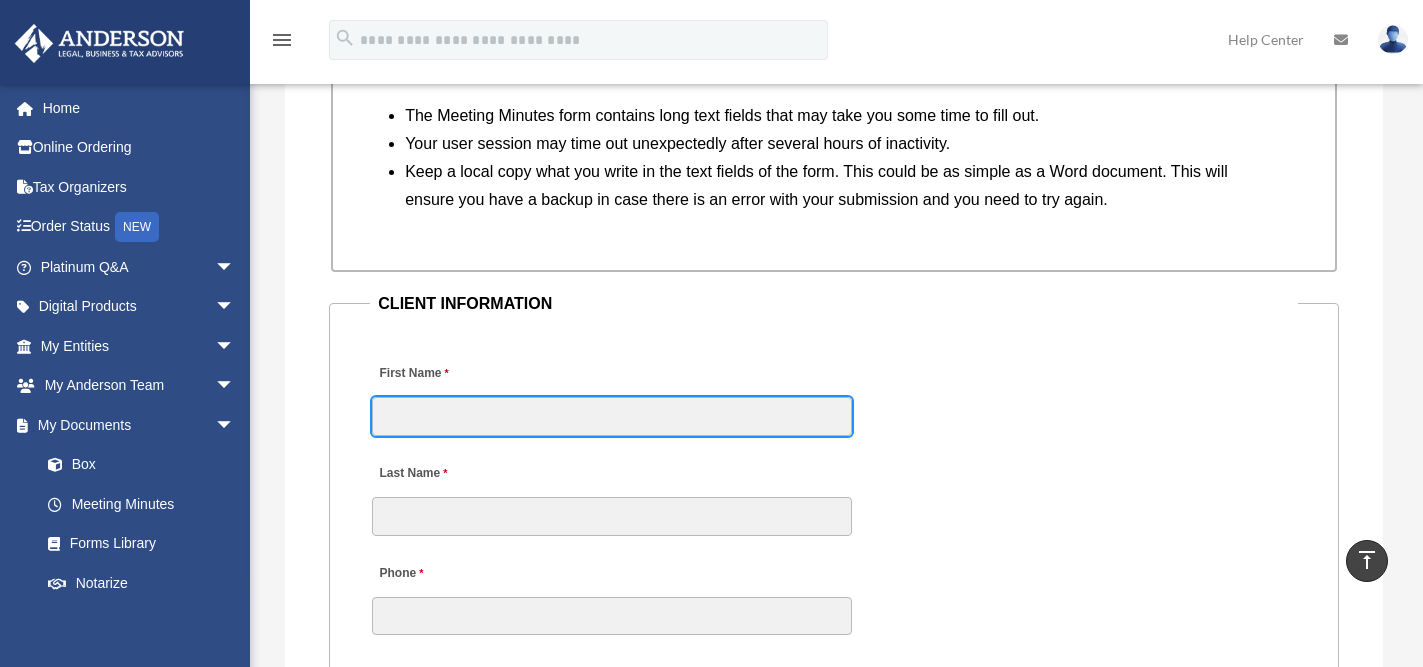 click on "First Name" at bounding box center (612, 416) 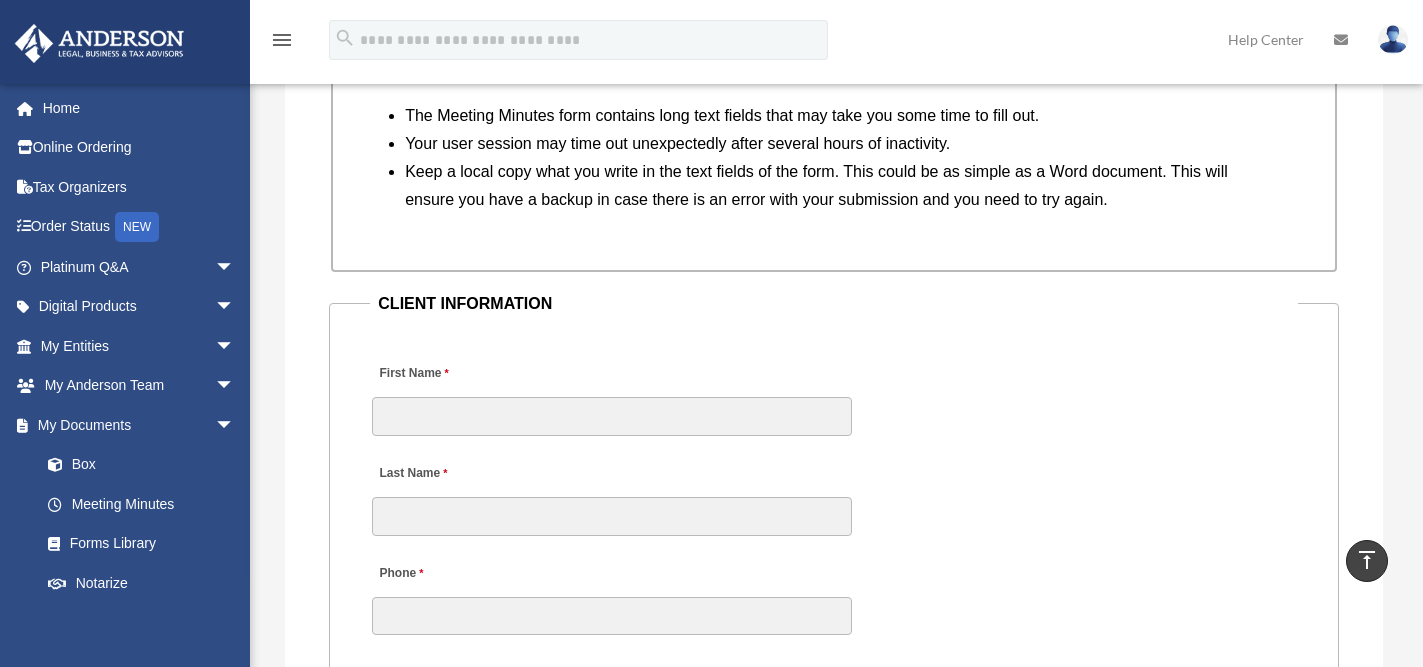 click on "First Name" at bounding box center [612, 394] 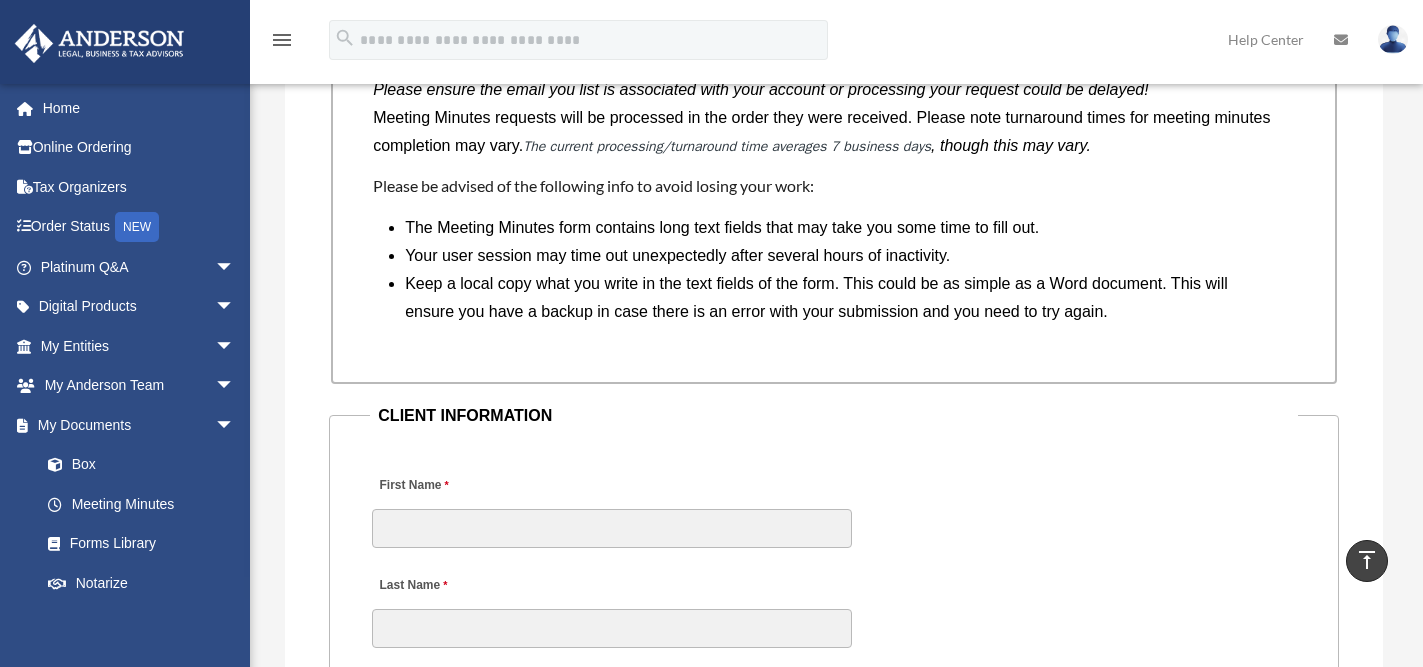 scroll, scrollTop: 2073, scrollLeft: 0, axis: vertical 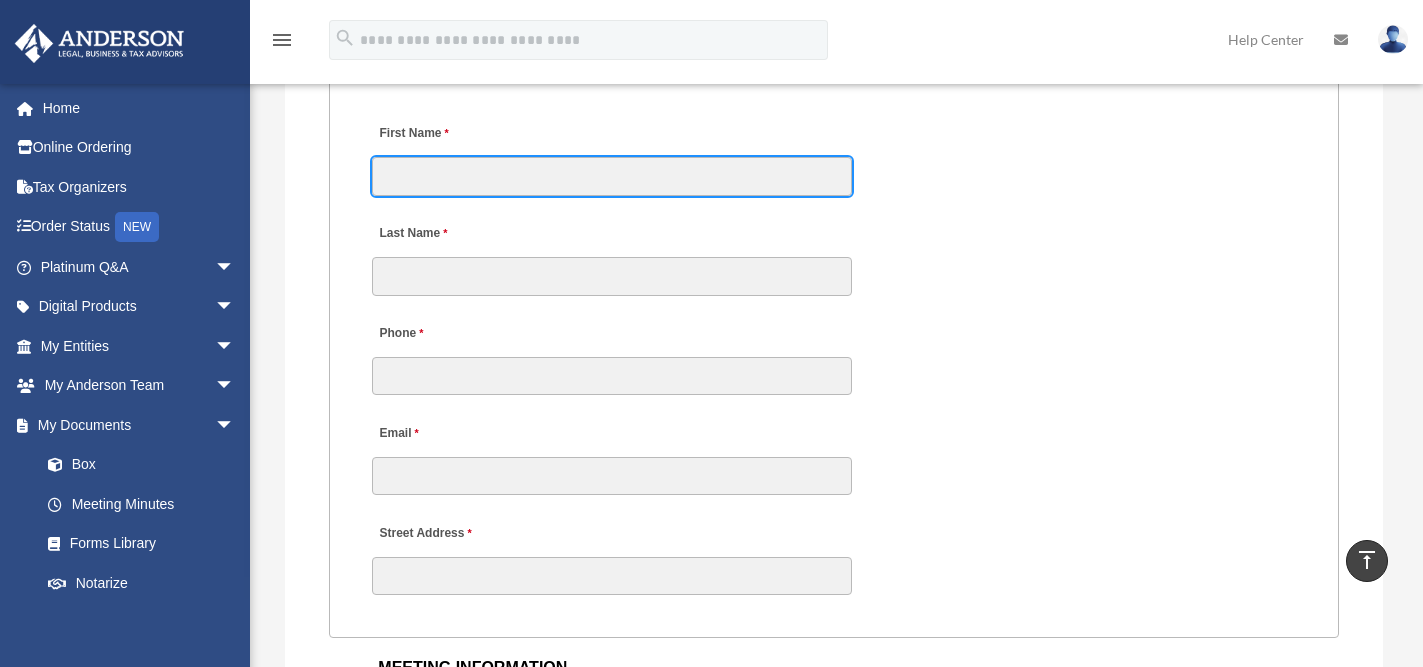 click on "First Name" at bounding box center (612, 176) 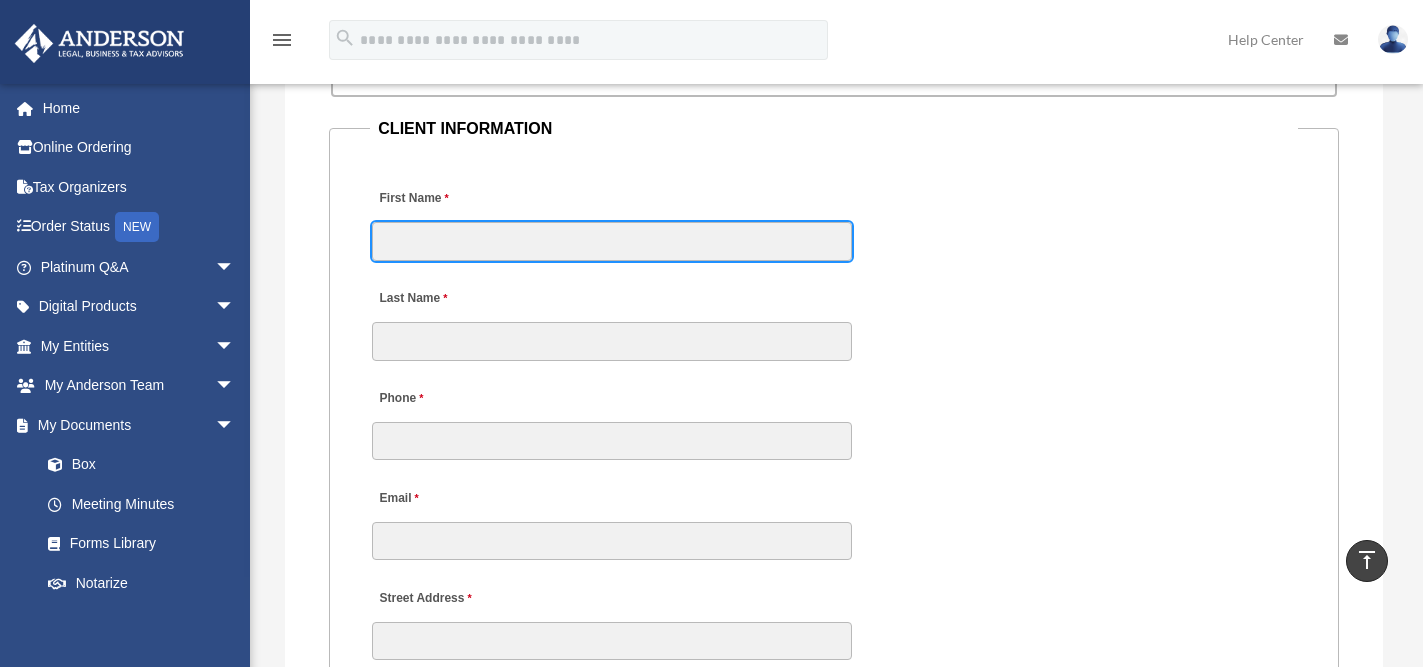 click on "CLIENT INFORMATION
First Name
Last Name
Phone
Email
Street Address" at bounding box center (834, 409) 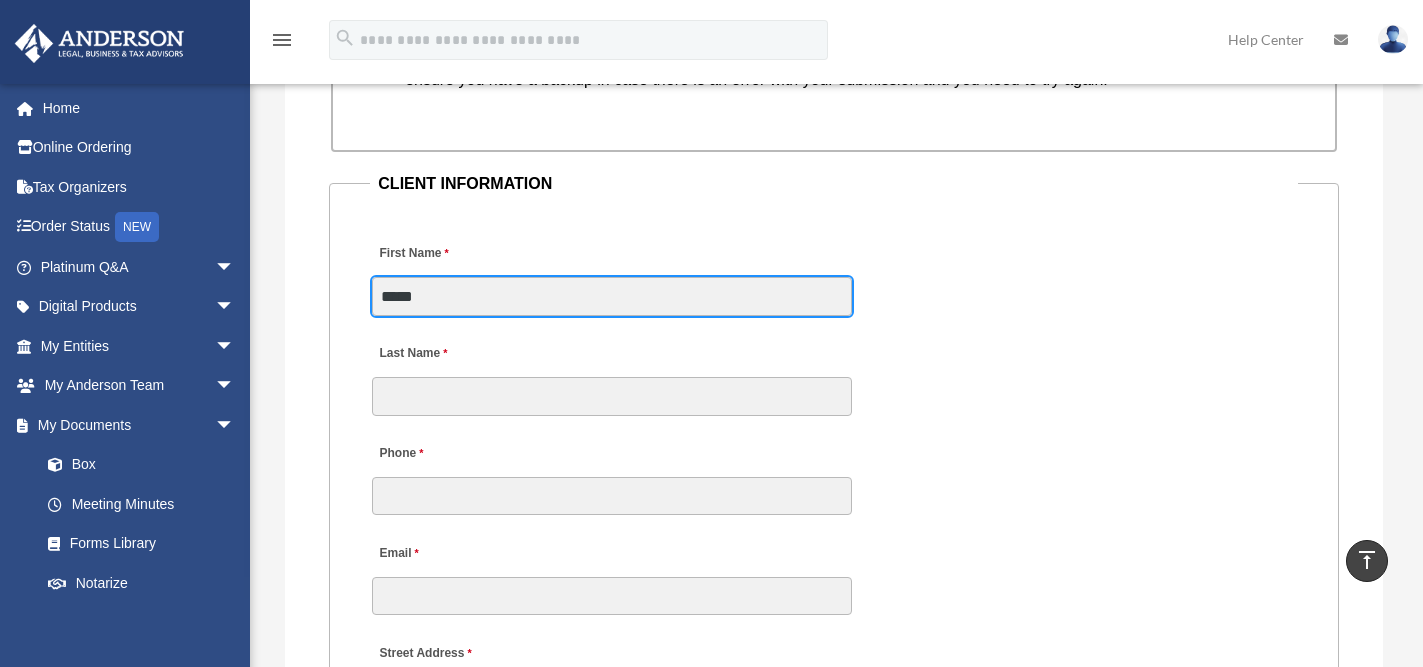 type on "*****" 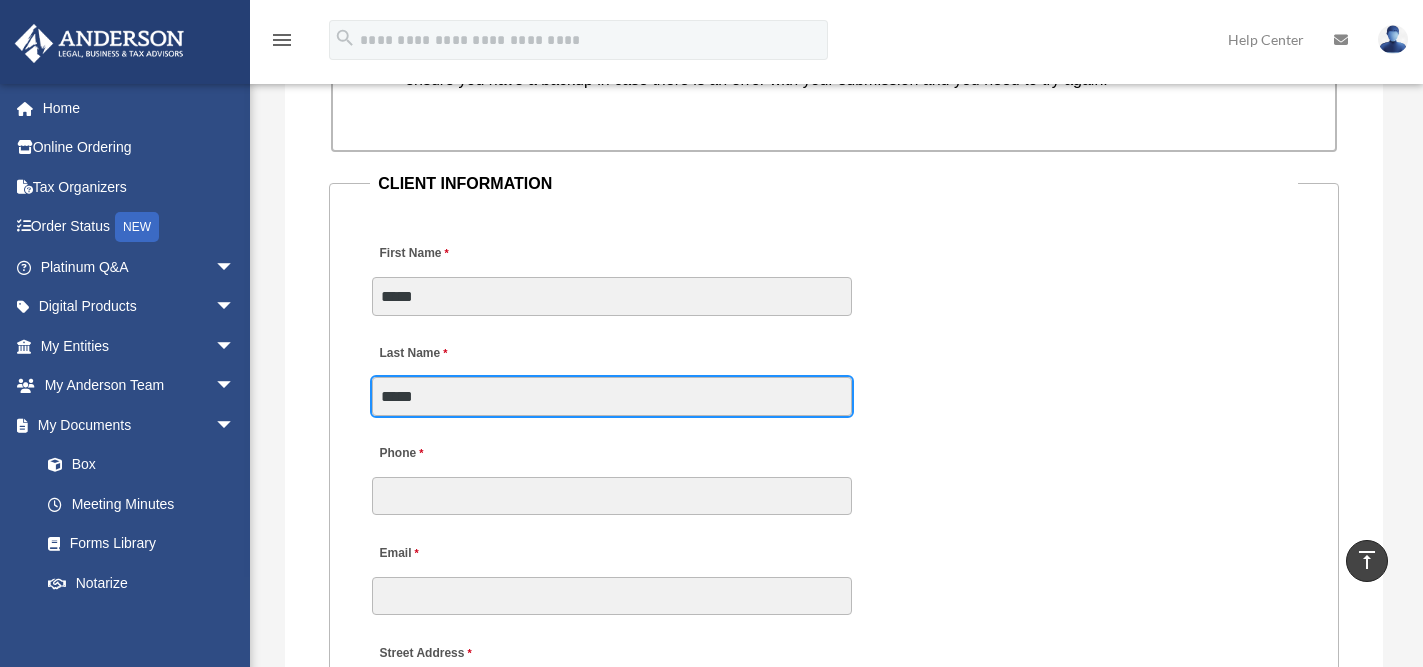 type on "*****" 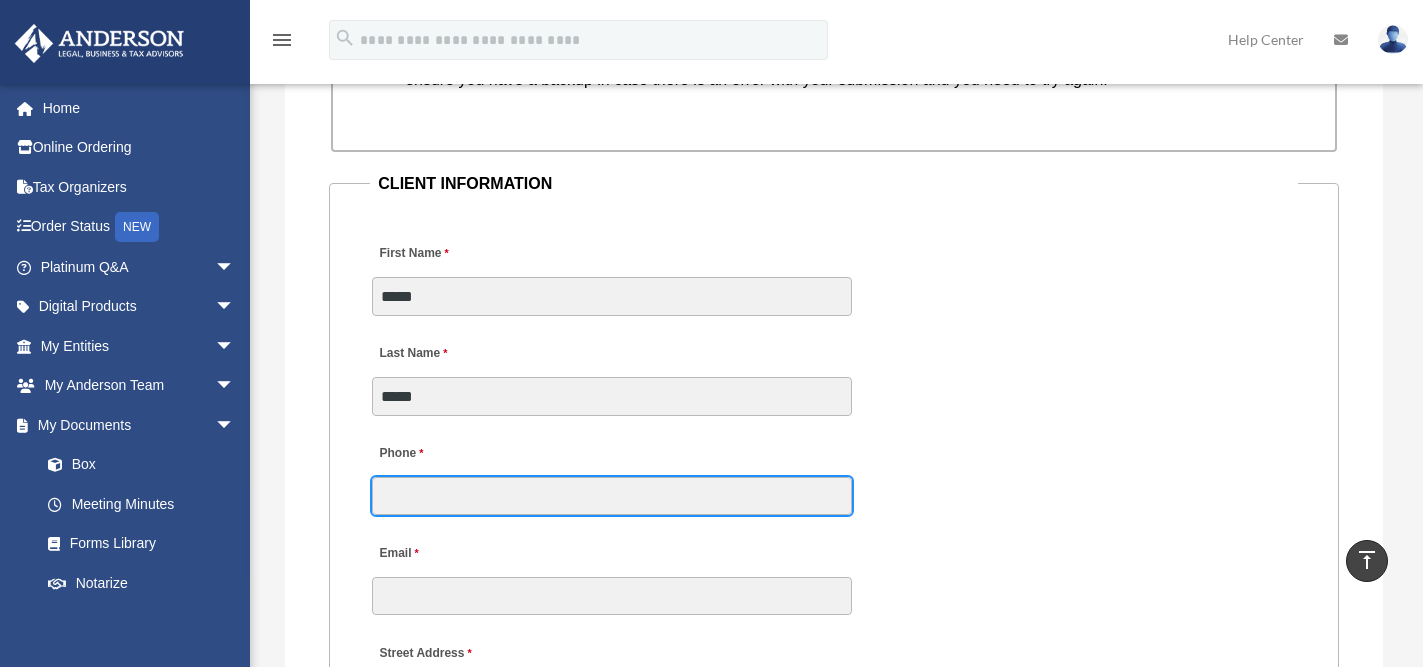 click on "Phone" at bounding box center (612, 496) 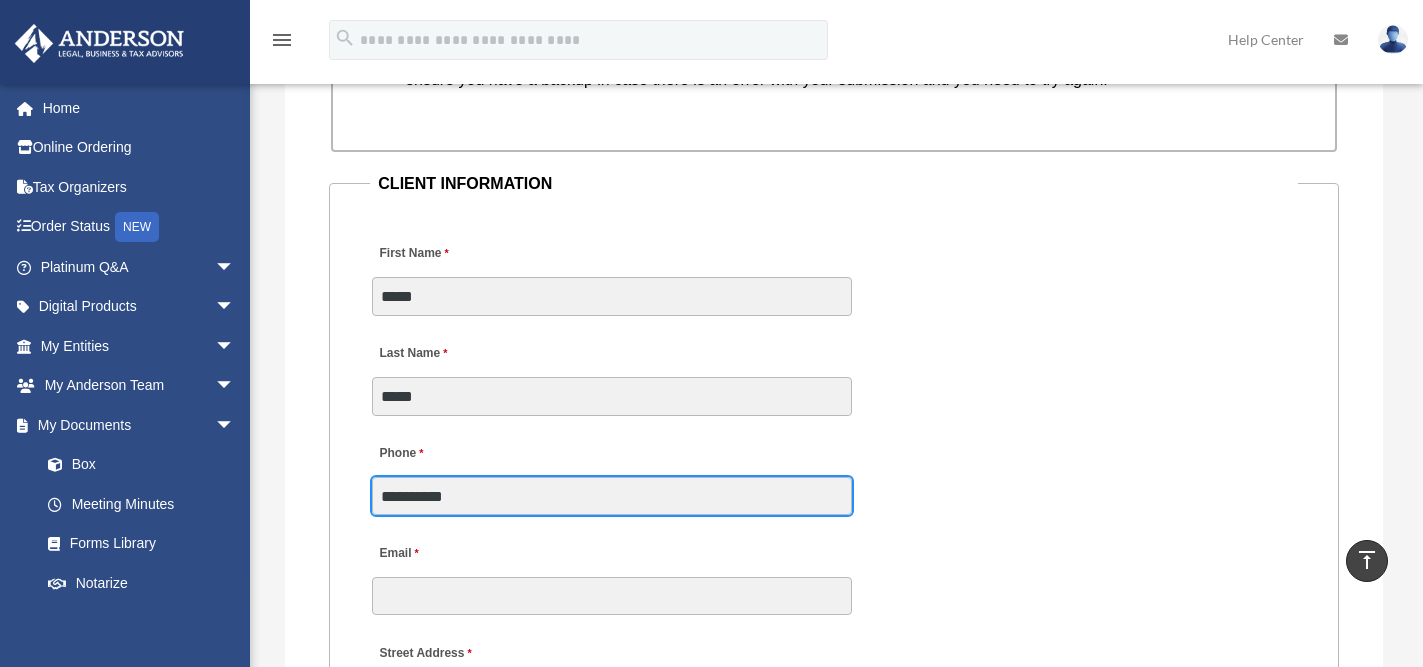 type on "**********" 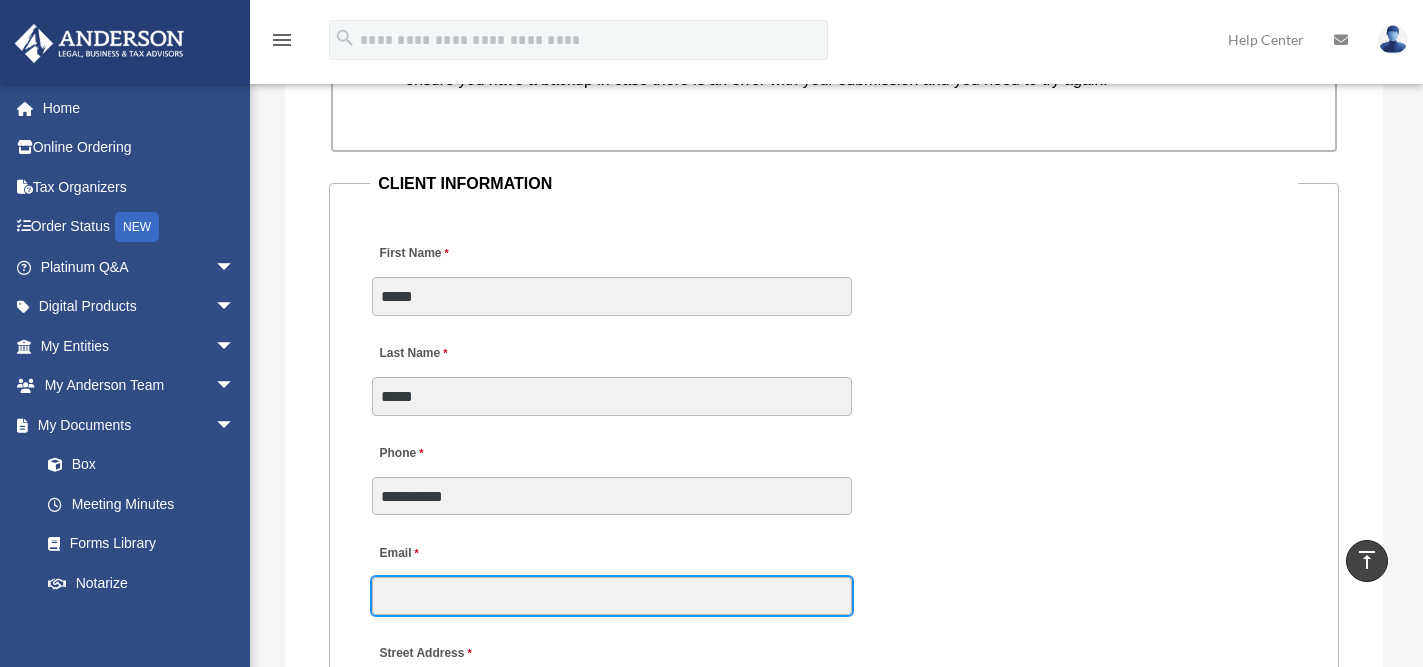 click on "Email" at bounding box center [612, 596] 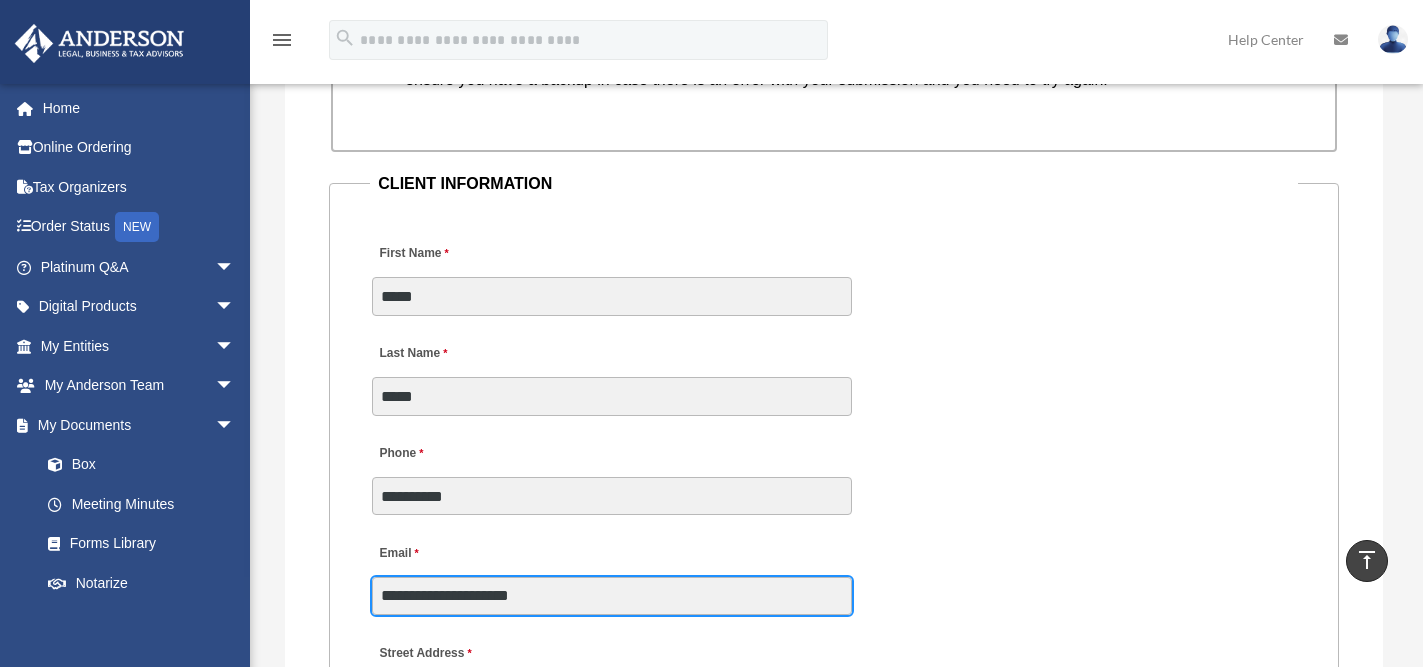 type on "**********" 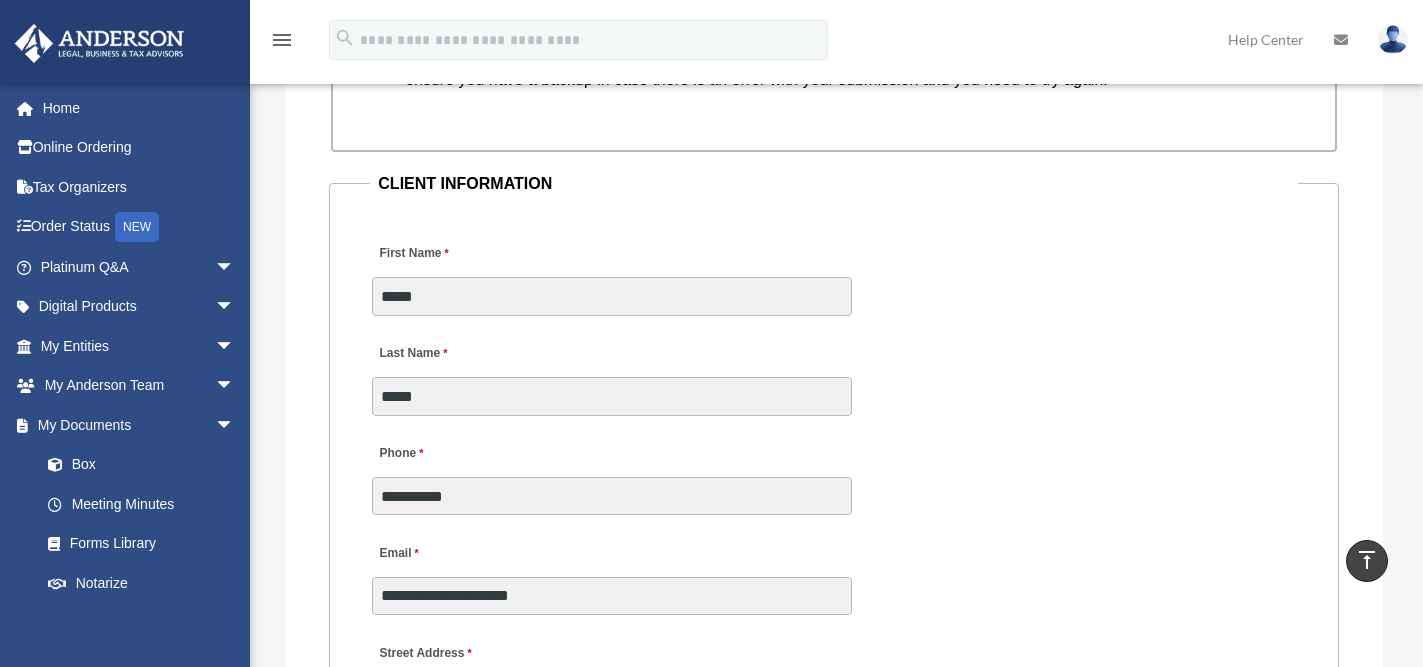 click on "Phone [PHONE]
Email [EMAIL]" at bounding box center [833, 518] 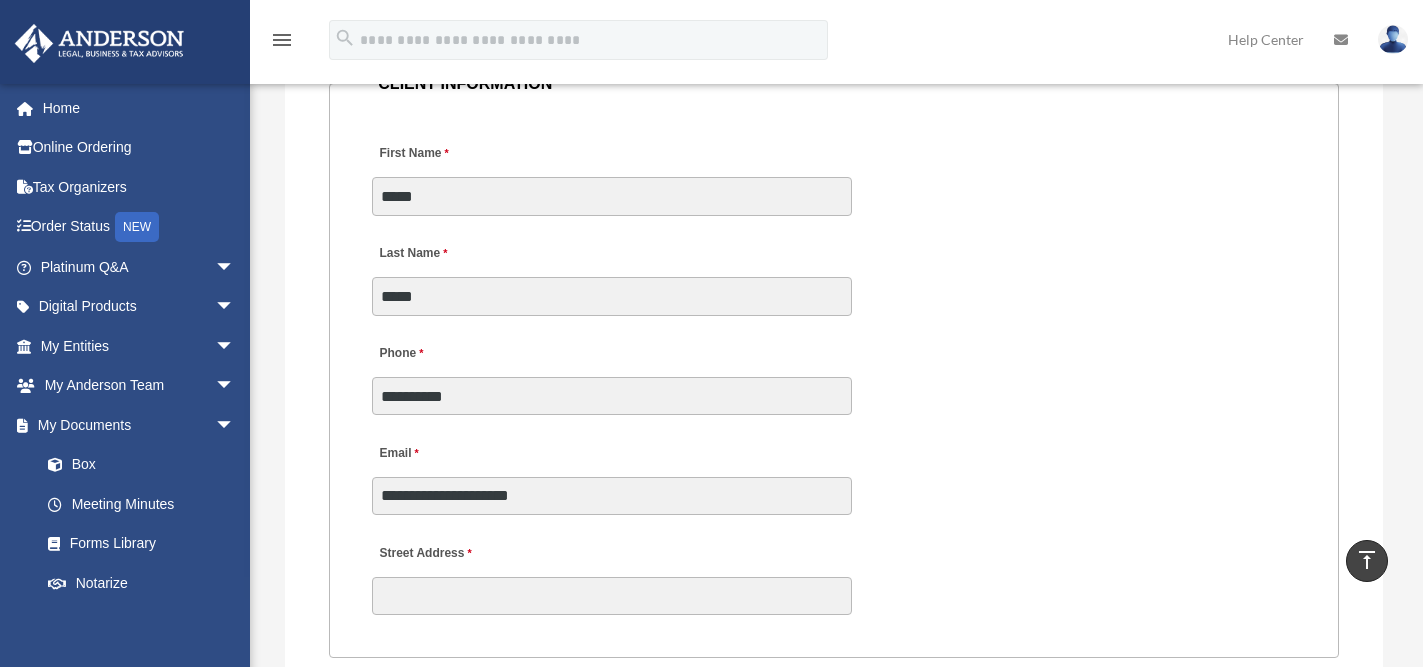 scroll, scrollTop: 2193, scrollLeft: 0, axis: vertical 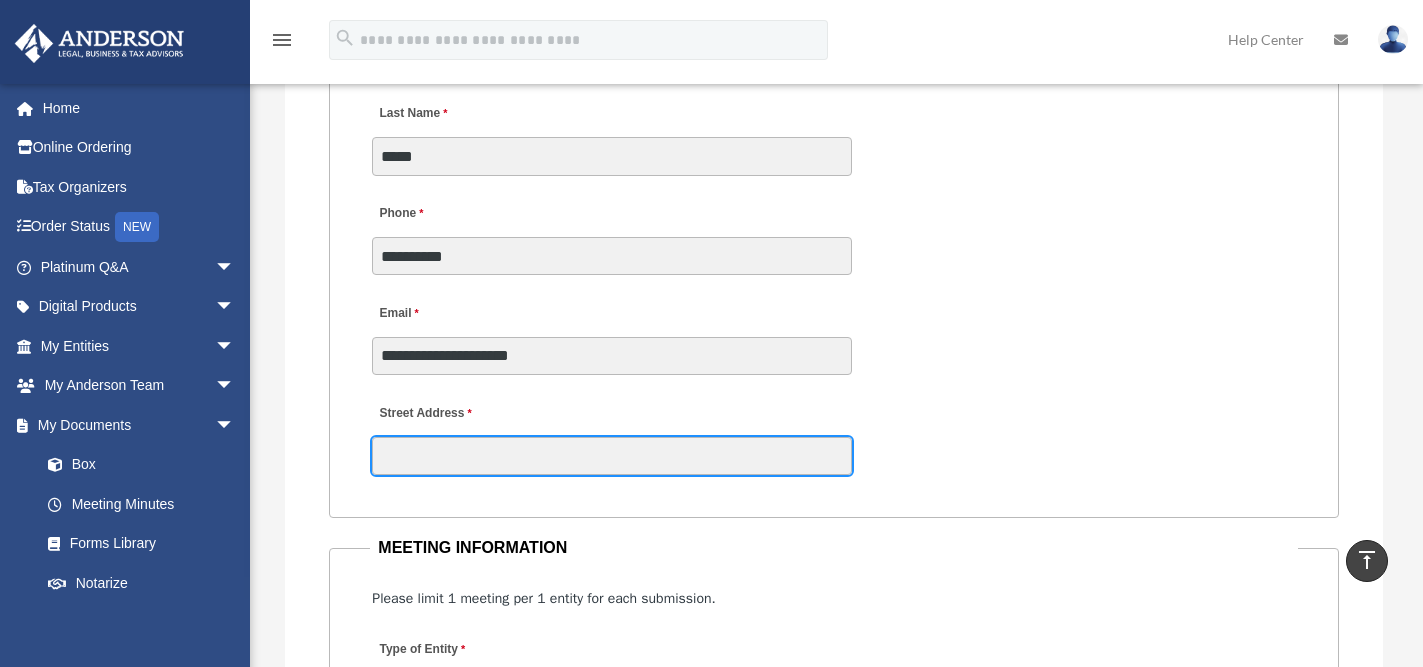 click on "Street Address" at bounding box center [612, 456] 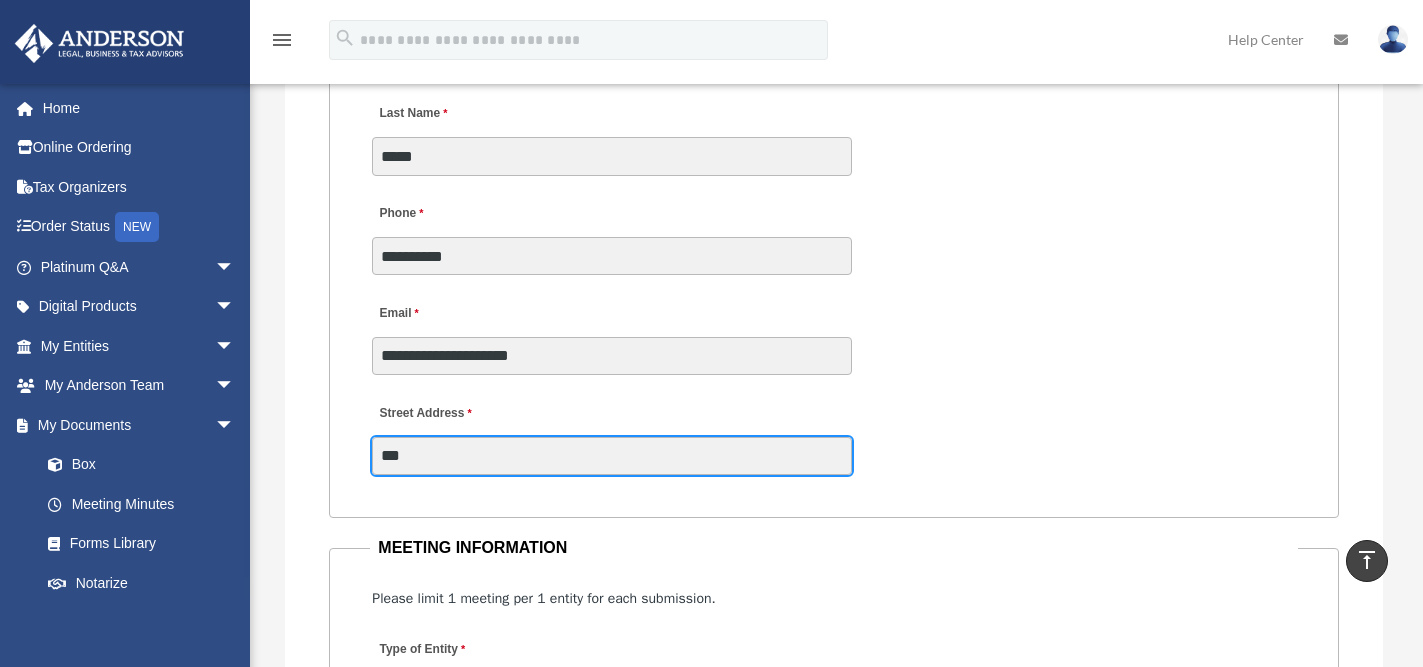 type on "**********" 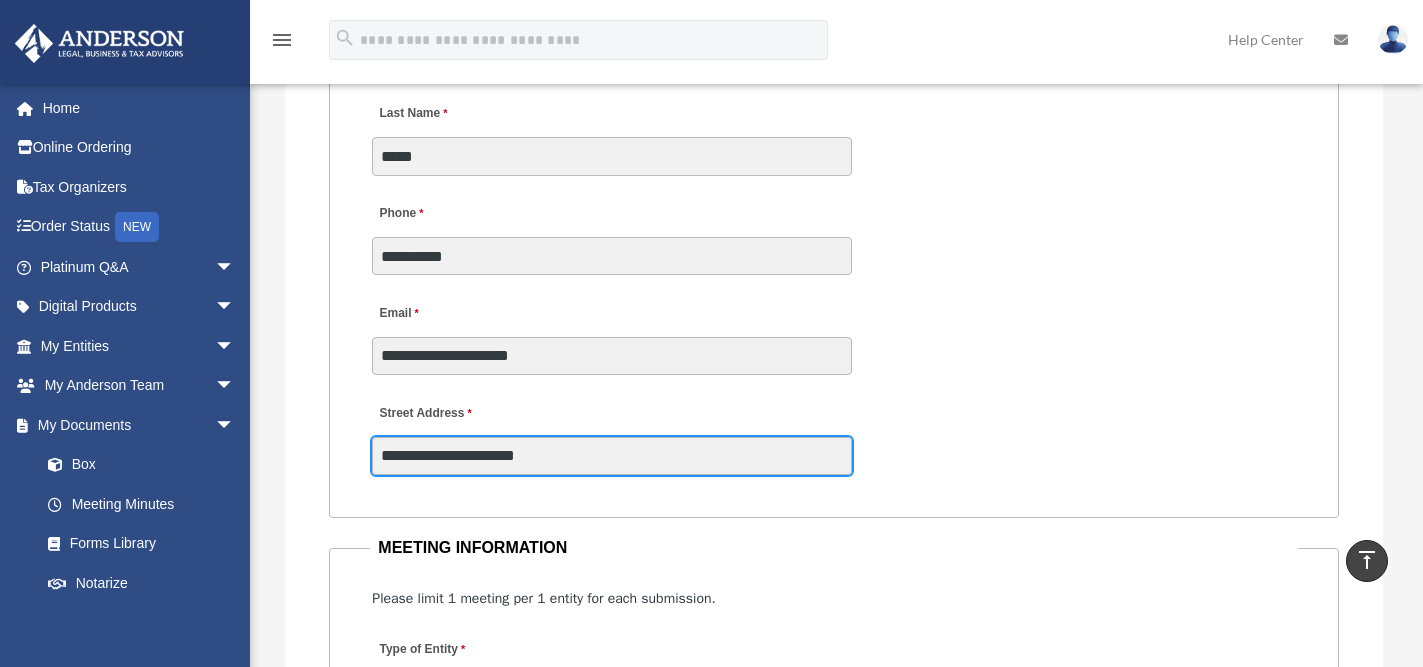 type on "**" 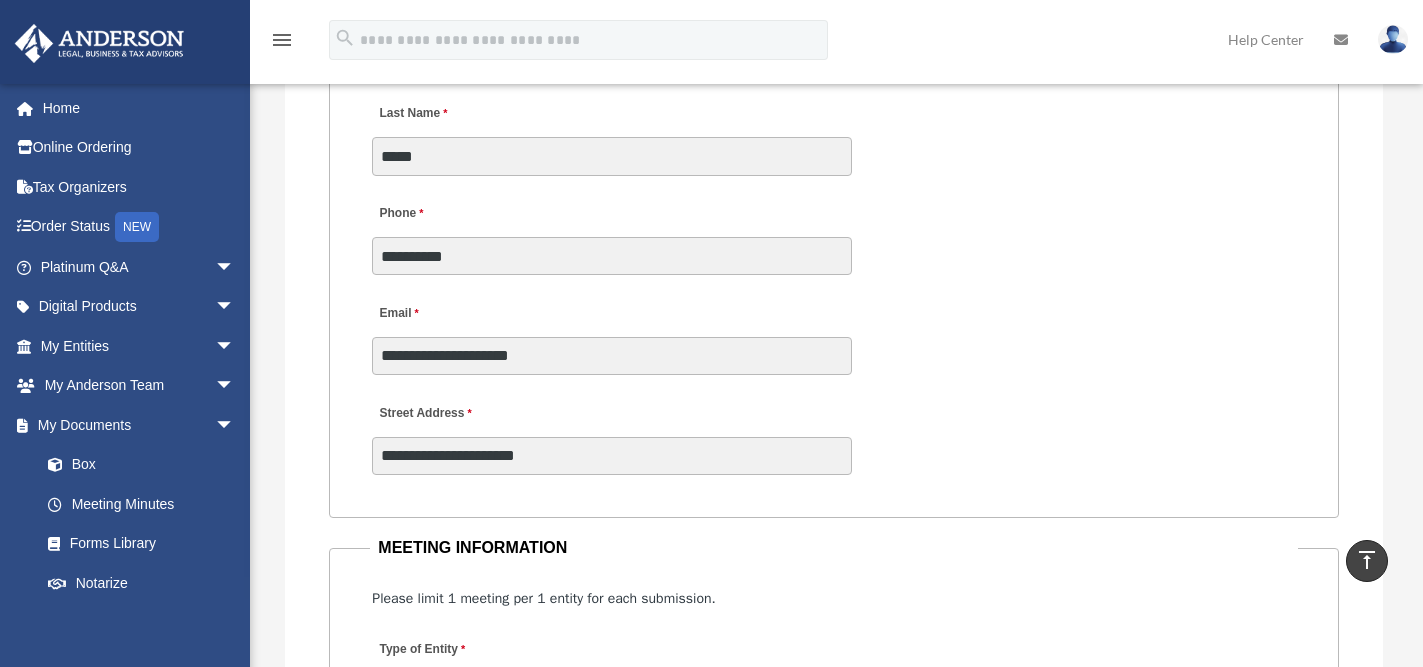 type on "*******" 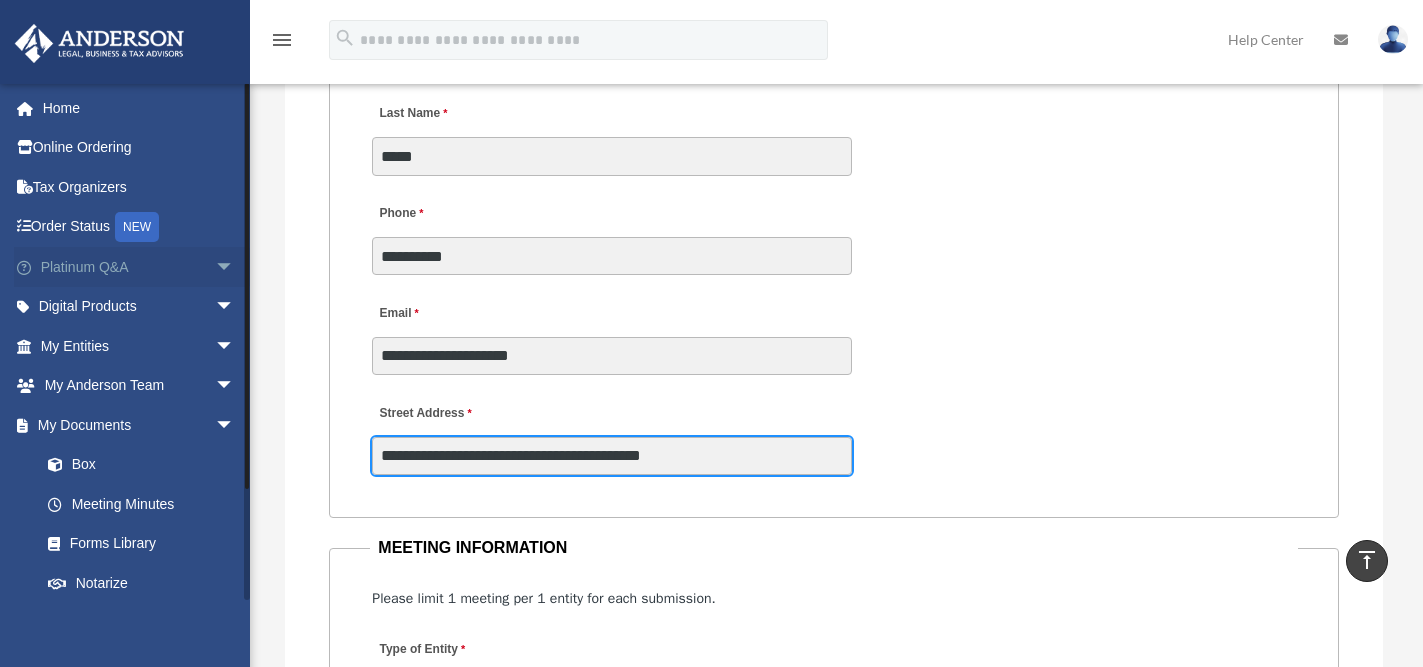 type on "**********" 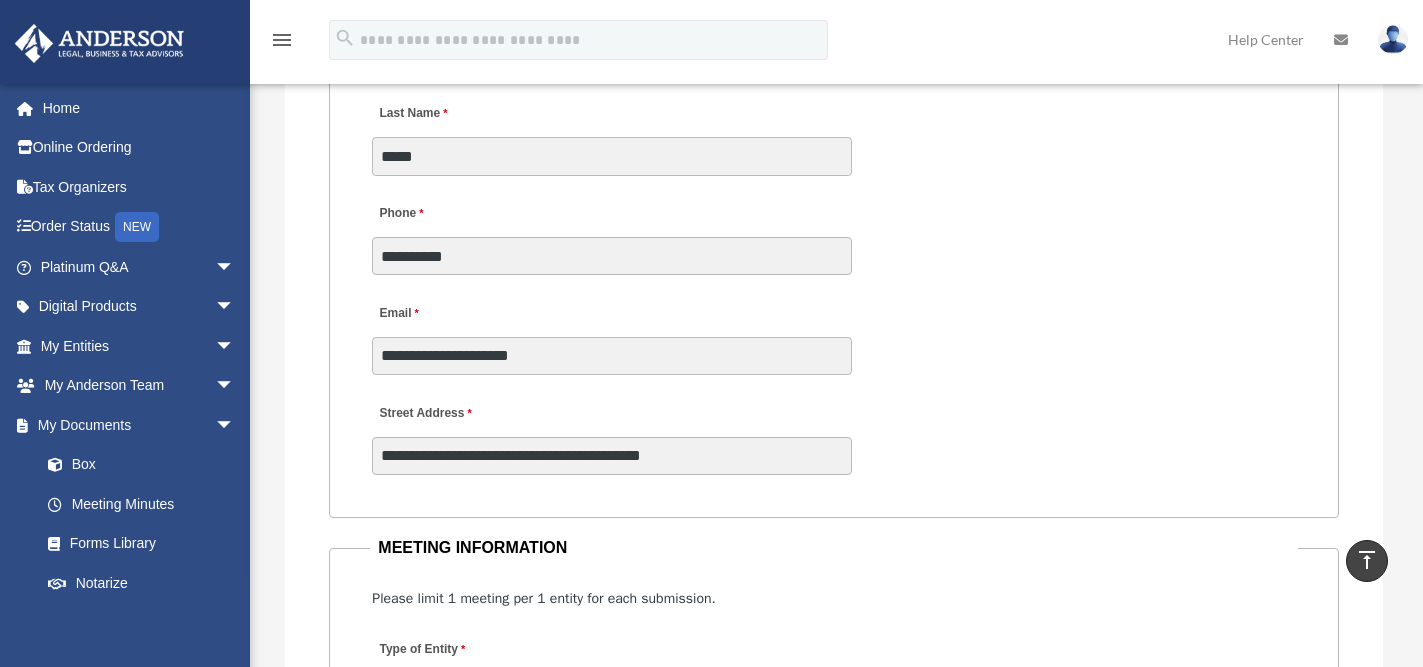 click on "**********" at bounding box center (834, 224) 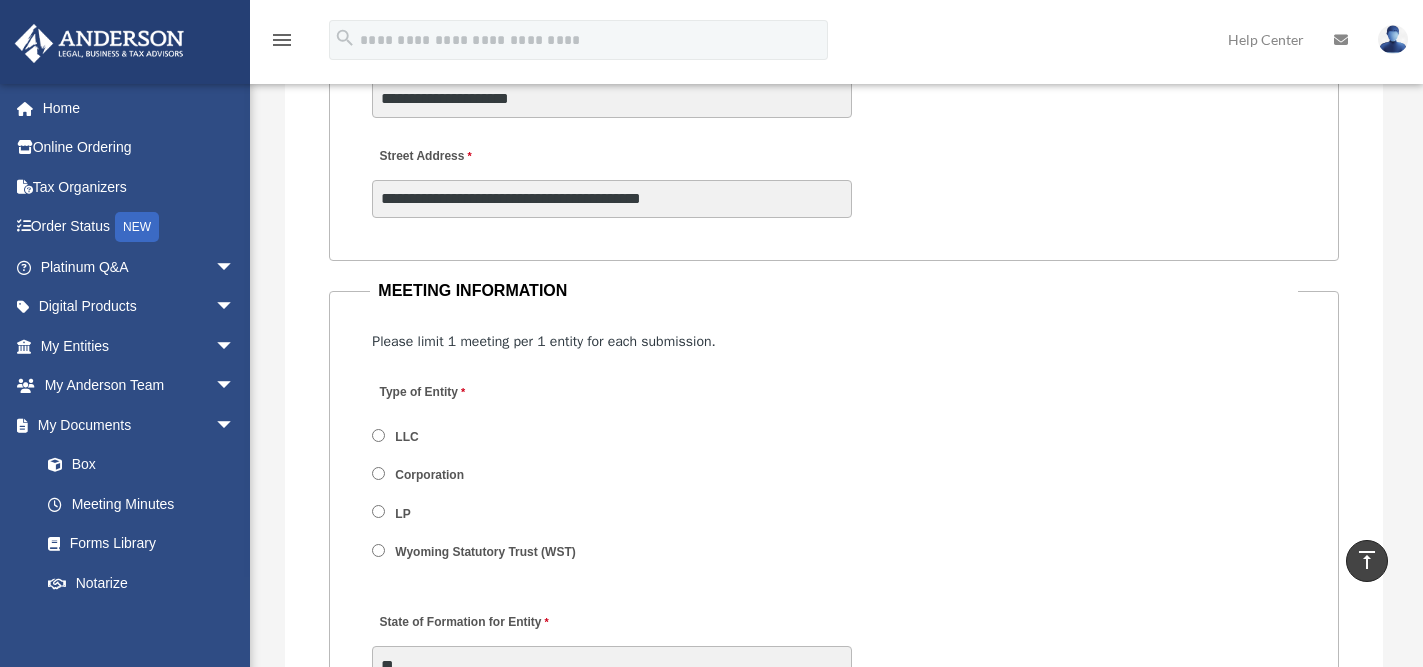 scroll, scrollTop: 2553, scrollLeft: 0, axis: vertical 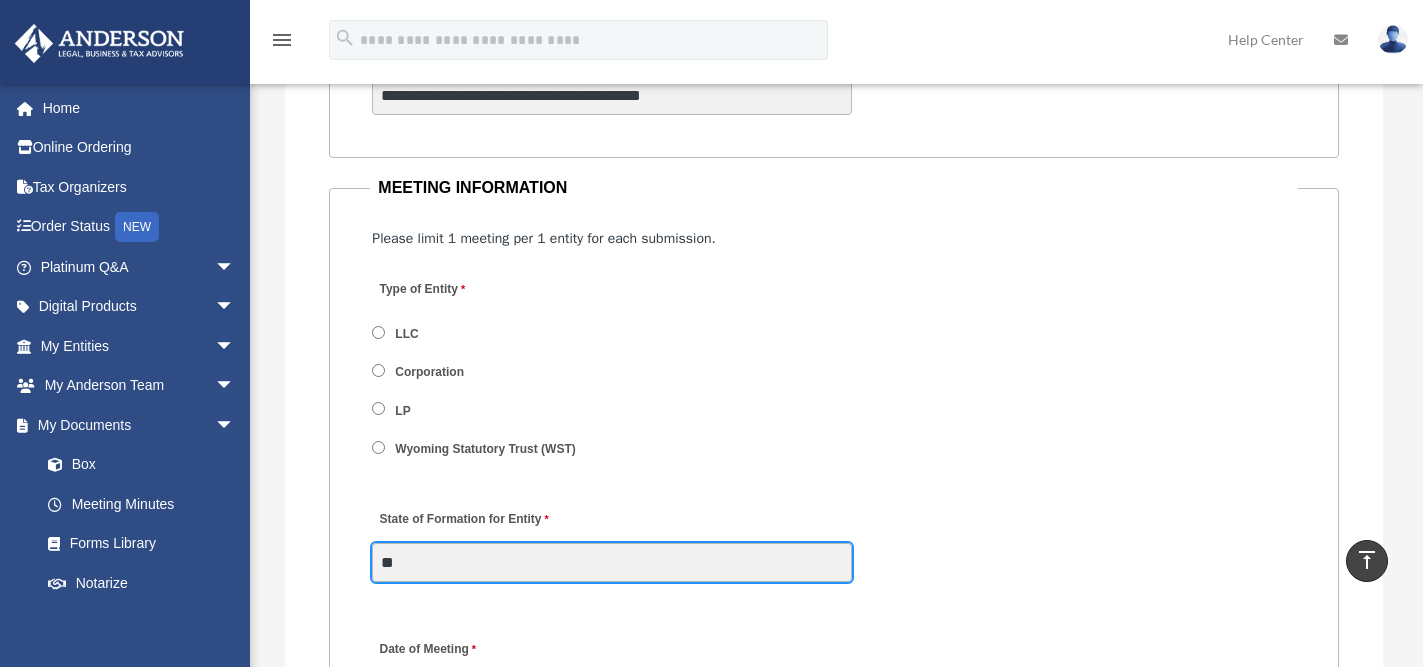 click on "**" at bounding box center (612, 562) 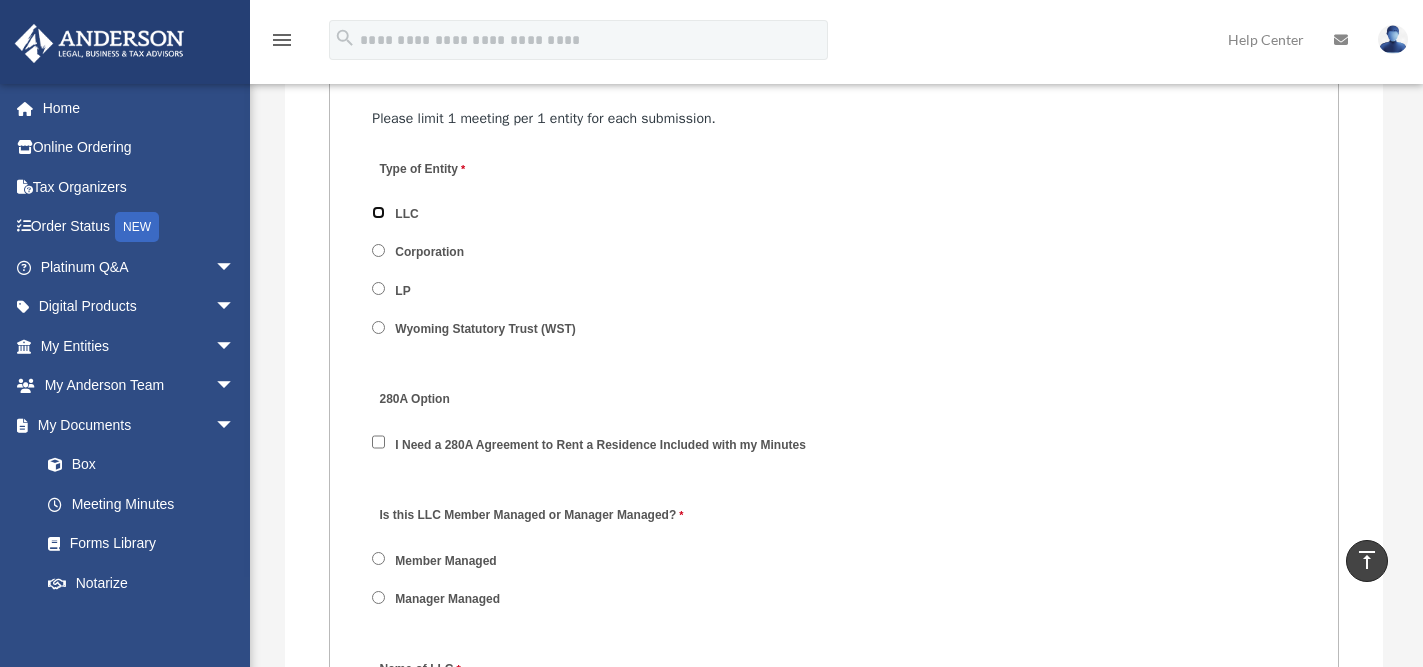 scroll, scrollTop: 2913, scrollLeft: 0, axis: vertical 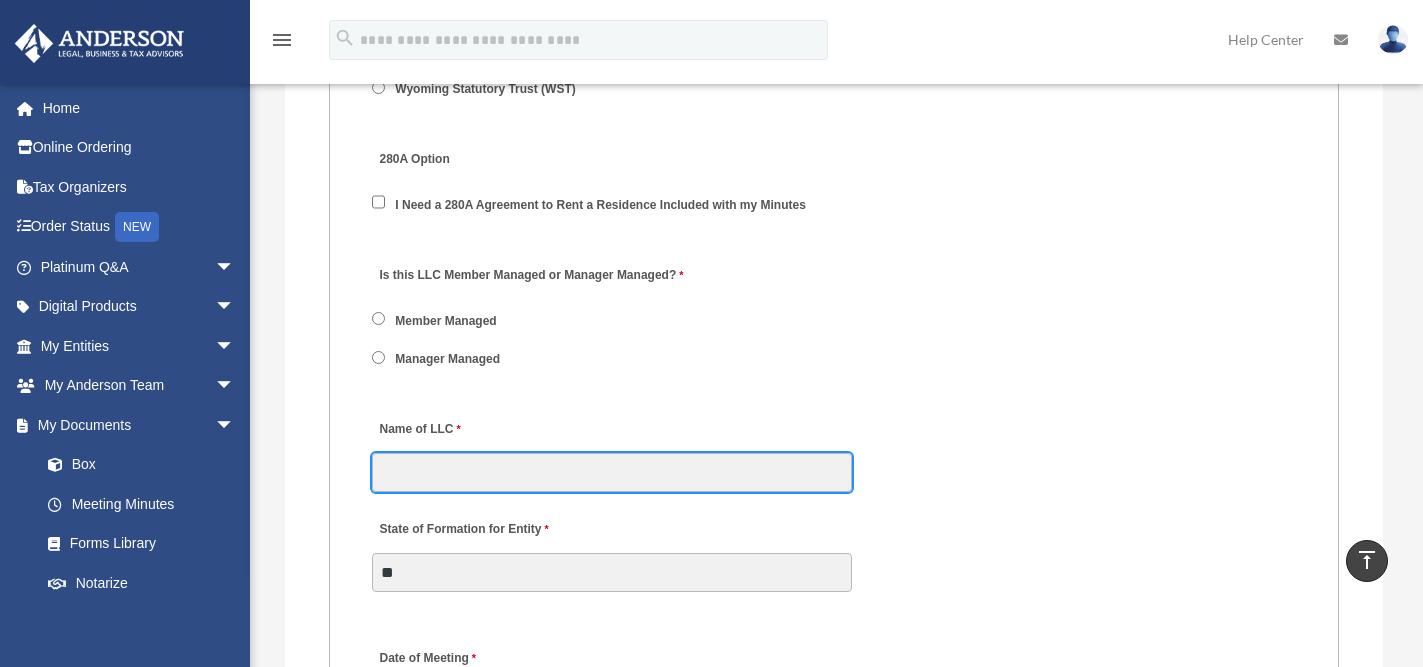 click on "Name of LLC" at bounding box center (612, 472) 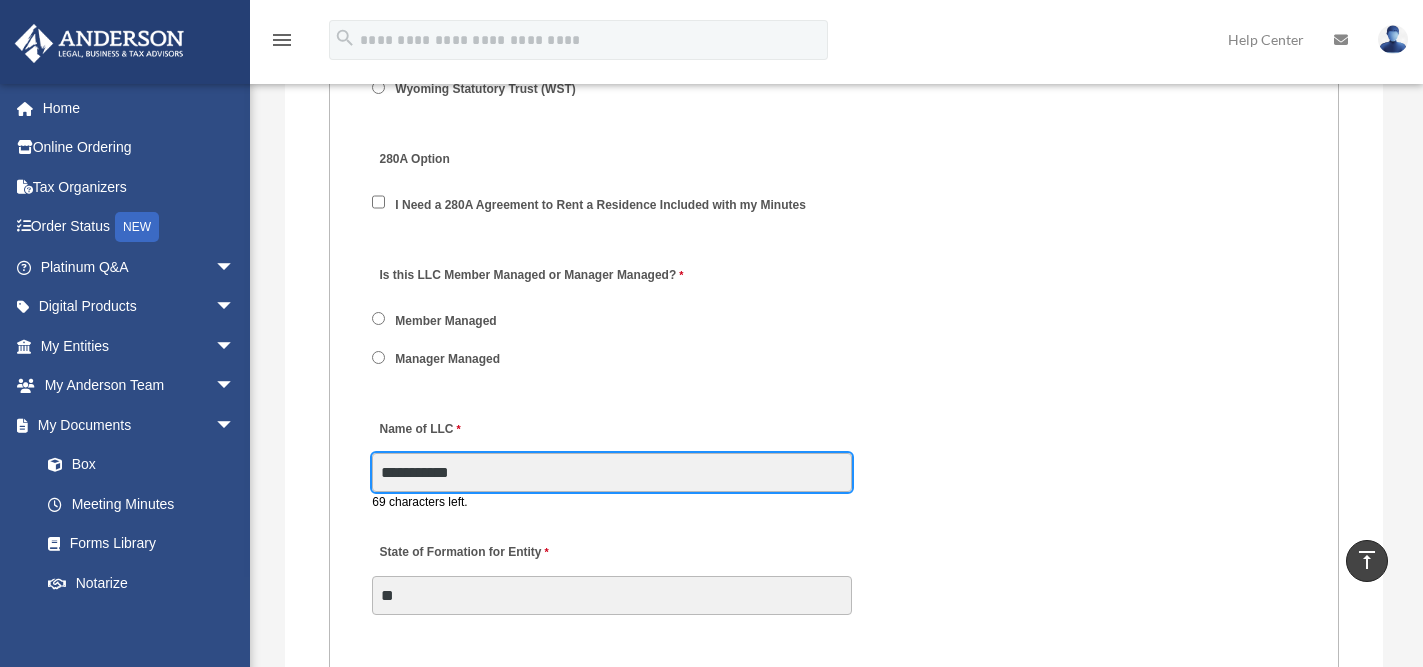 type on "**********" 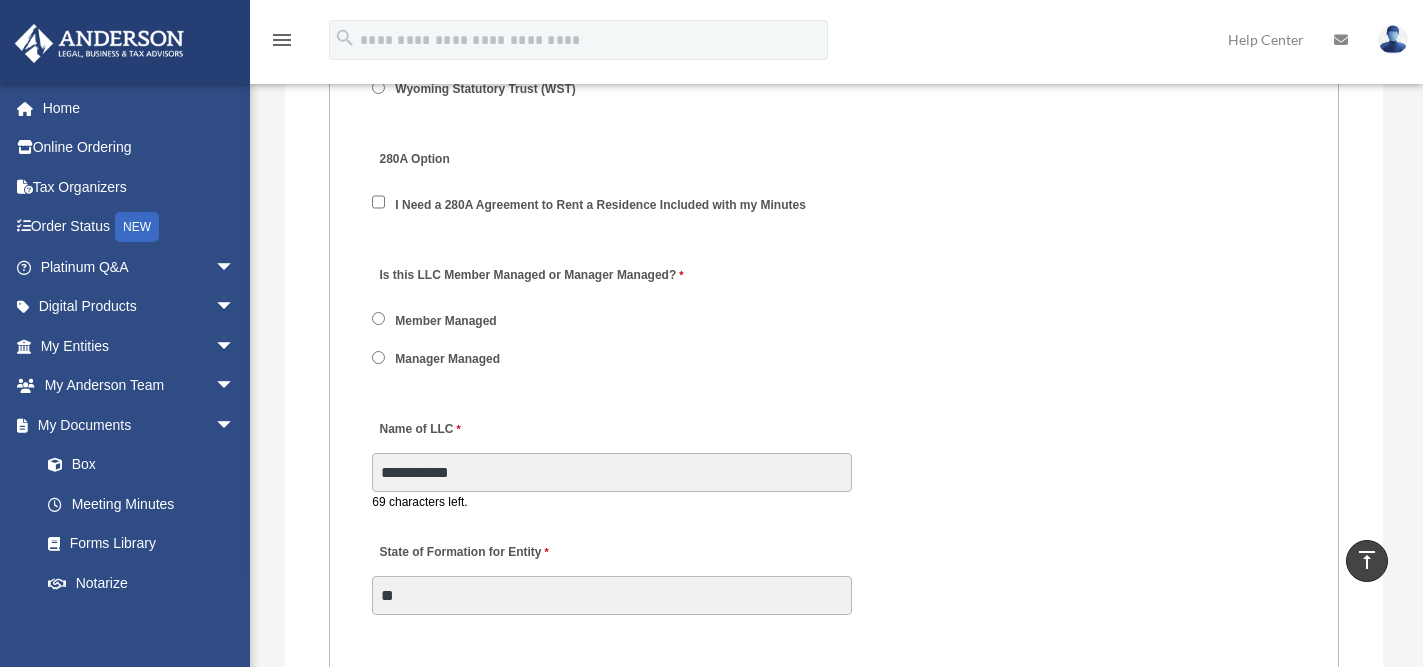 click on "**********" at bounding box center [833, 505] 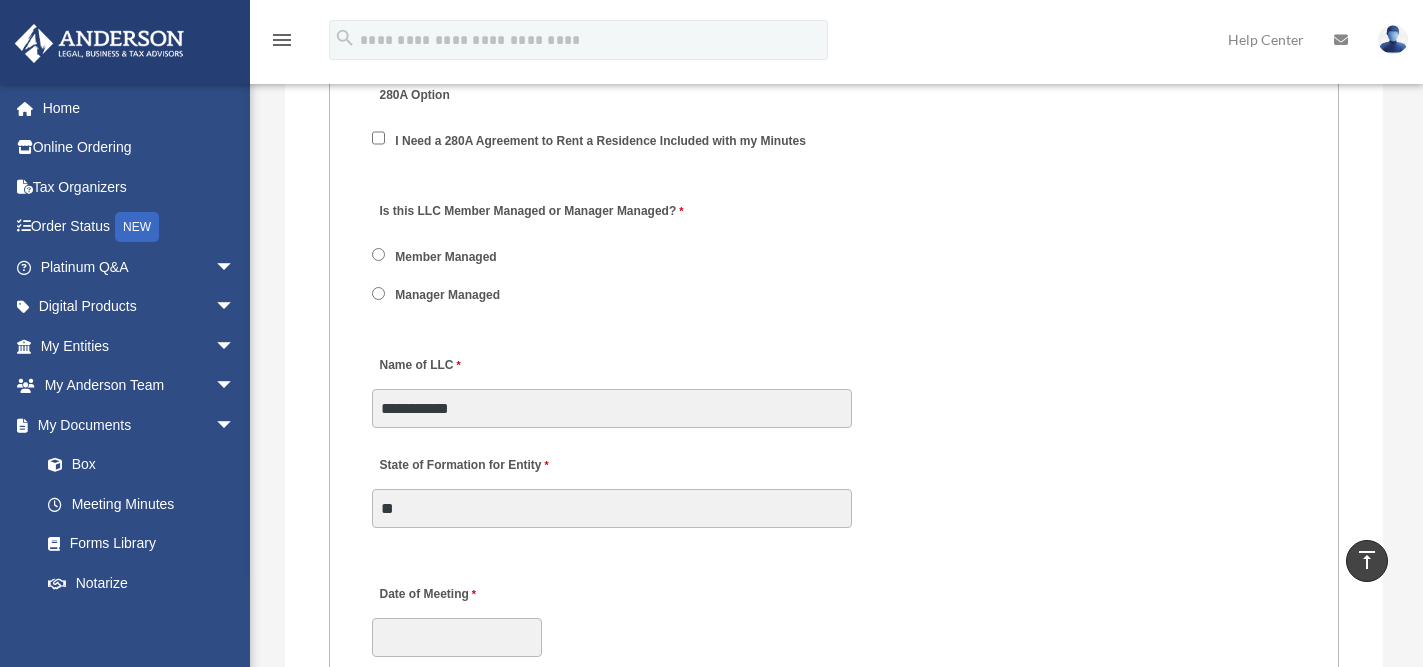 scroll, scrollTop: 3033, scrollLeft: 0, axis: vertical 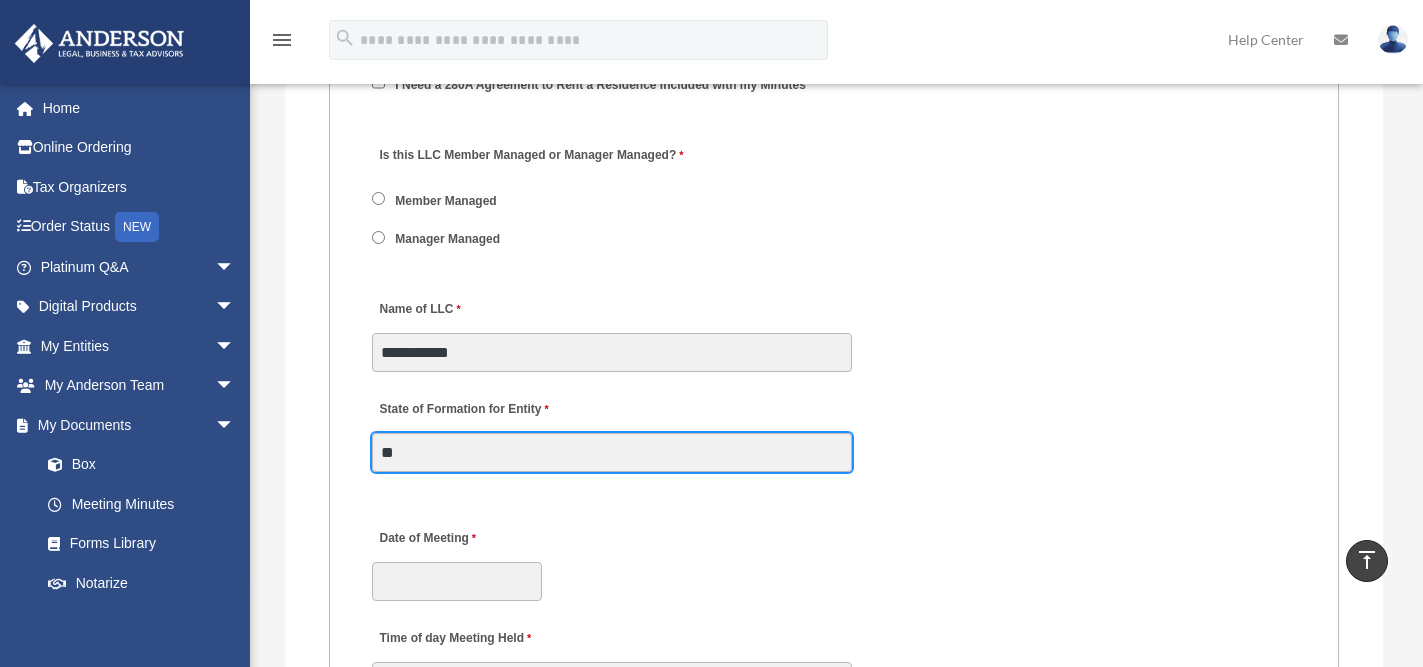 click on "**" at bounding box center (612, 452) 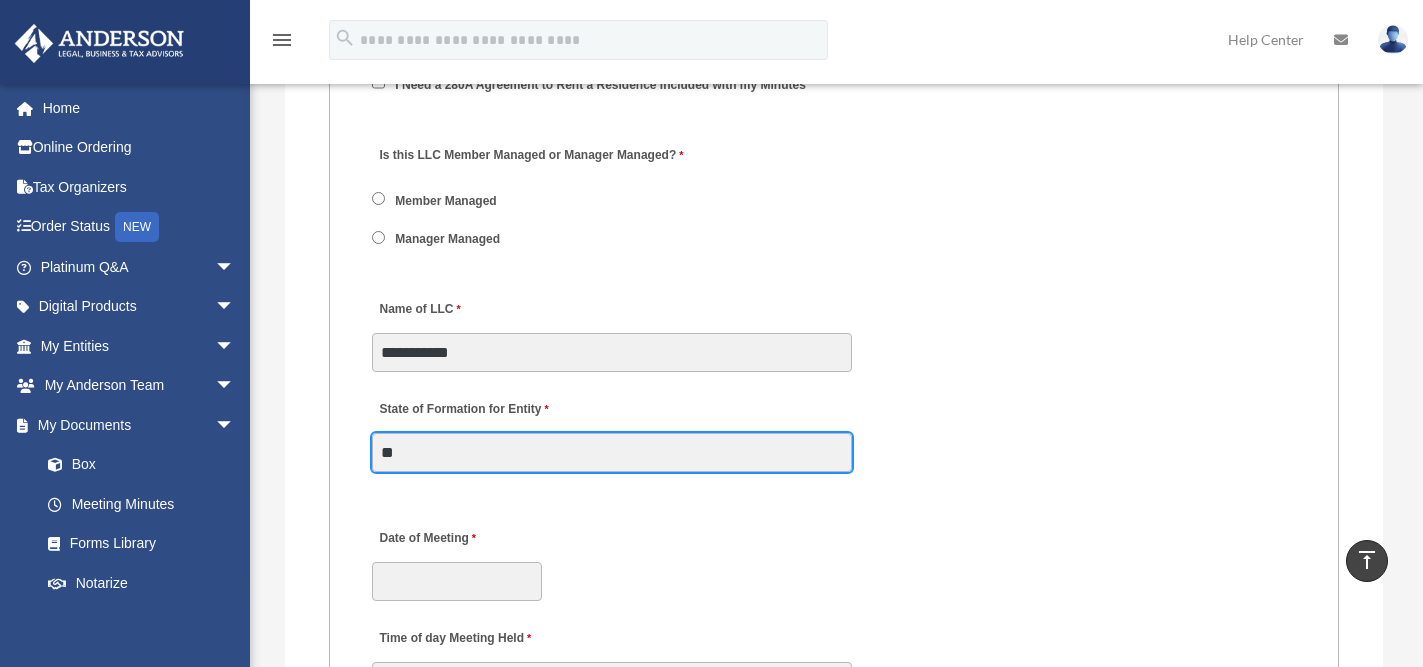 drag, startPoint x: 321, startPoint y: 441, endPoint x: 301, endPoint y: 437, distance: 20.396078 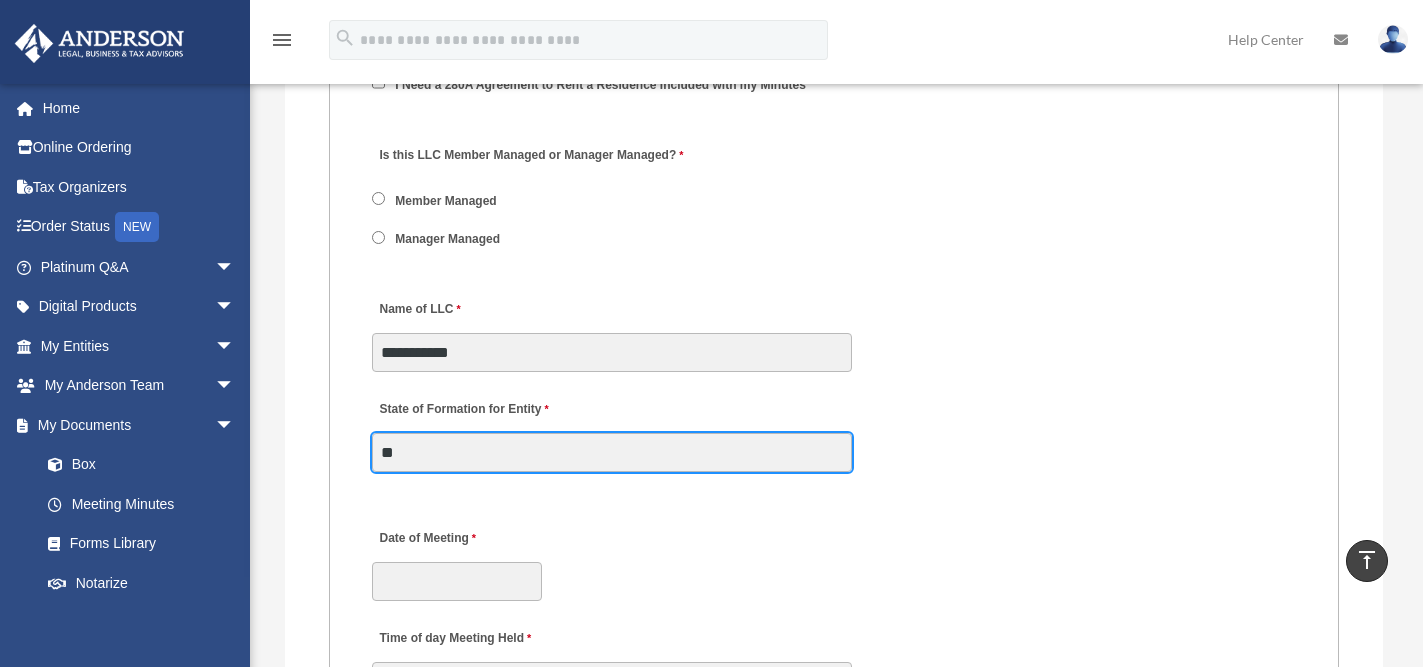 type on "**" 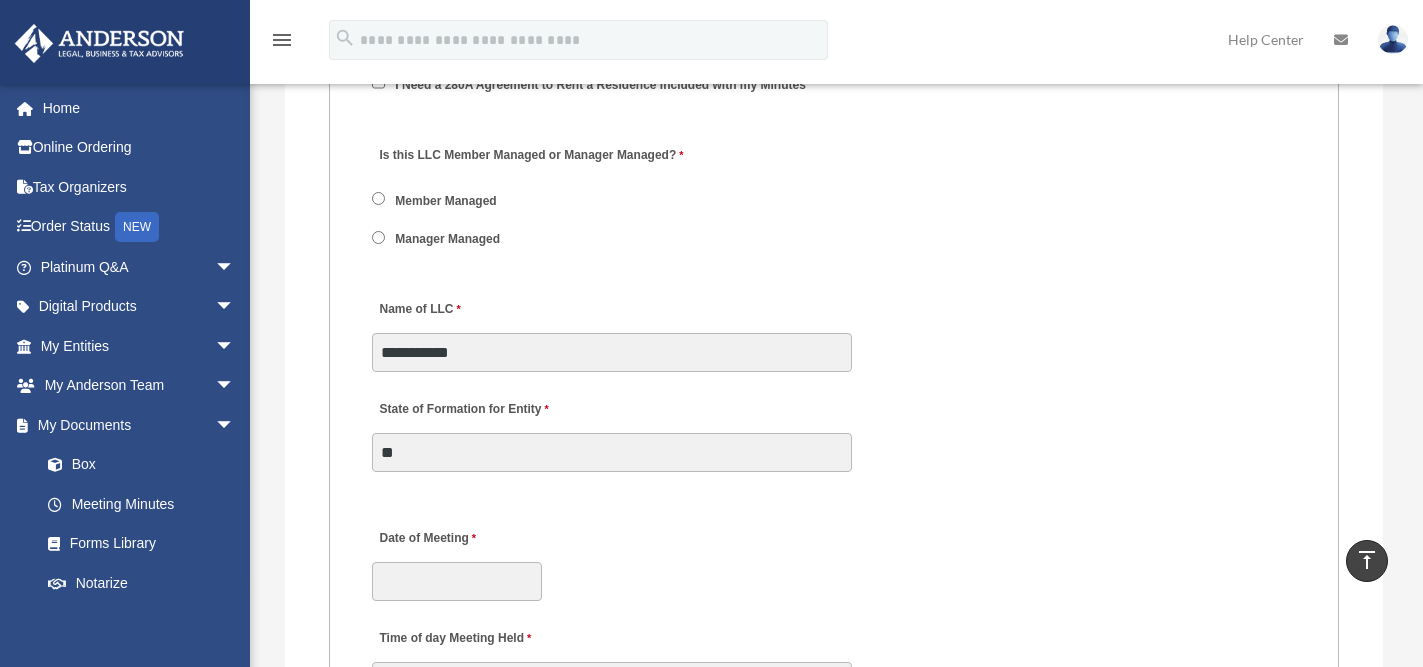 click on "Date of Meeting" at bounding box center [833, 559] 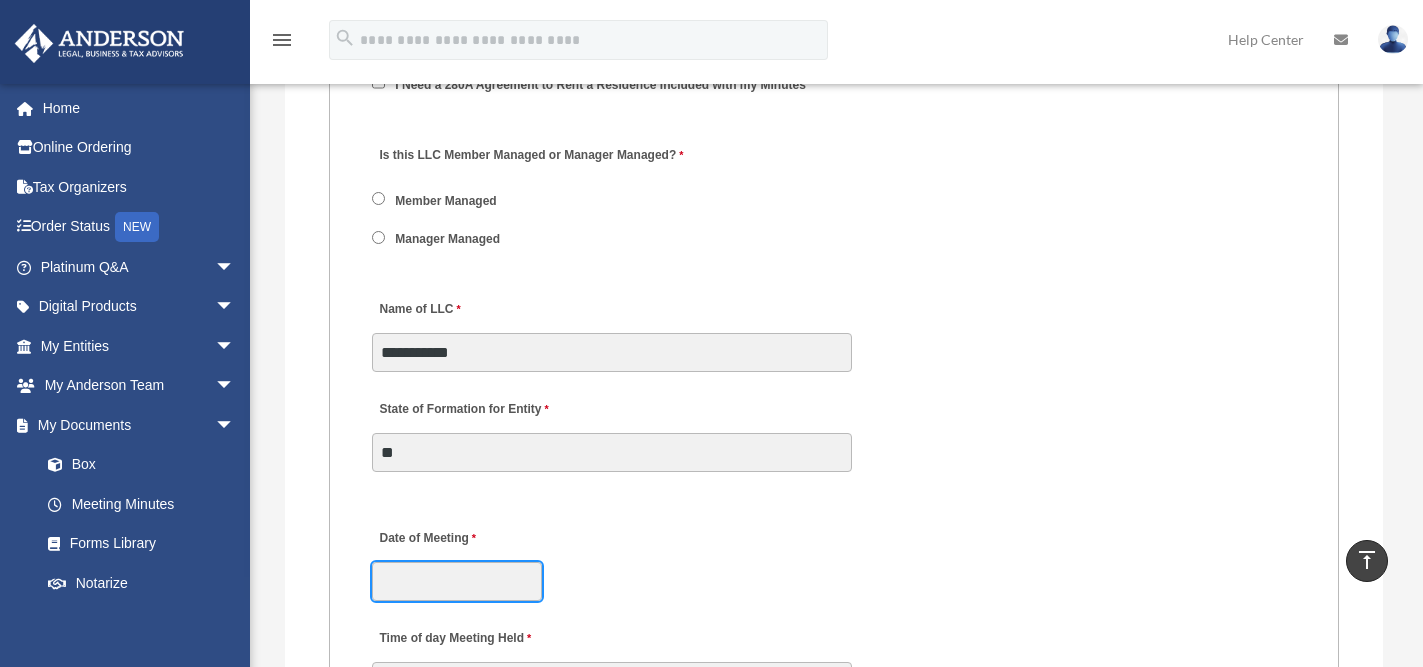 click on "Date of Meeting" at bounding box center [457, 581] 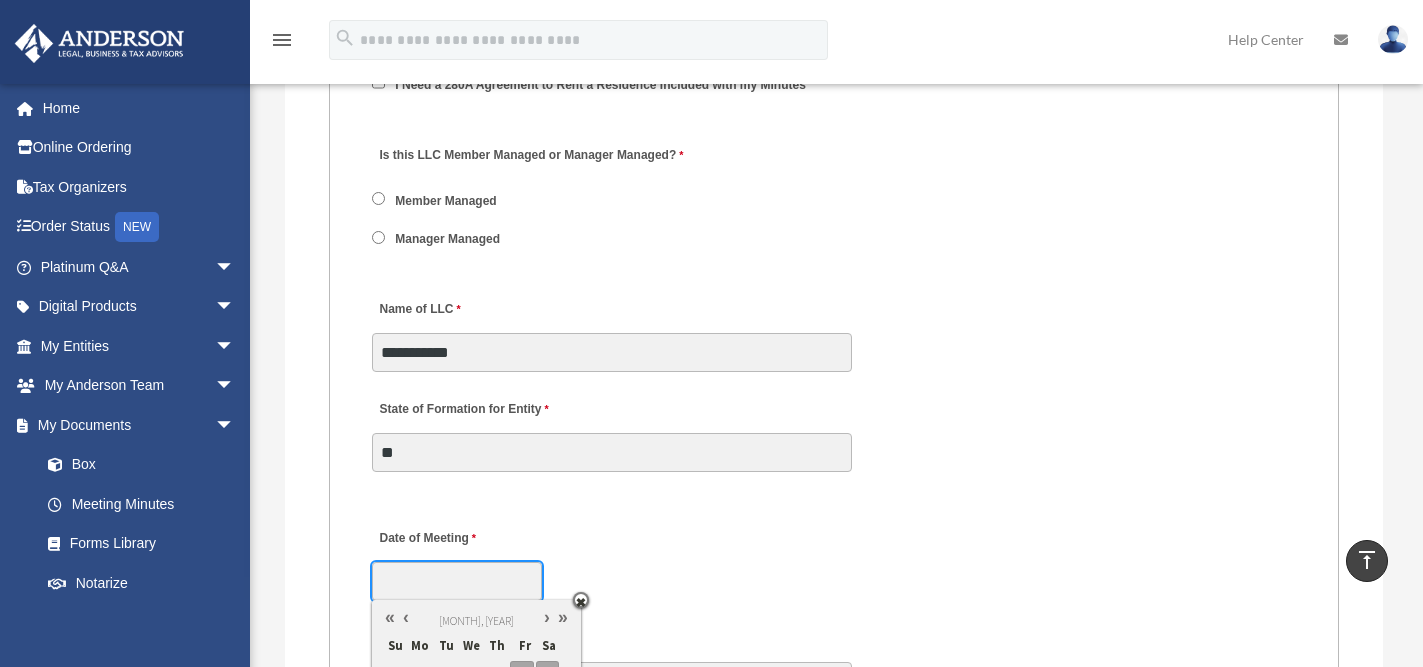 scroll, scrollTop: 3513, scrollLeft: 0, axis: vertical 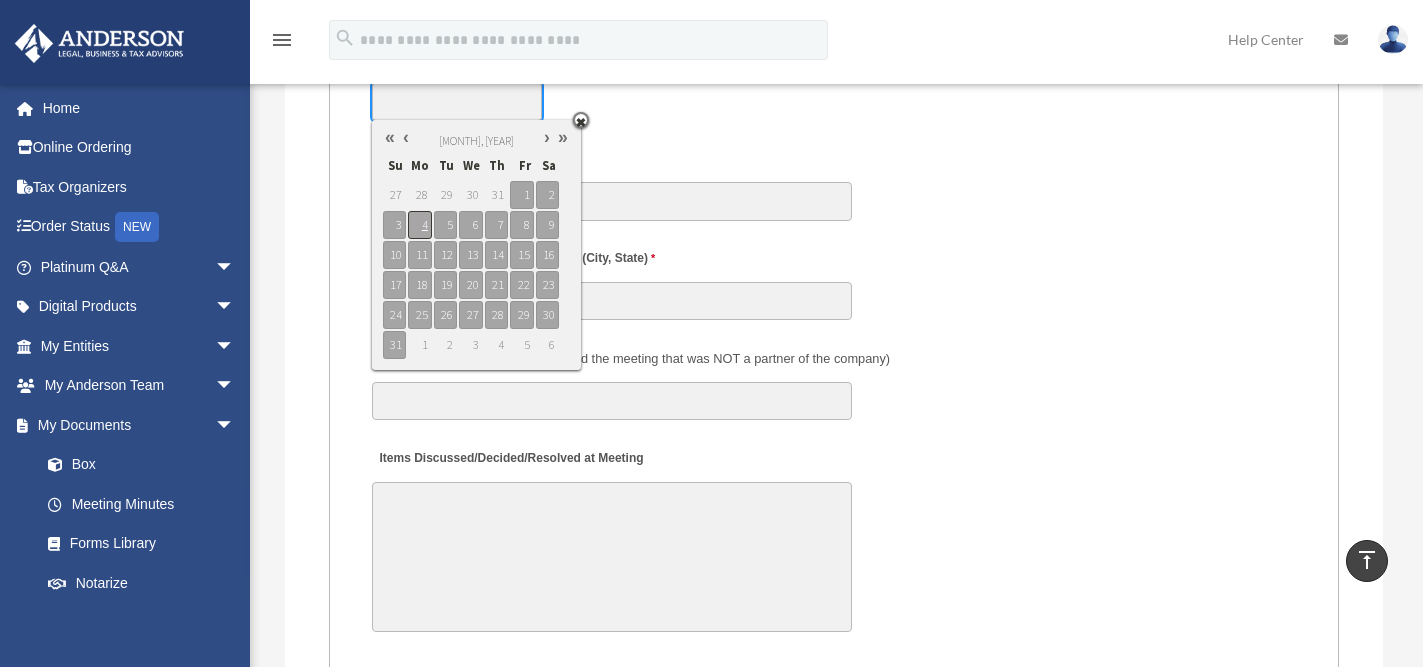type on "**********" 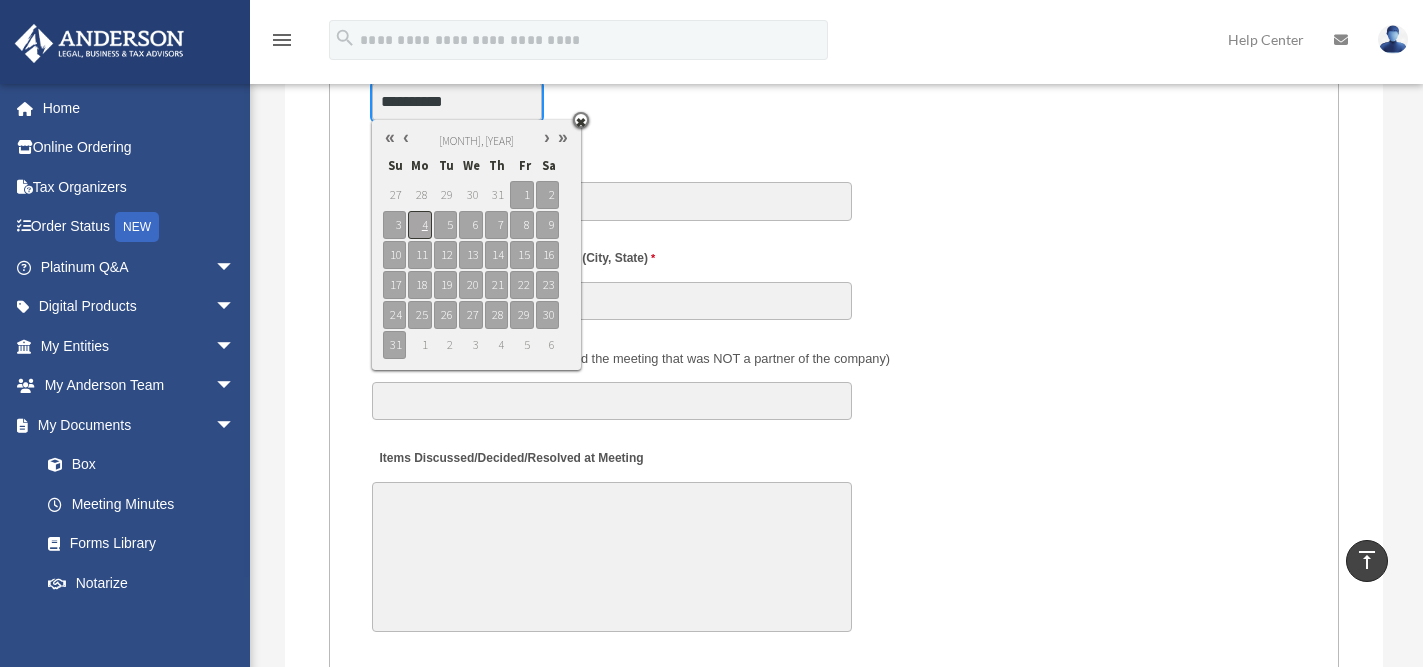 click on "4" at bounding box center (419, 225) 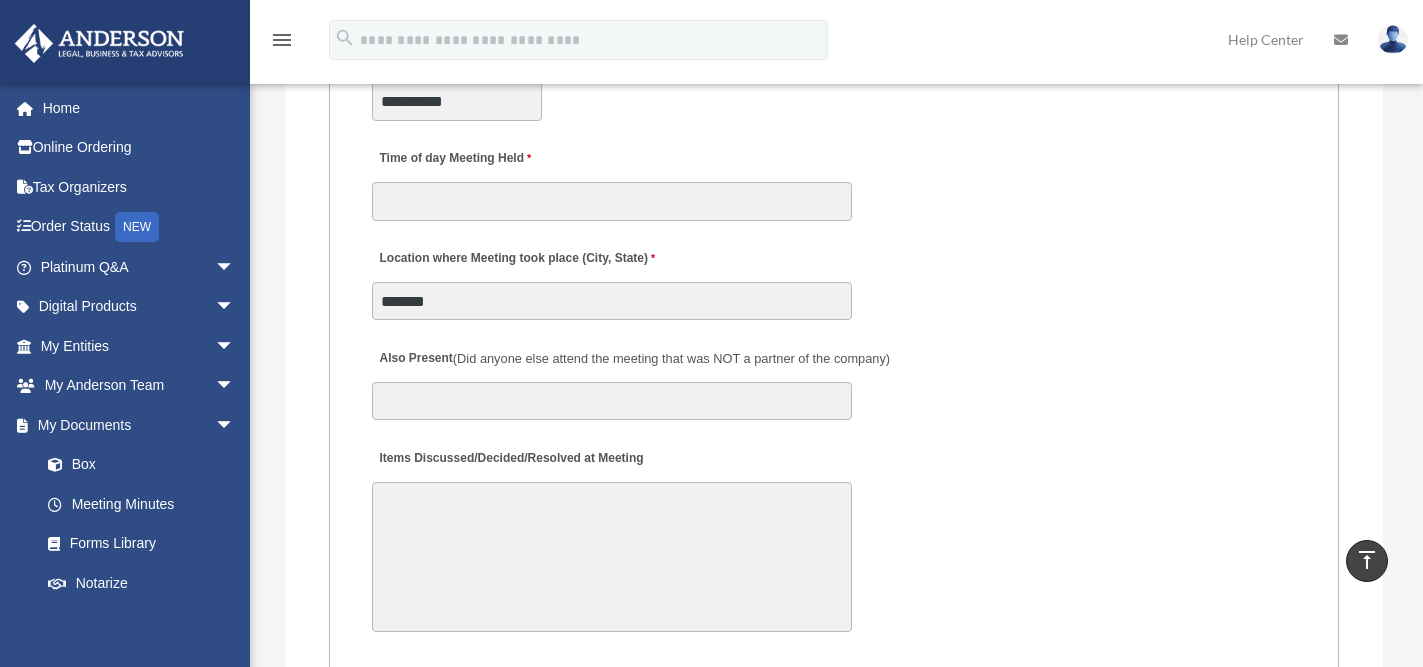 click on "Location where Meeting took place ([CITY], [STATE]) *******" at bounding box center (833, 279) 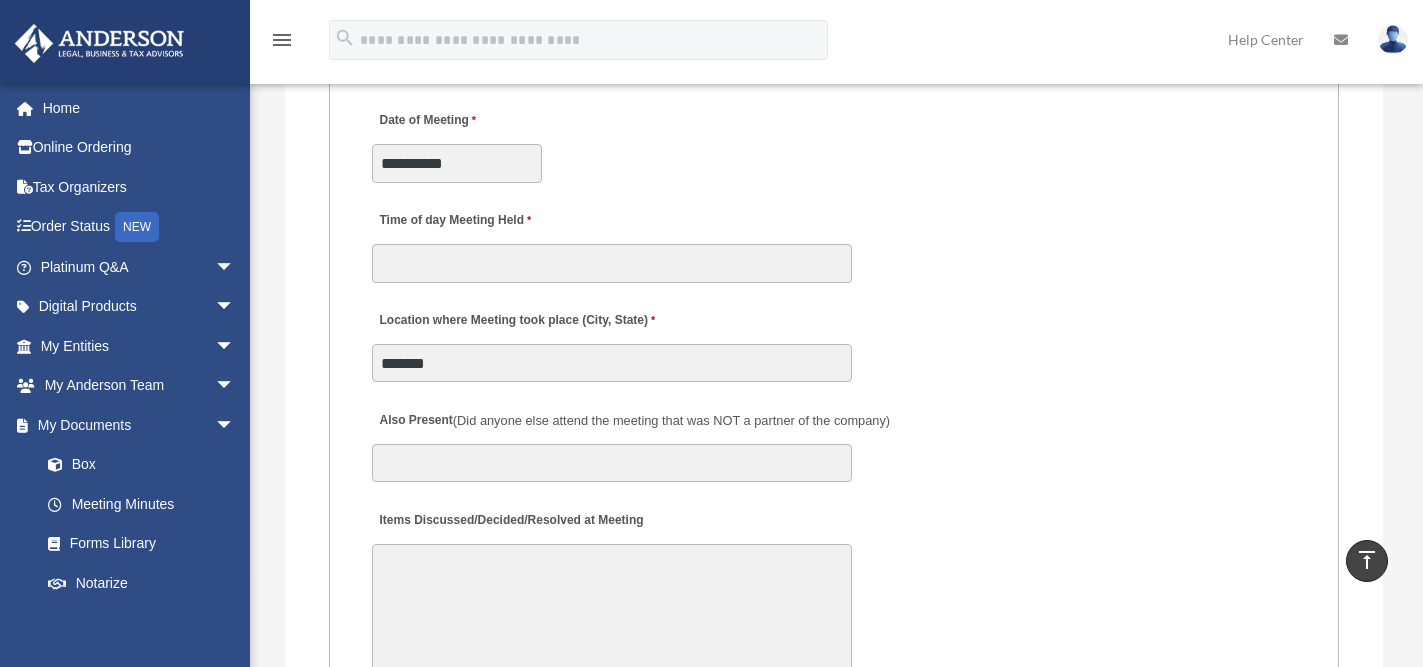 scroll, scrollTop: 3393, scrollLeft: 0, axis: vertical 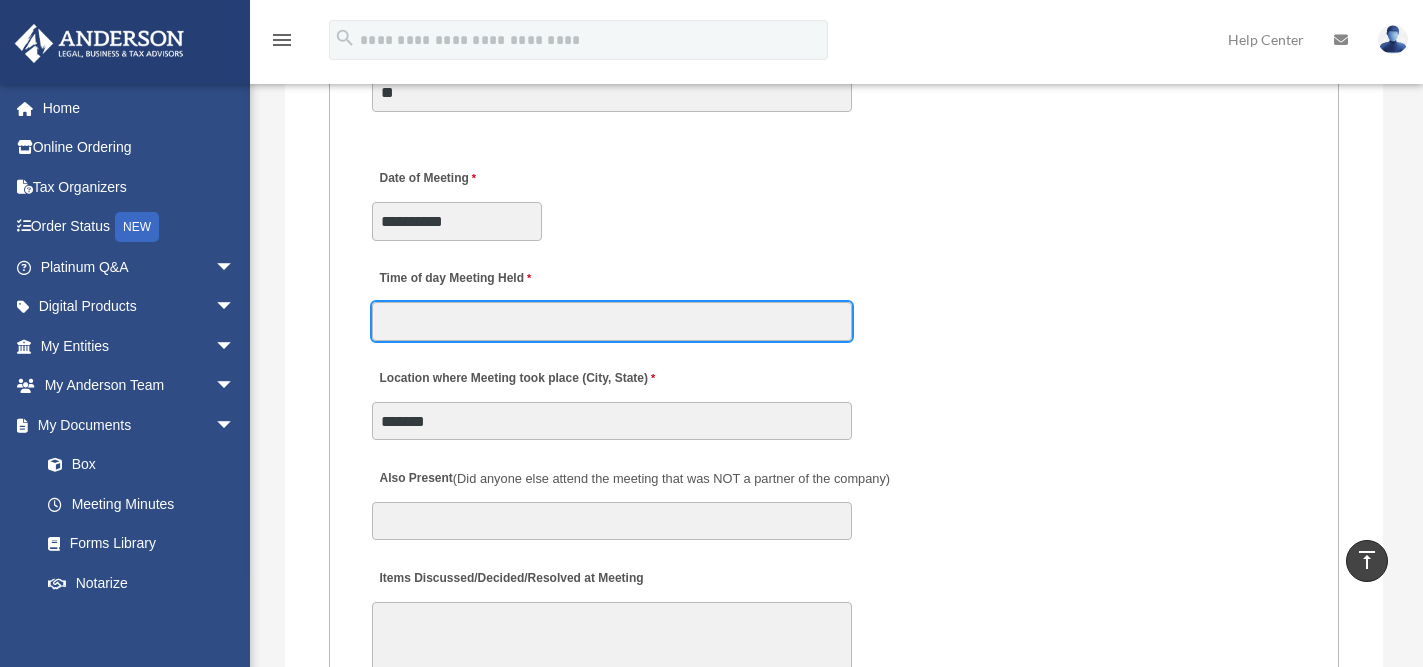 click on "Time of day Meeting Held" at bounding box center (612, 321) 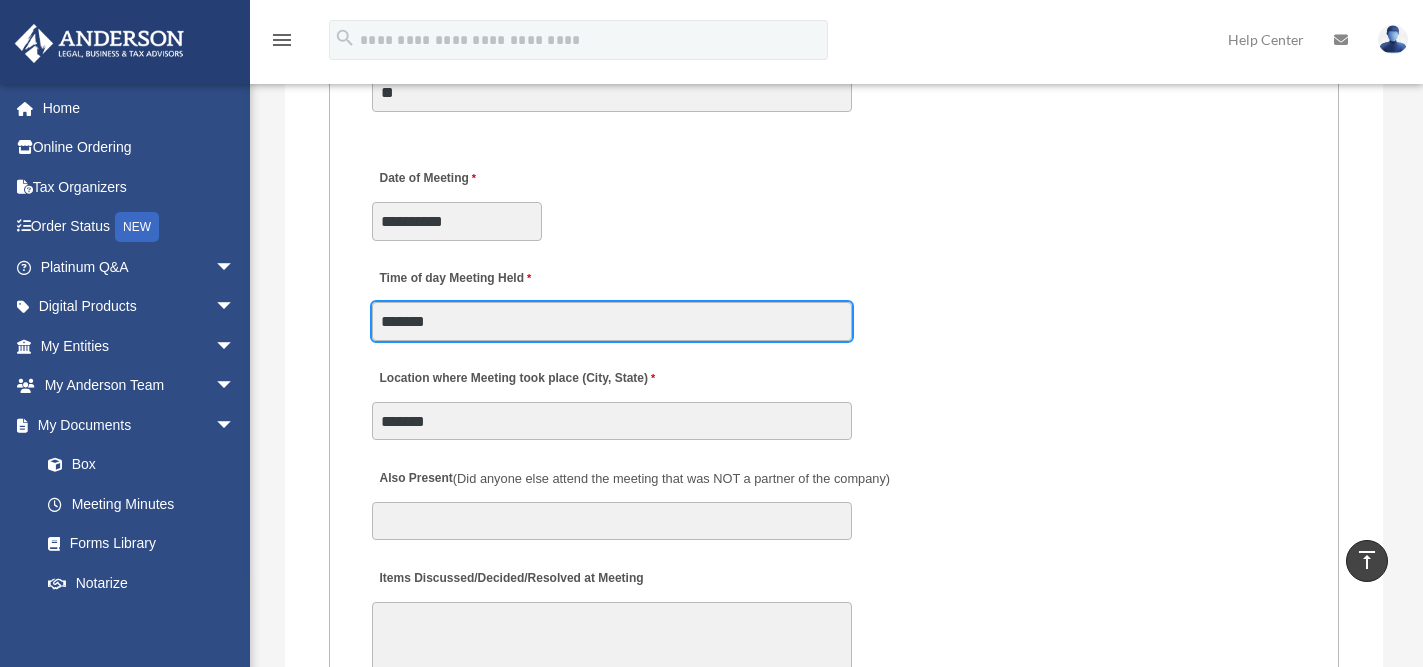 type on "*******" 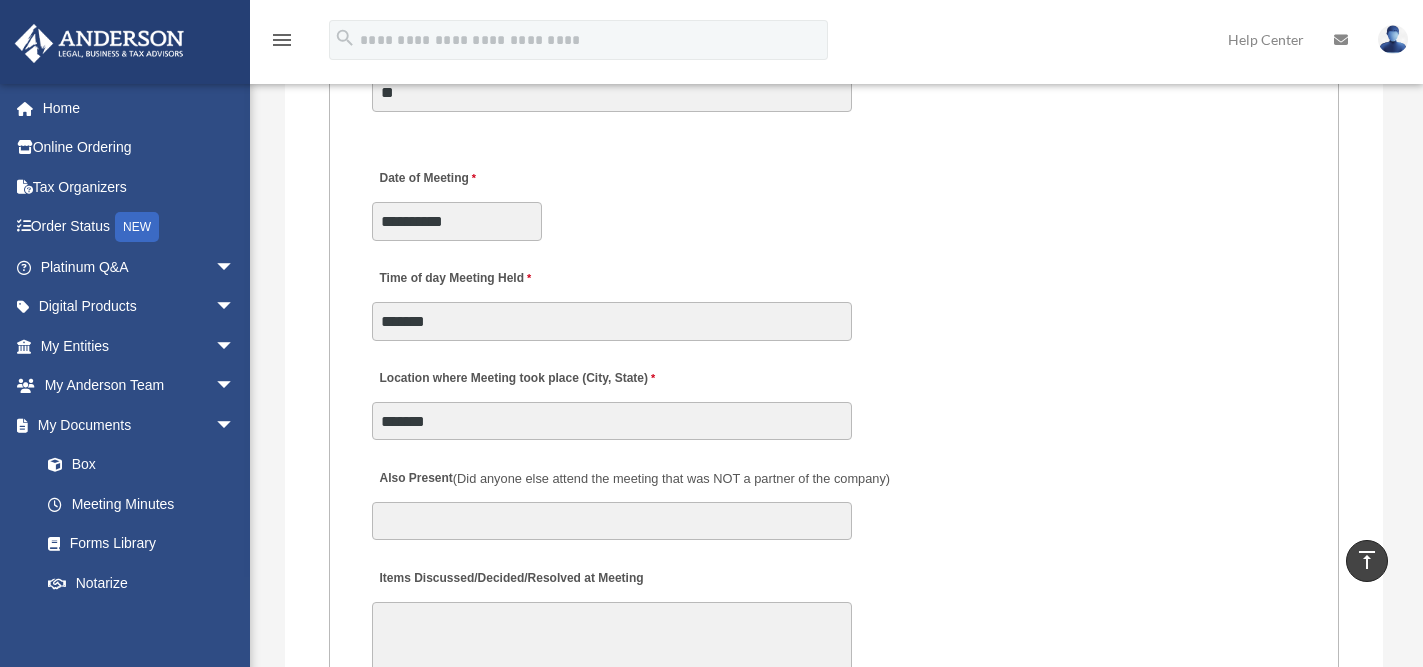 click on "Time of day Meeting Held *******" at bounding box center [833, 299] 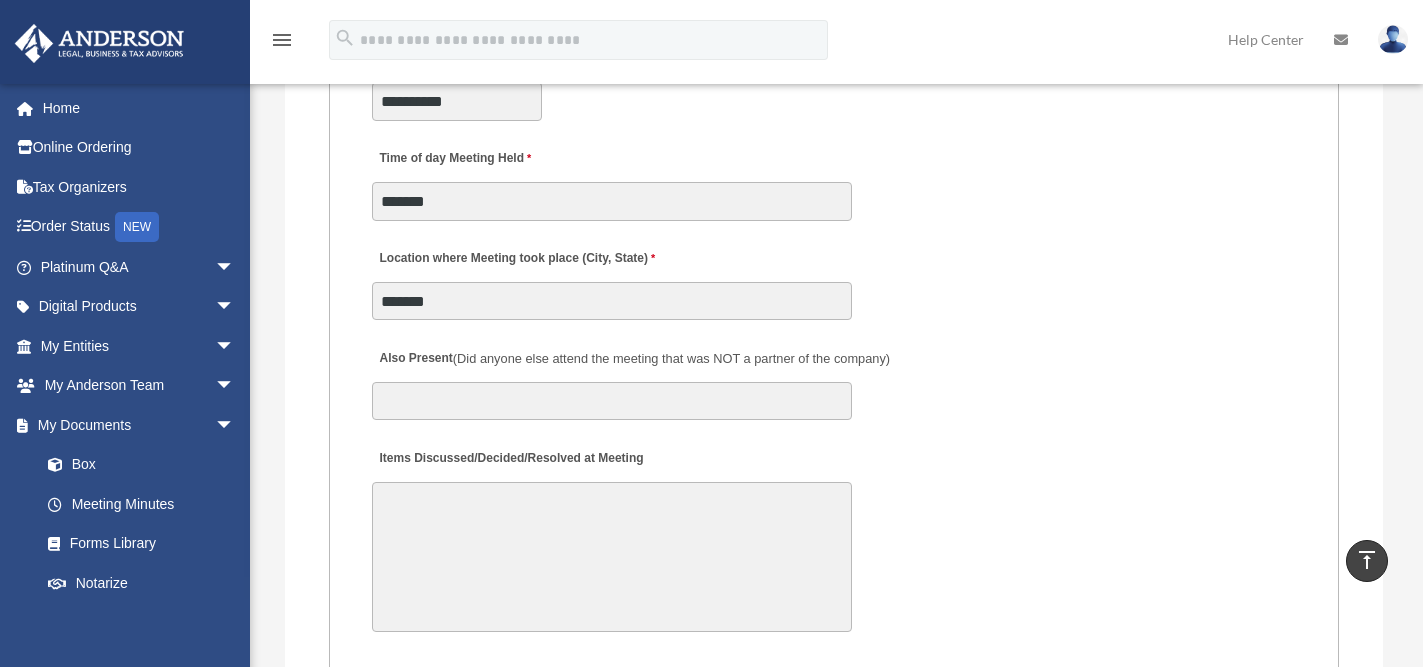 scroll, scrollTop: 3633, scrollLeft: 0, axis: vertical 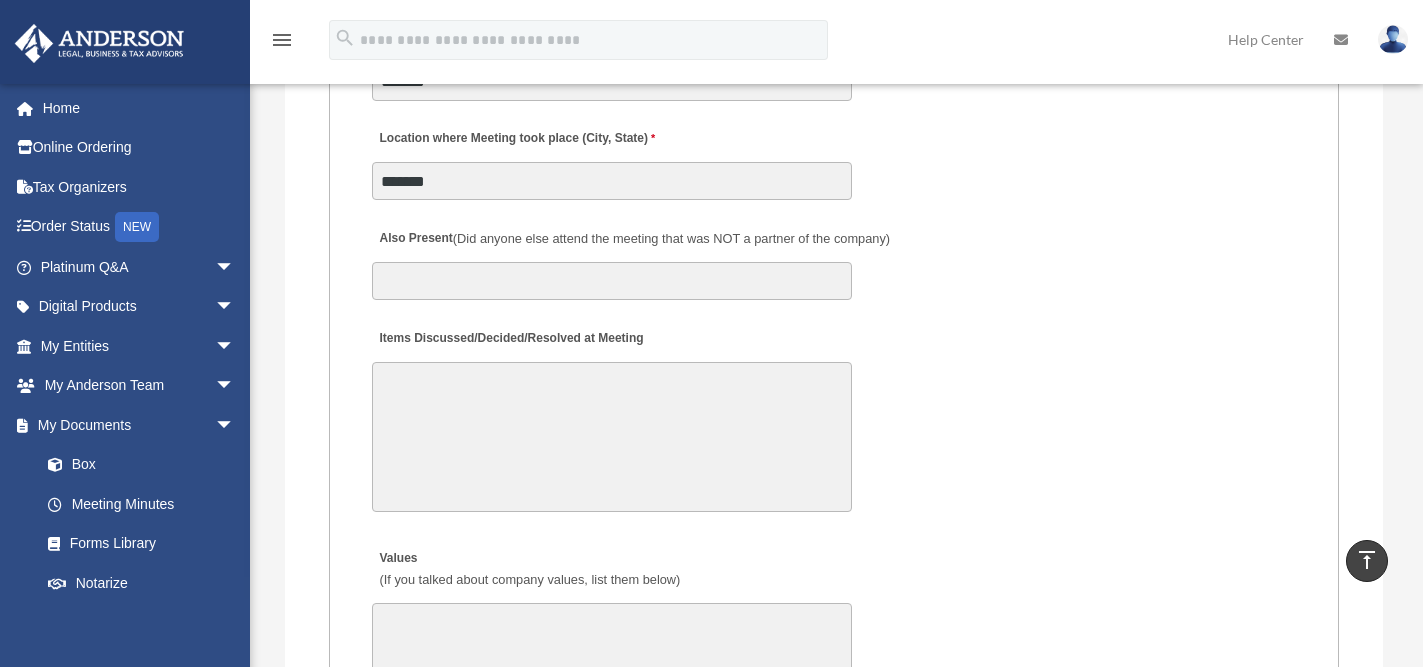 click on "Items Discussed/Decided/Resolved at Meeting 30000 characters left." at bounding box center (833, 418) 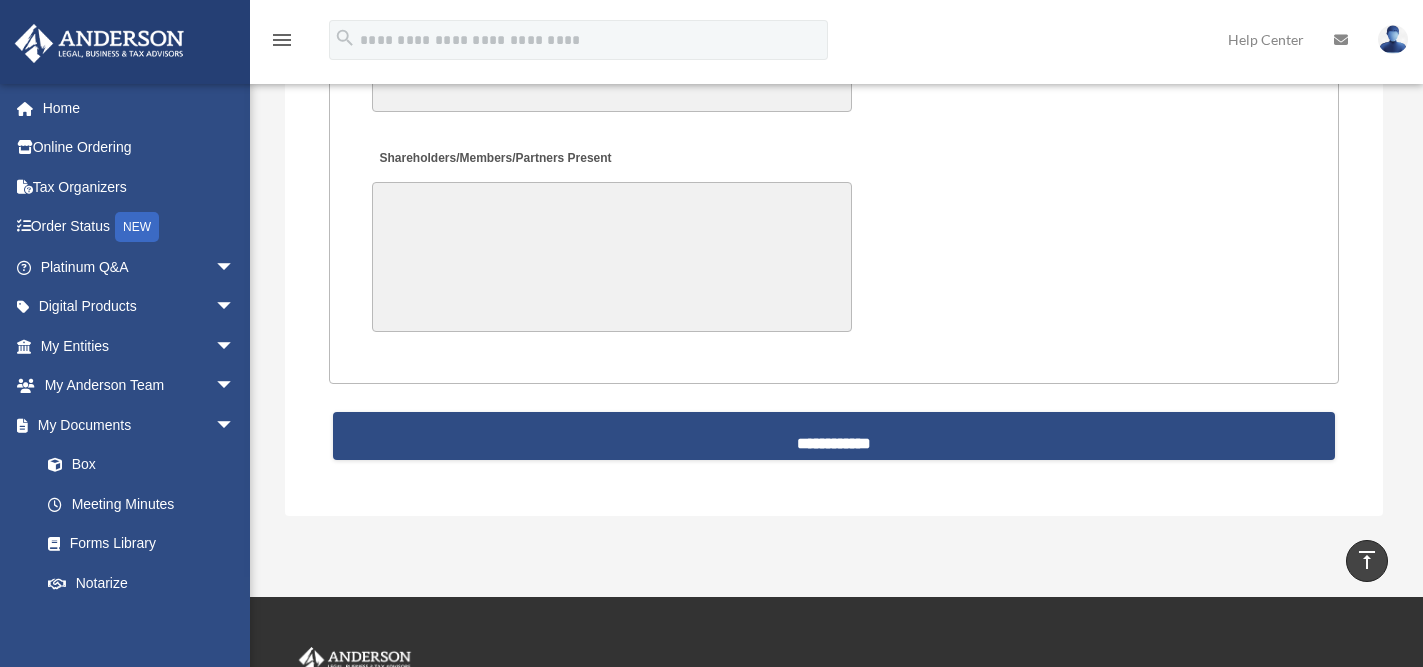 scroll, scrollTop: 4593, scrollLeft: 0, axis: vertical 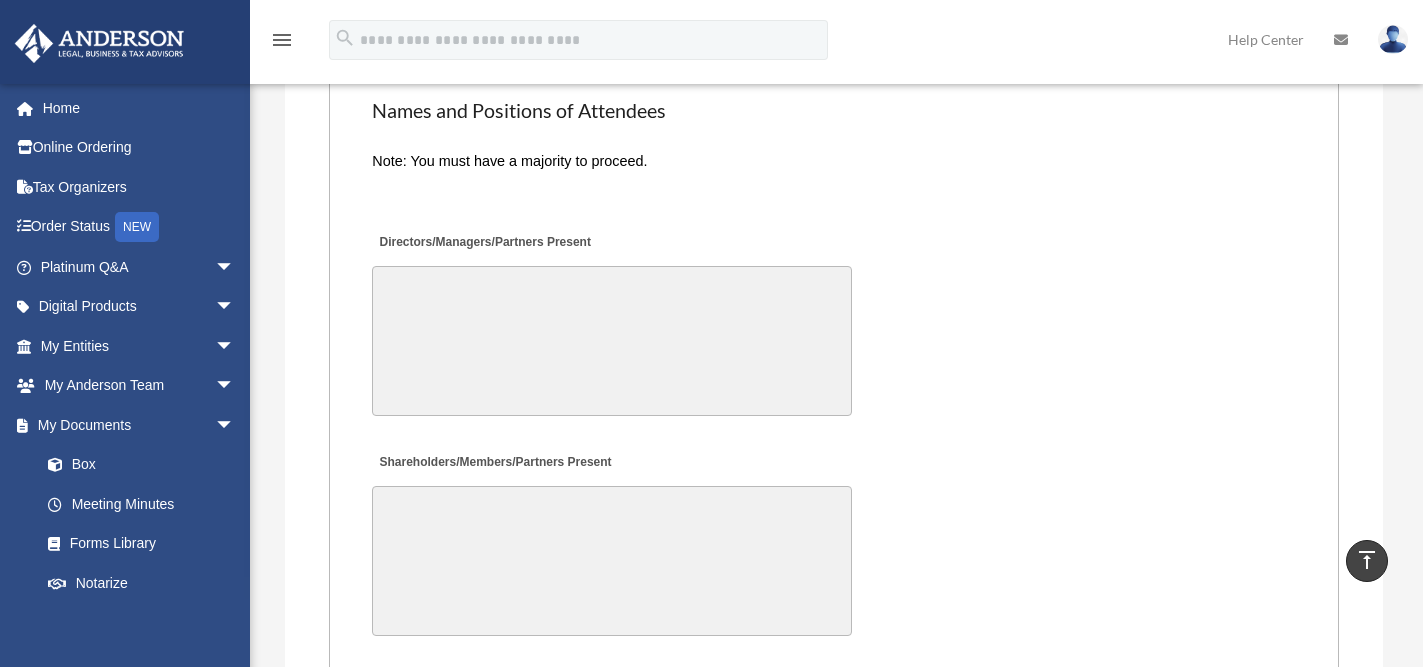 click on "Shareholders/Members/Partners Present" at bounding box center (612, 561) 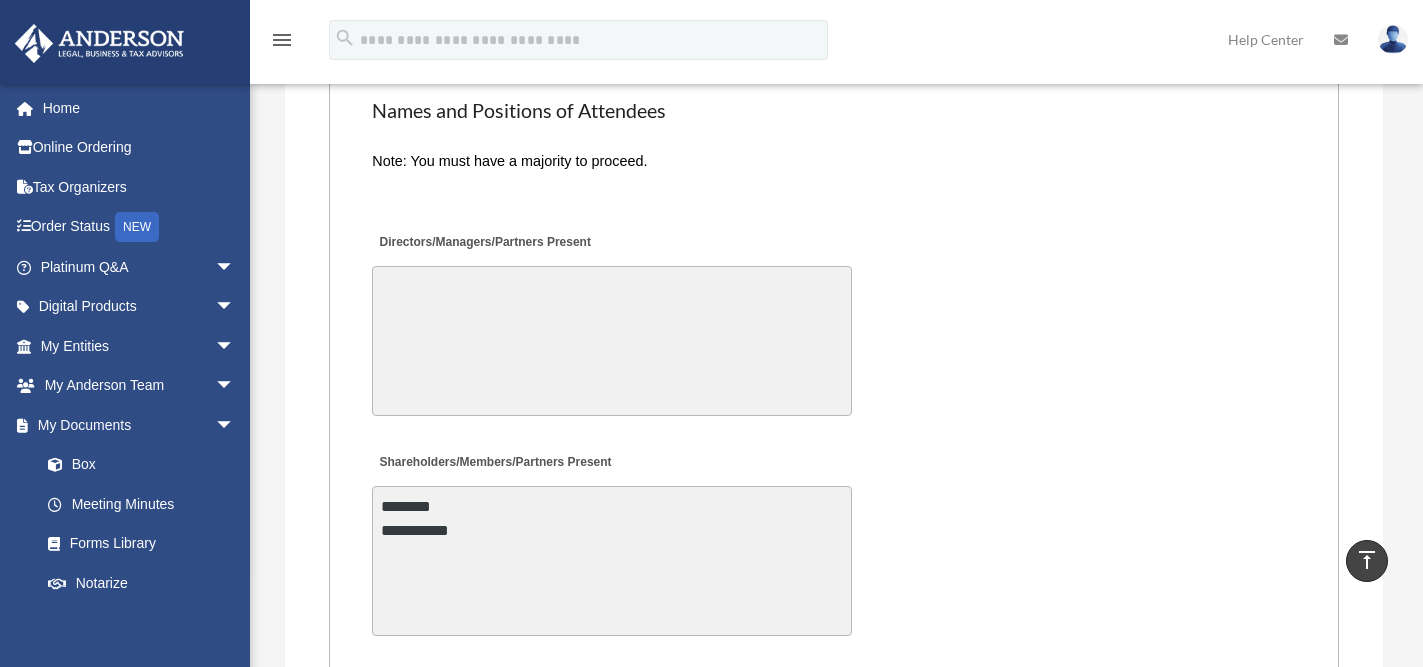 type on "**********" 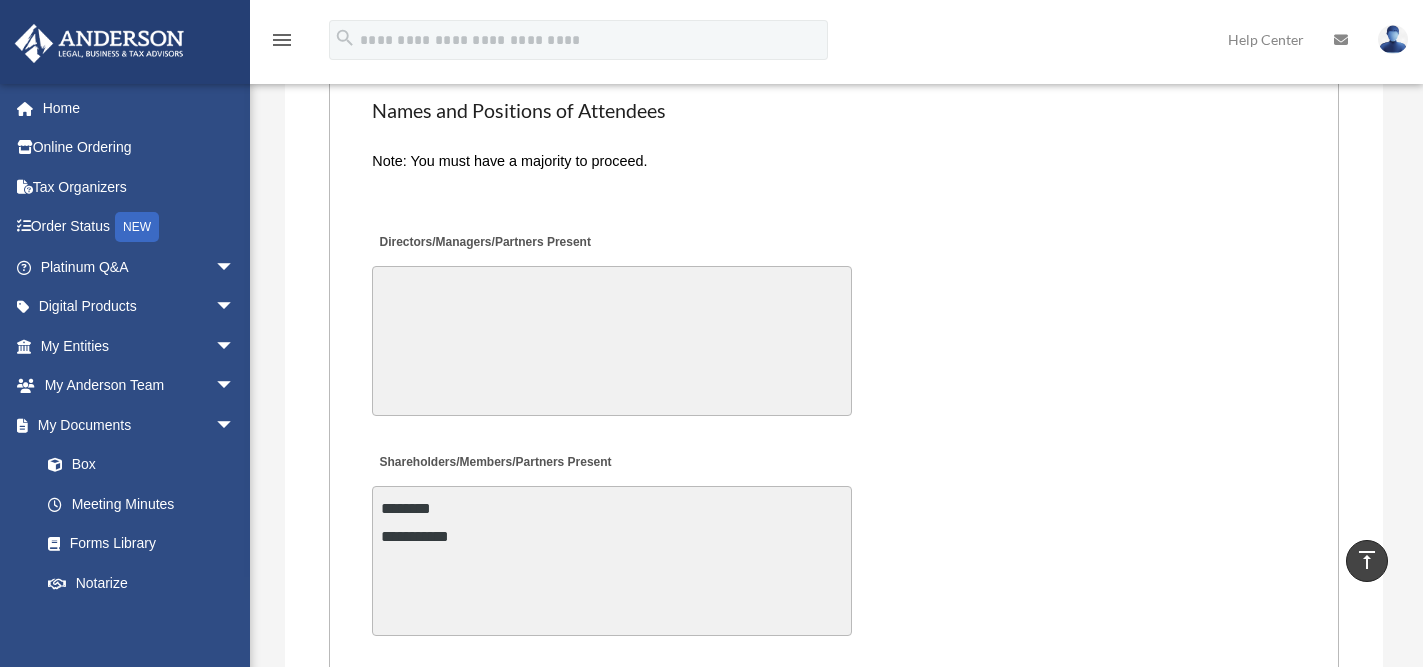 click on "Directors/Managers/Partners Present" at bounding box center [833, 322] 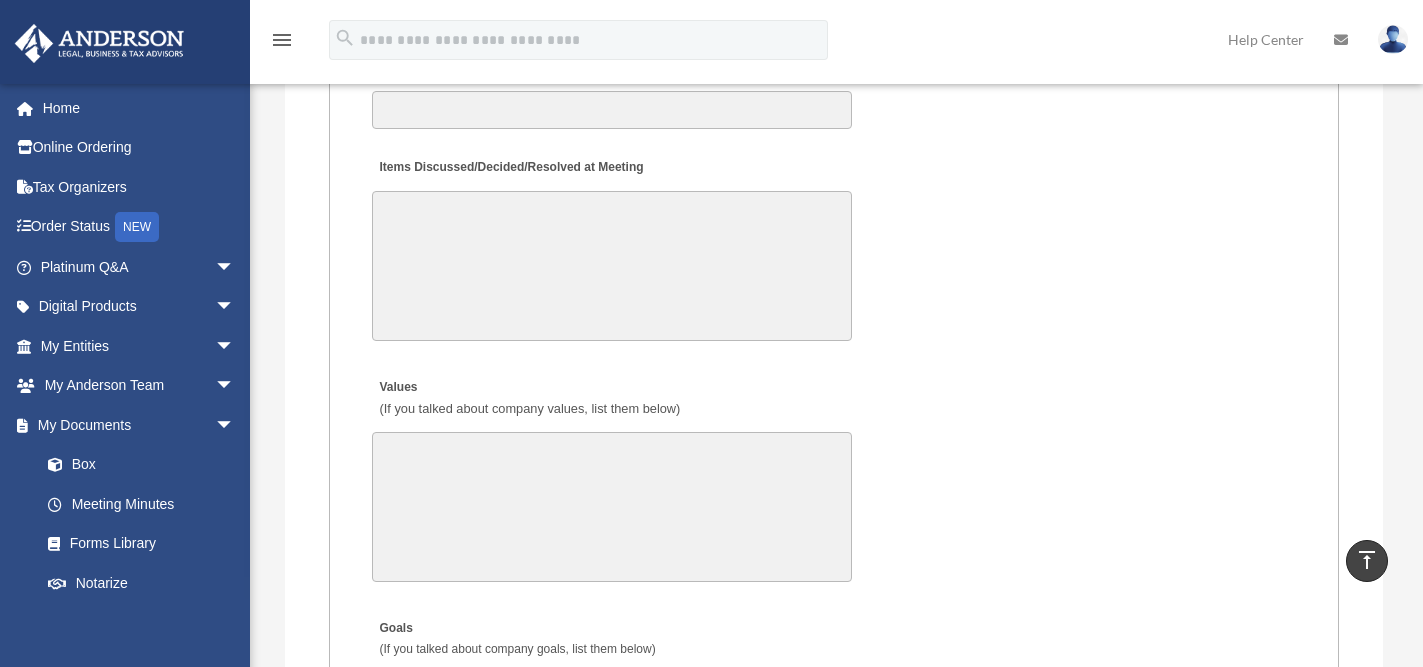 scroll, scrollTop: 3753, scrollLeft: 0, axis: vertical 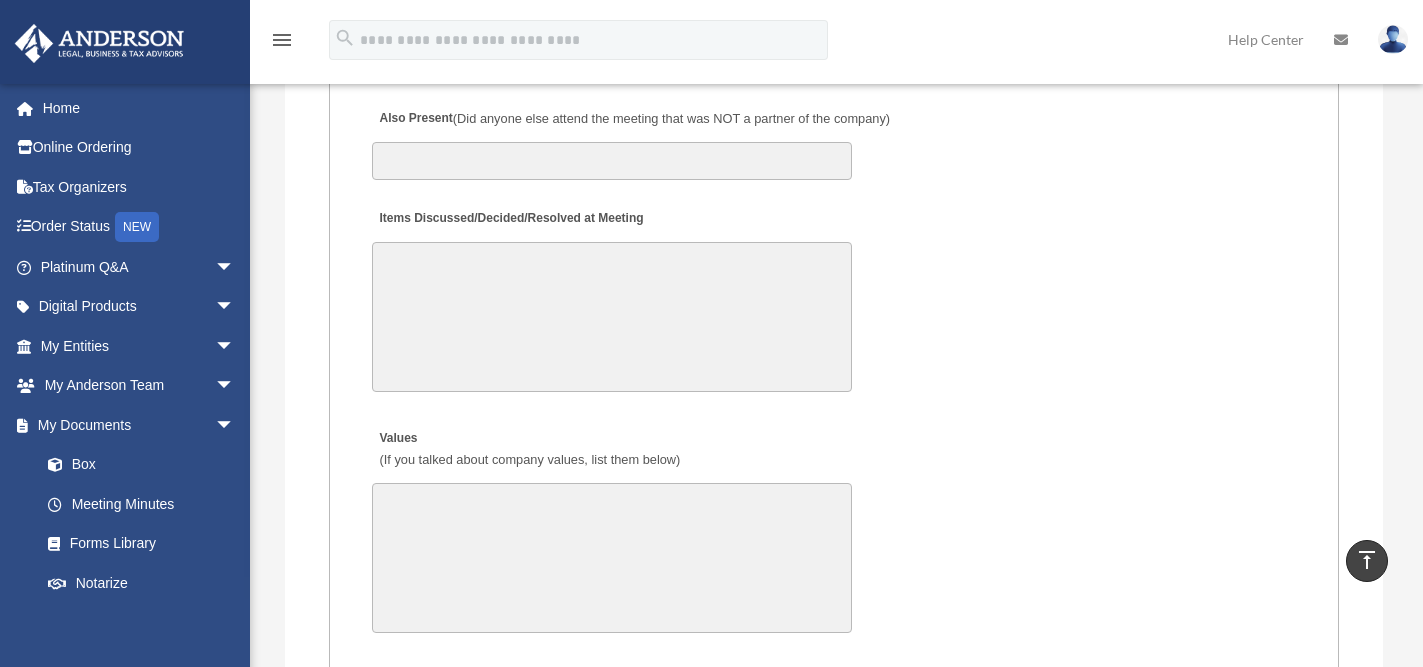 click on "Items Discussed/Decided/Resolved at Meeting" at bounding box center (612, 317) 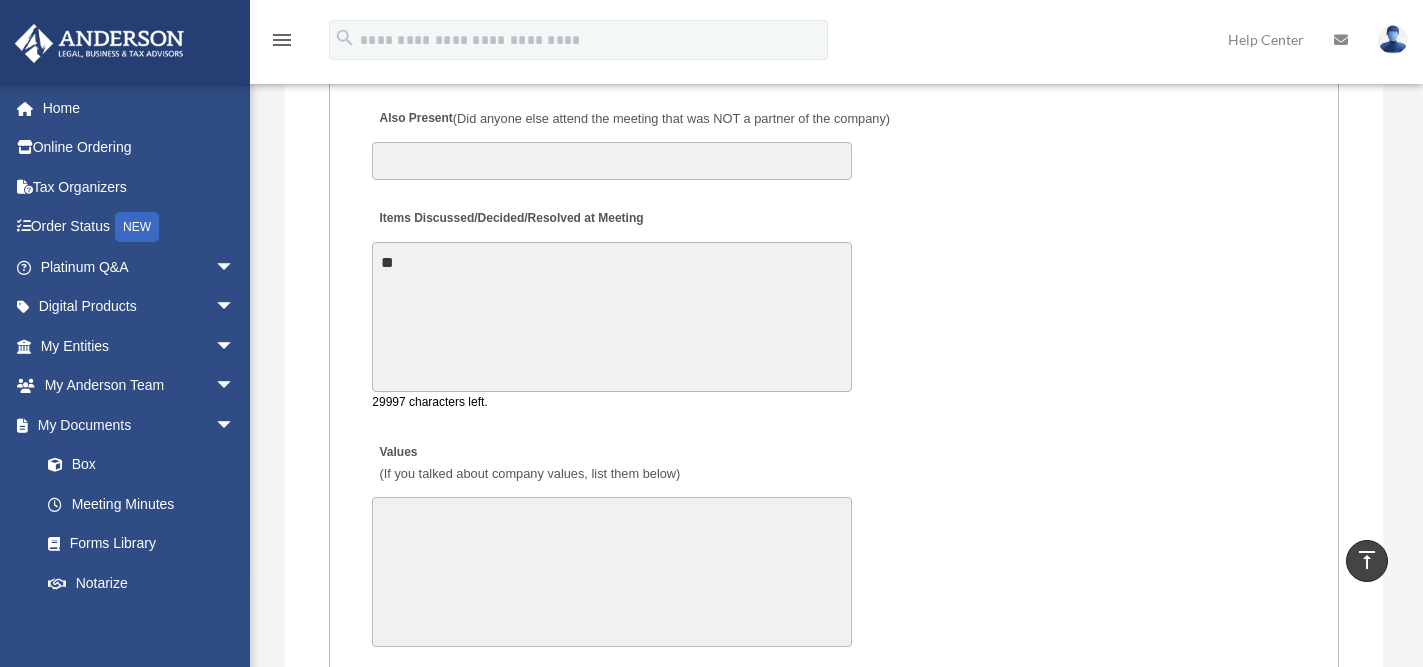 type on "*" 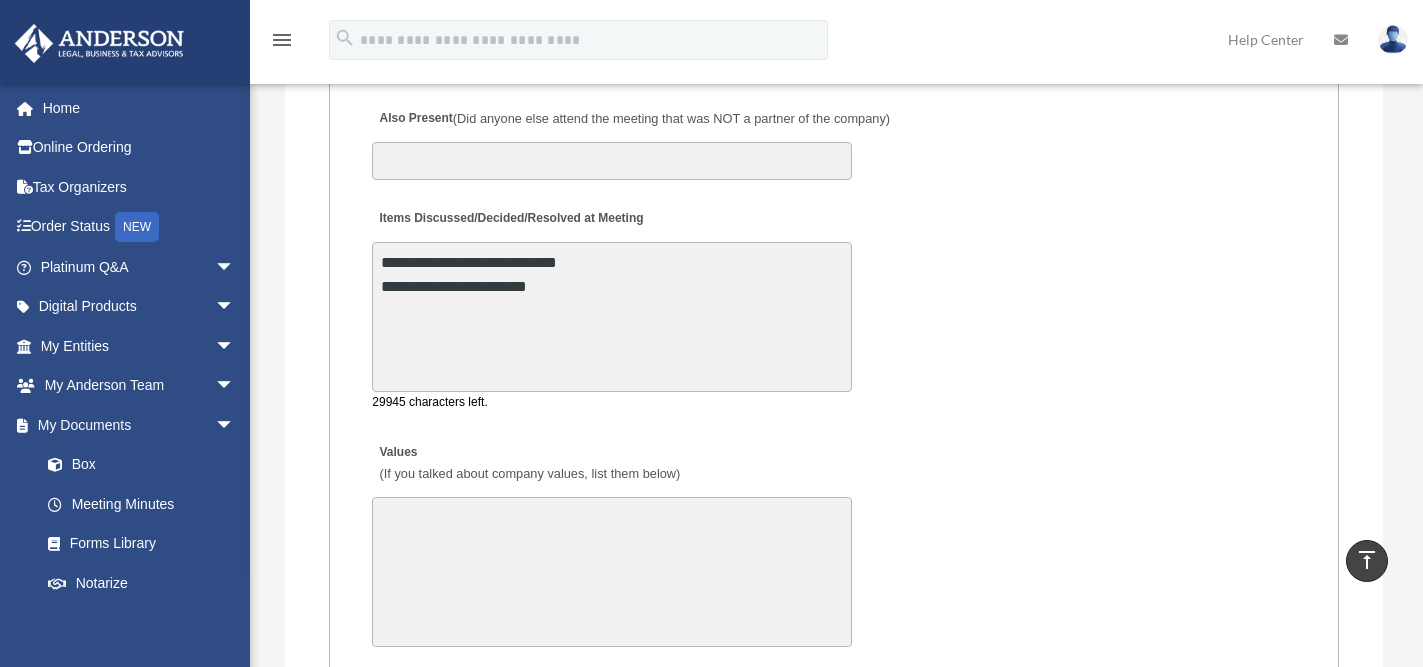 click on "**********" at bounding box center [612, 317] 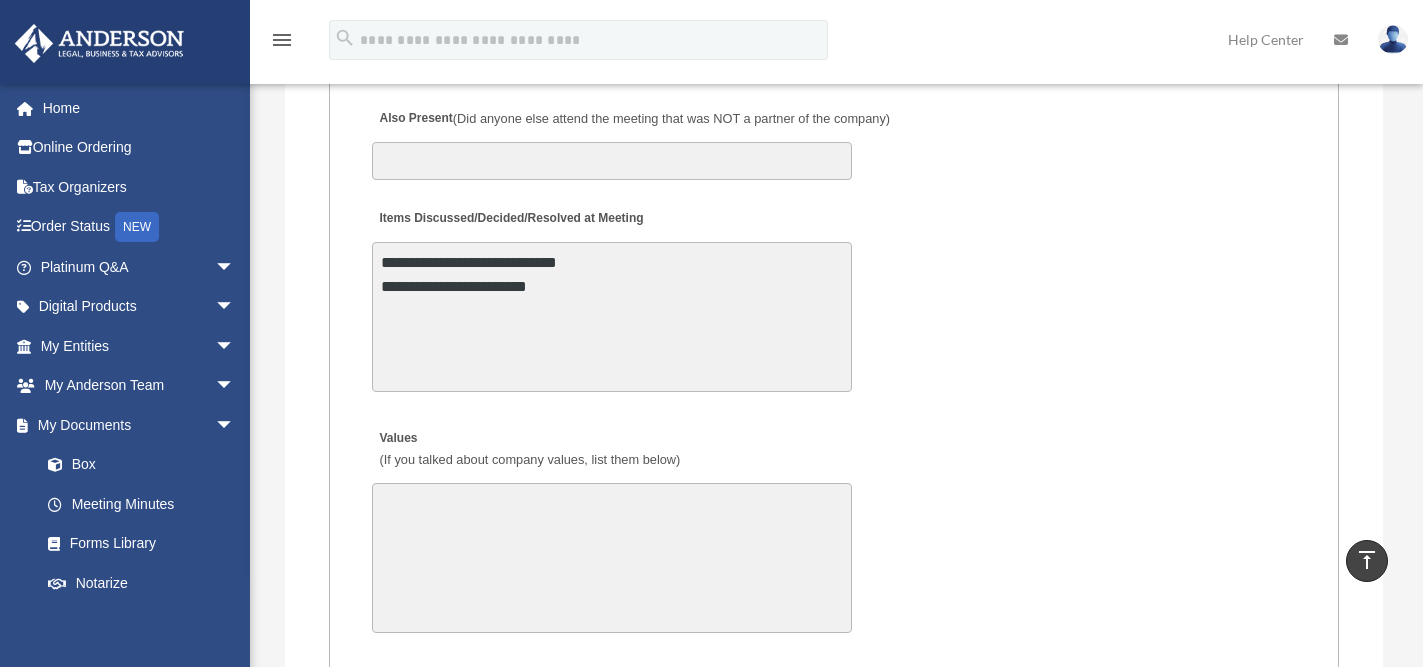scroll, scrollTop: 3734, scrollLeft: 0, axis: vertical 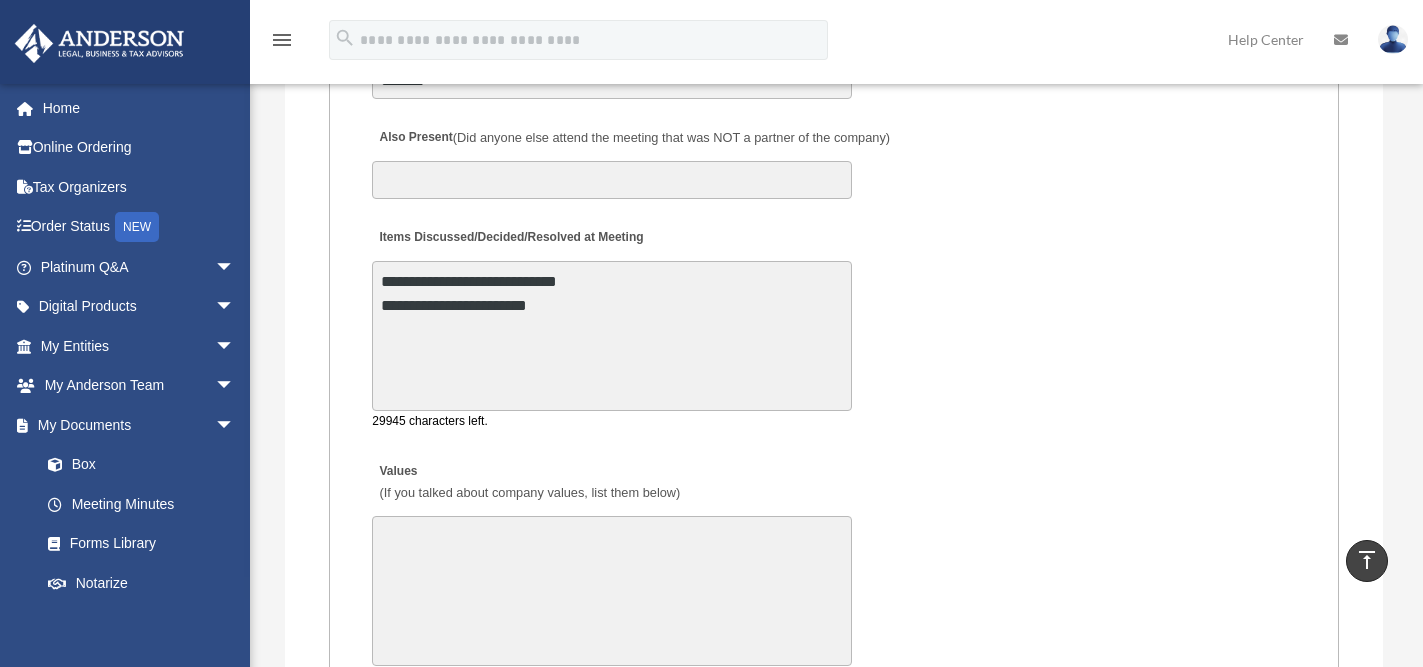 paste on "**********" 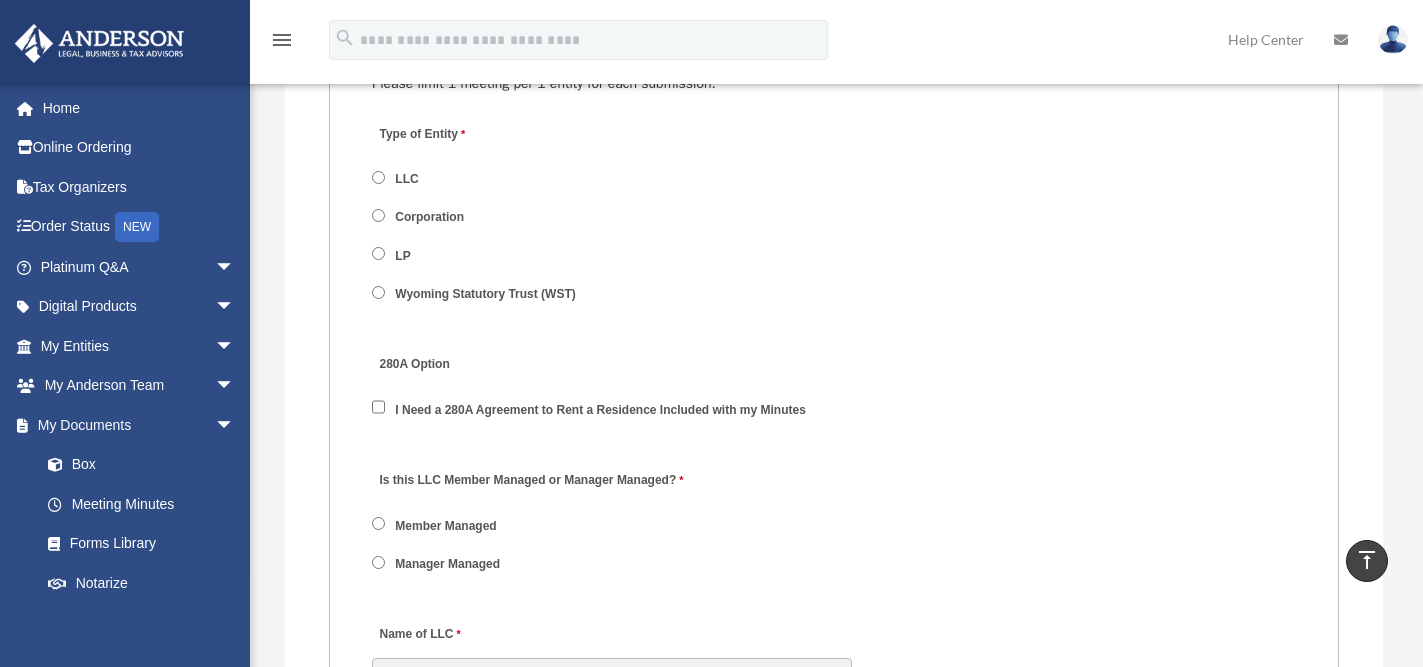 scroll, scrollTop: 2894, scrollLeft: 0, axis: vertical 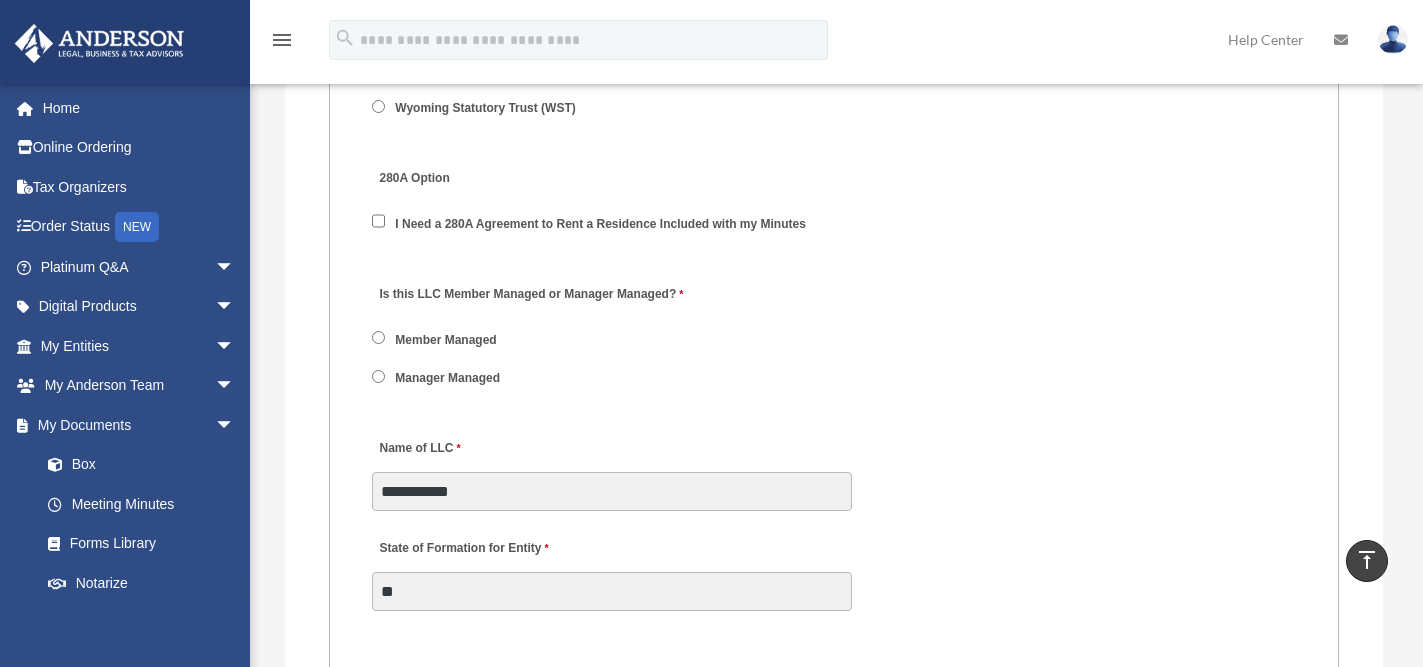 type on "**********" 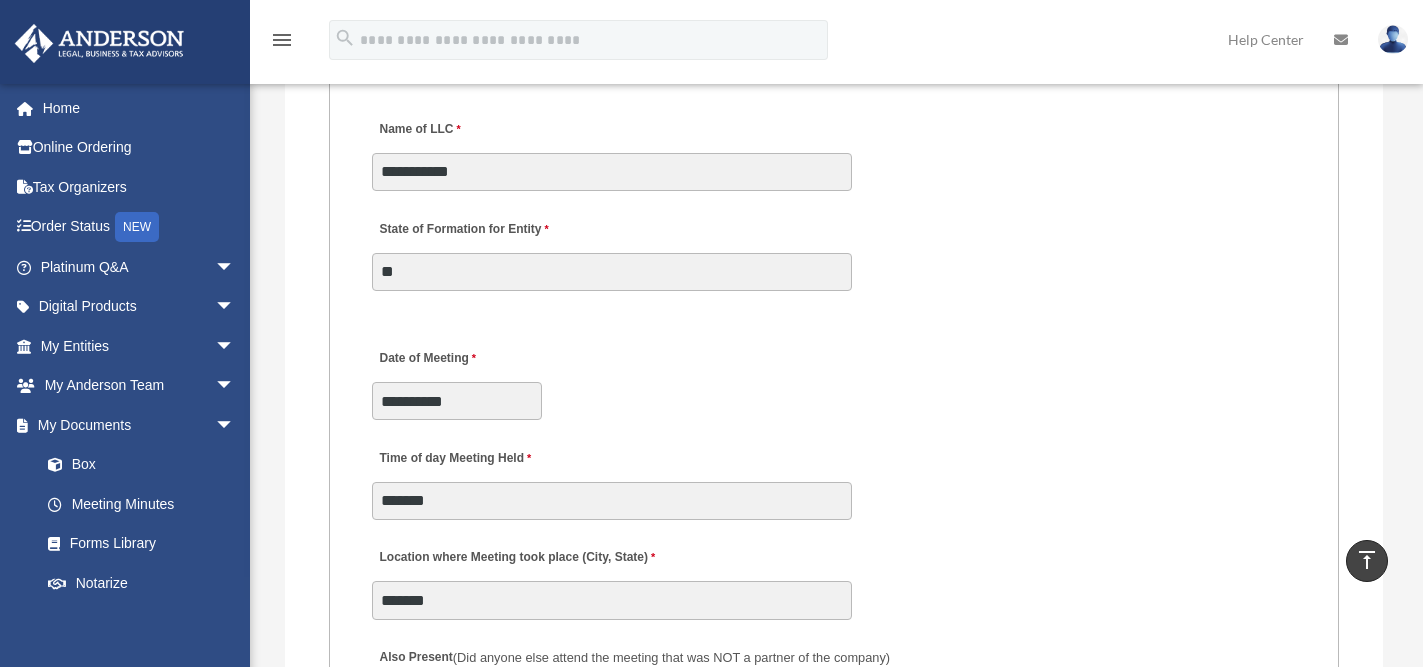 scroll, scrollTop: 3974, scrollLeft: 0, axis: vertical 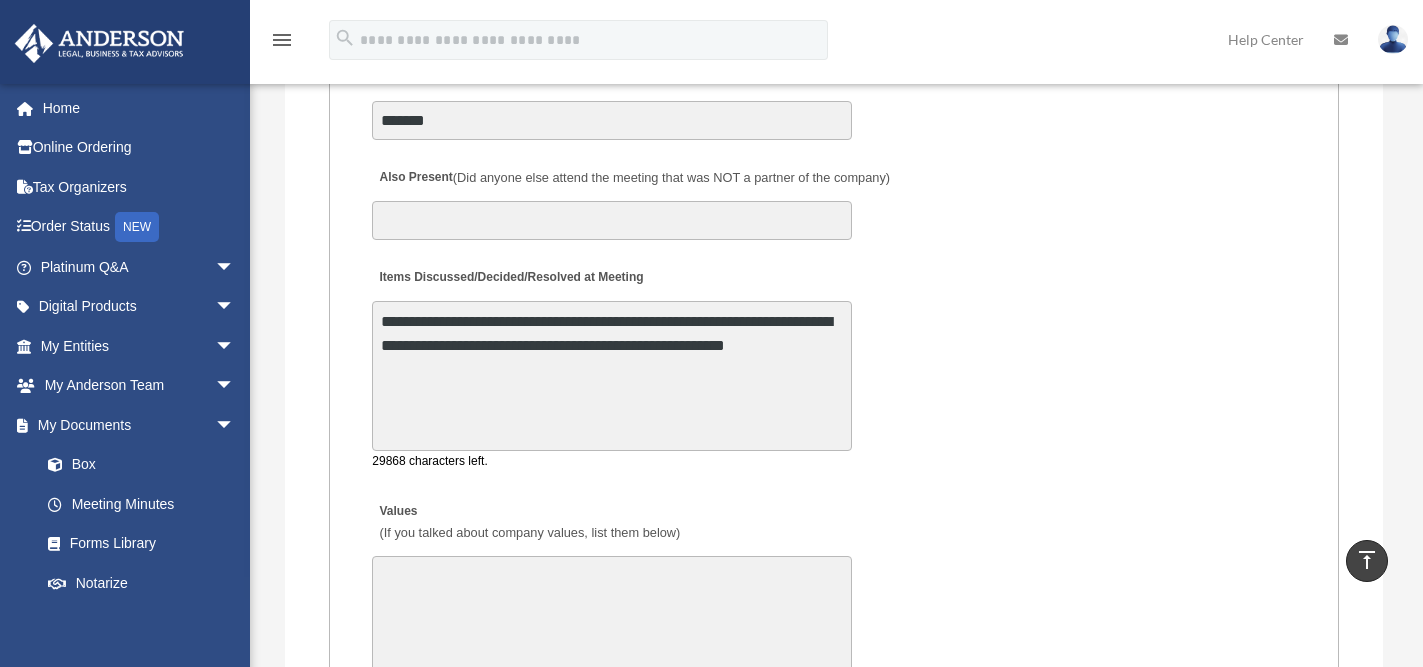 drag, startPoint x: 506, startPoint y: 422, endPoint x: 372, endPoint y: 305, distance: 177.89041 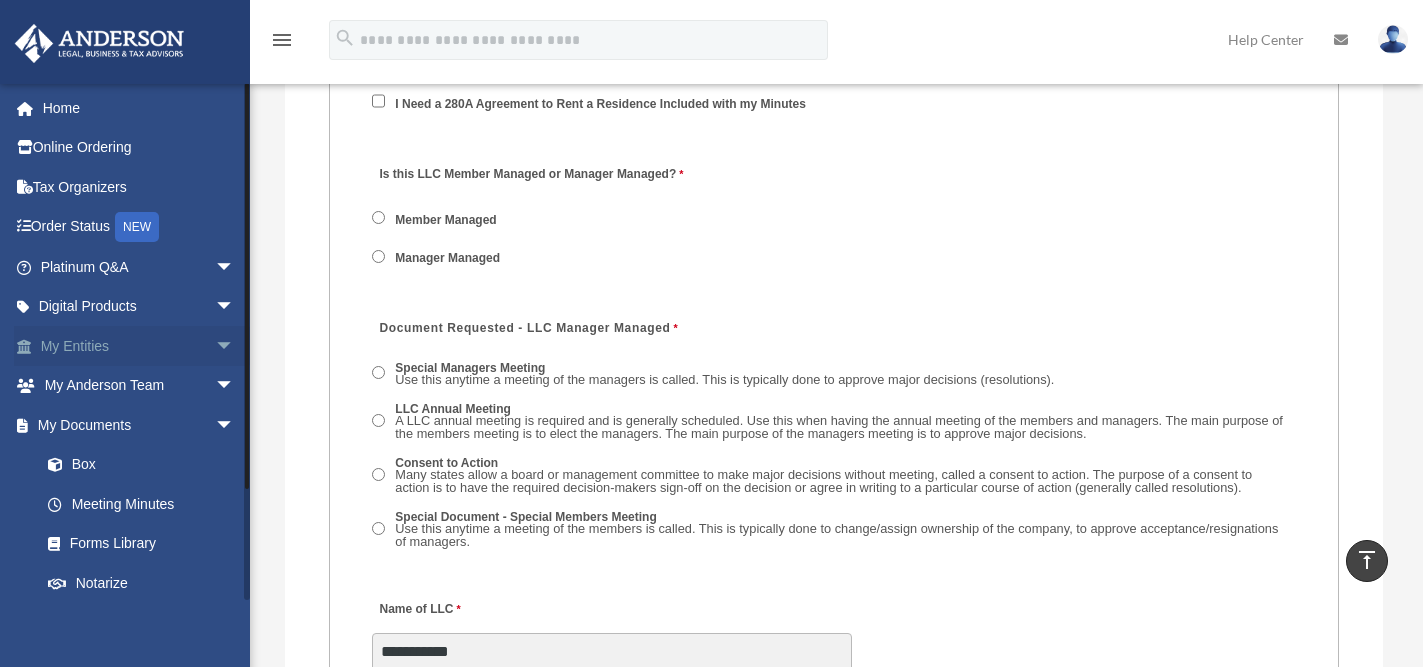 click on "arrow_drop_down" at bounding box center (235, 346) 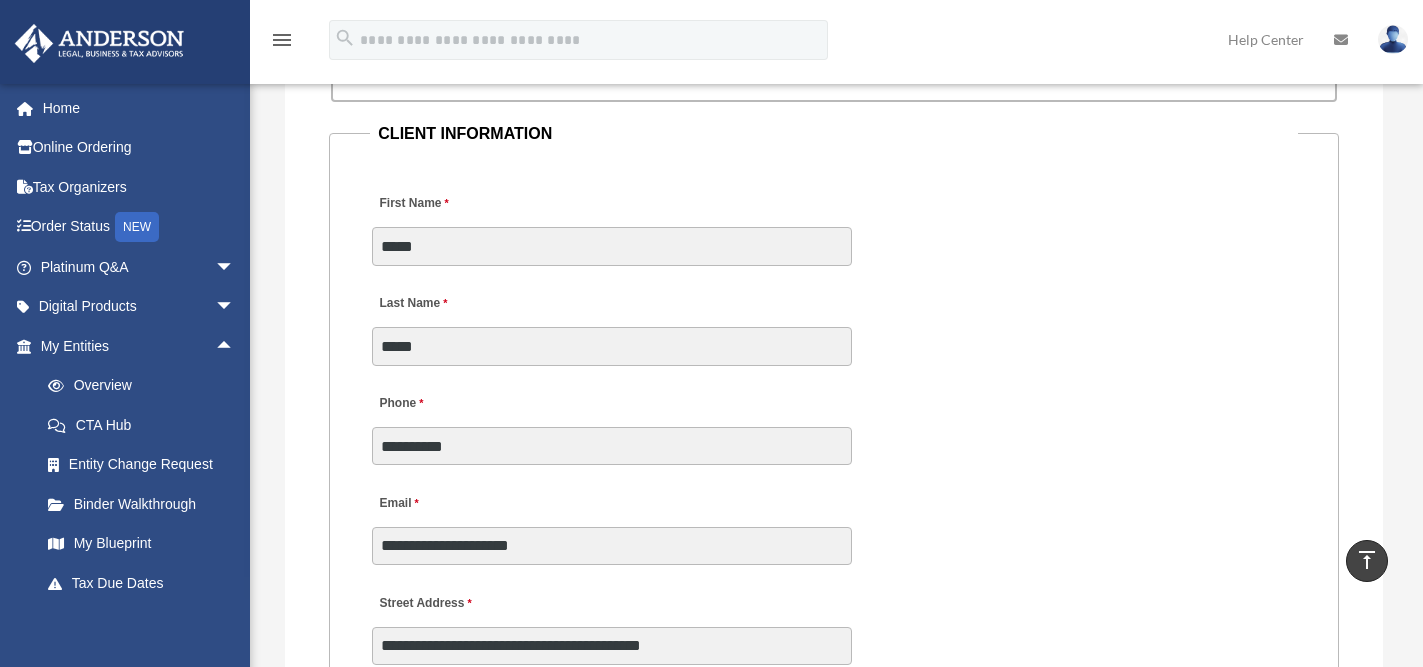 scroll, scrollTop: 2123, scrollLeft: 0, axis: vertical 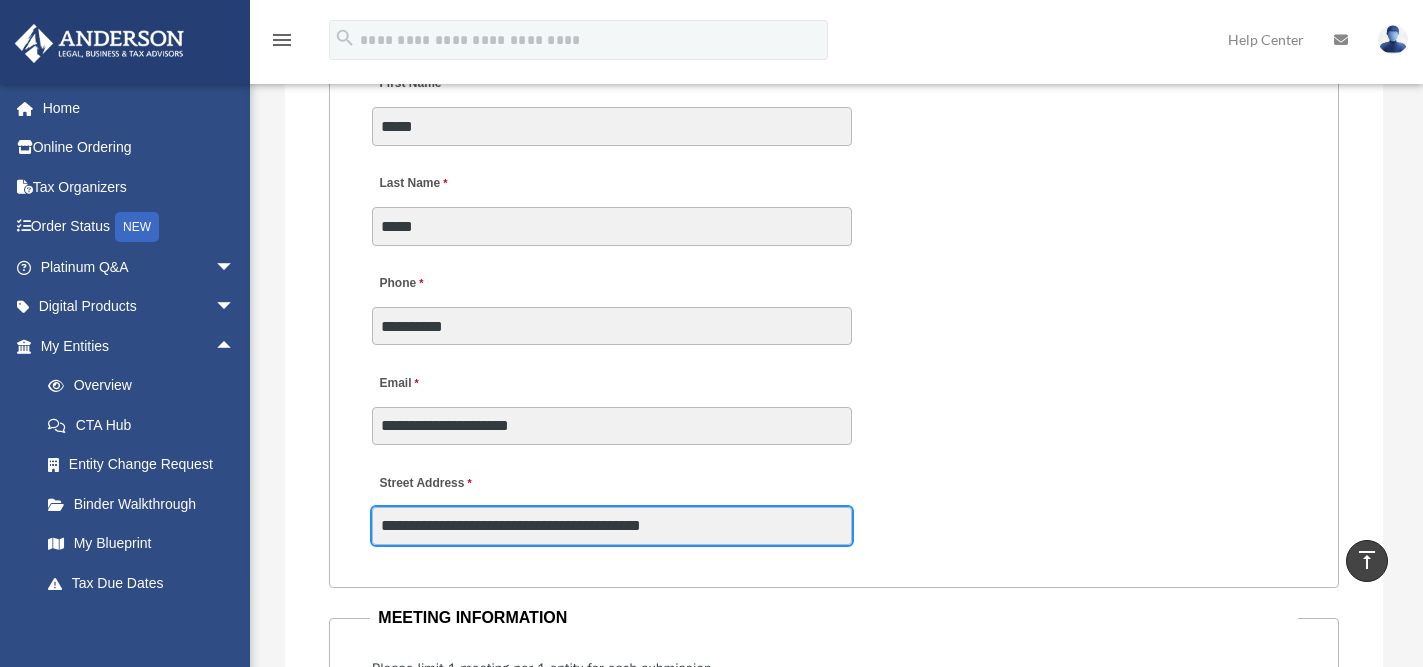 drag, startPoint x: 728, startPoint y: 525, endPoint x: 303, endPoint y: 496, distance: 425.98825 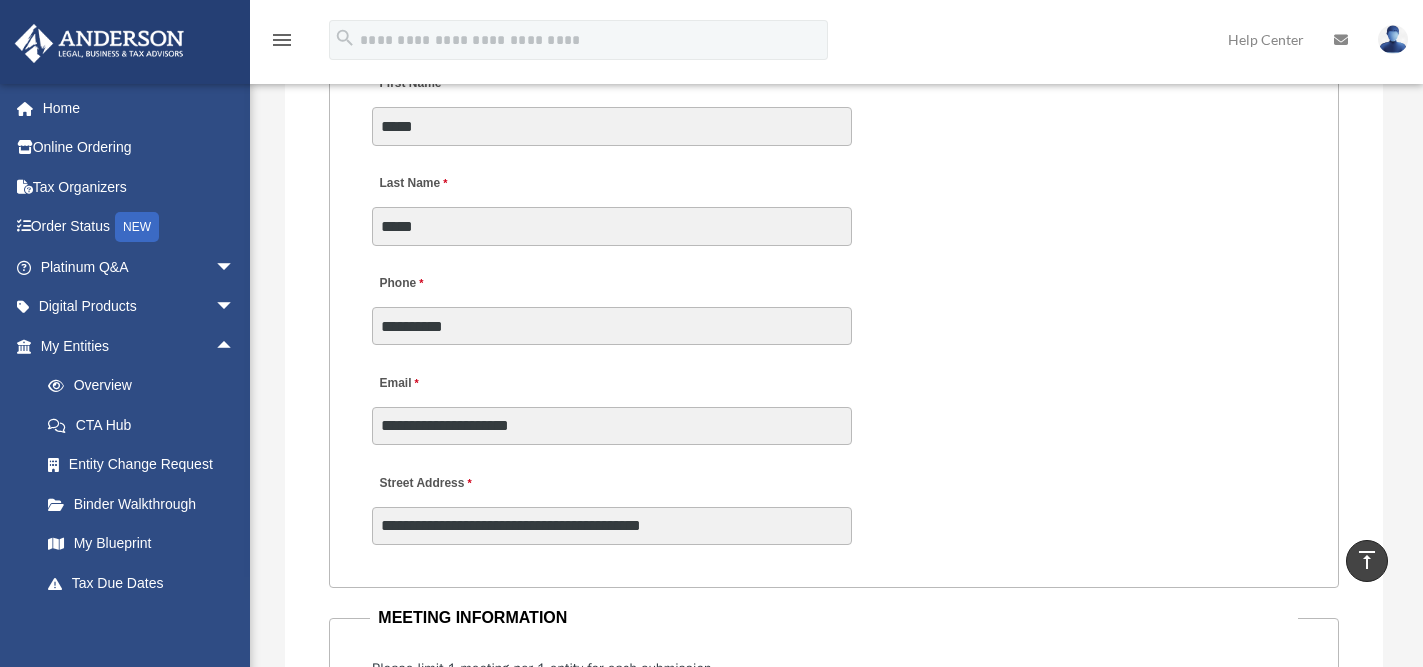 click on "Request for Meeting Minutes
Please ensure the email you list is associated with your account or processing your request could be delayed!
Meeting Minutes requests will be processed in the order they were received. Please note turnaround times for meeting minutes completion may vary.  The current processing/turnaround time averages 7 business days , though this may vary.
Please be advised of the following info to avoid losing your work:
The Meeting Minutes form contains long text fields that may take you some time to fill out.
Your user session may time out unexpectedly after several hours of inactivity.
Keep a local copy what you write in the text fields of the form. This could be as simple as a Word document. This will ensure you have a backup in case there is an error with your submission and you need to try again.
CLIENT INFORMATION
First Name *****
Last Name *****
Phone [PHONE]
Email [EMAIL]
Street Address" at bounding box center (834, 1556) 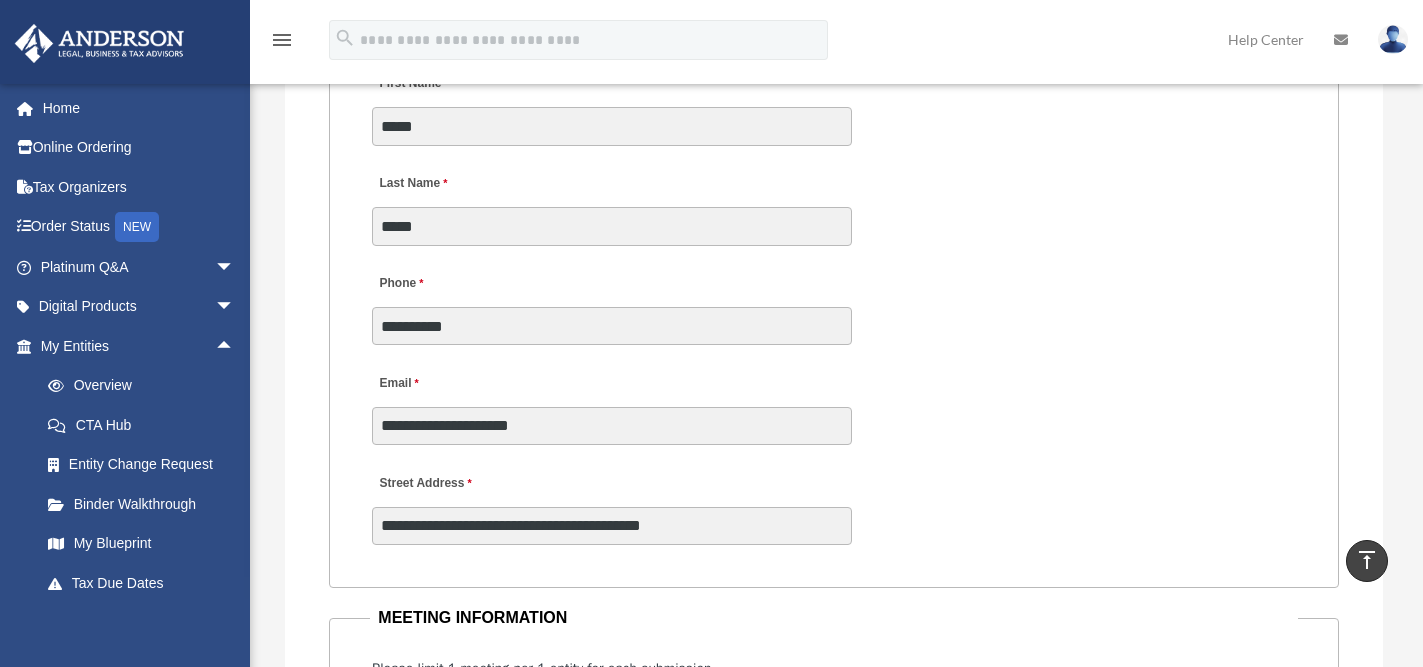click on "Phone [PHONE]
Email [EMAIL]" at bounding box center (833, 348) 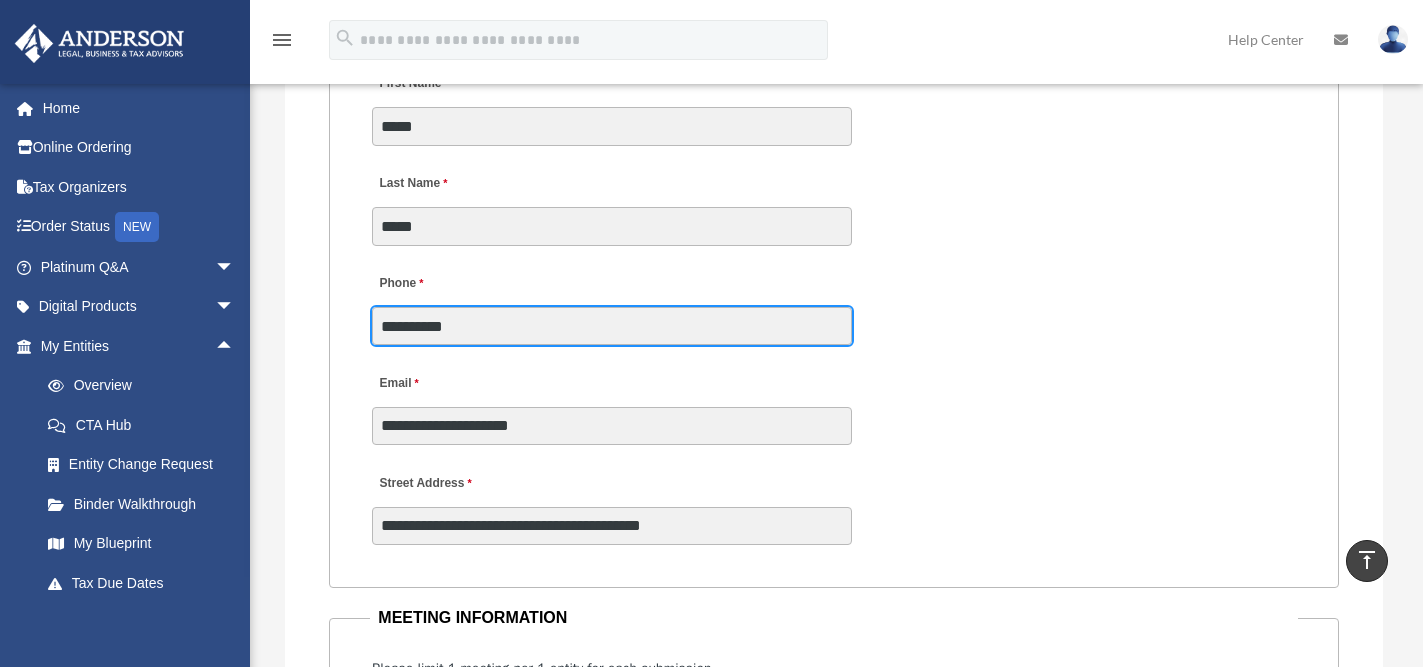 drag, startPoint x: 436, startPoint y: 321, endPoint x: 329, endPoint y: 319, distance: 107.01869 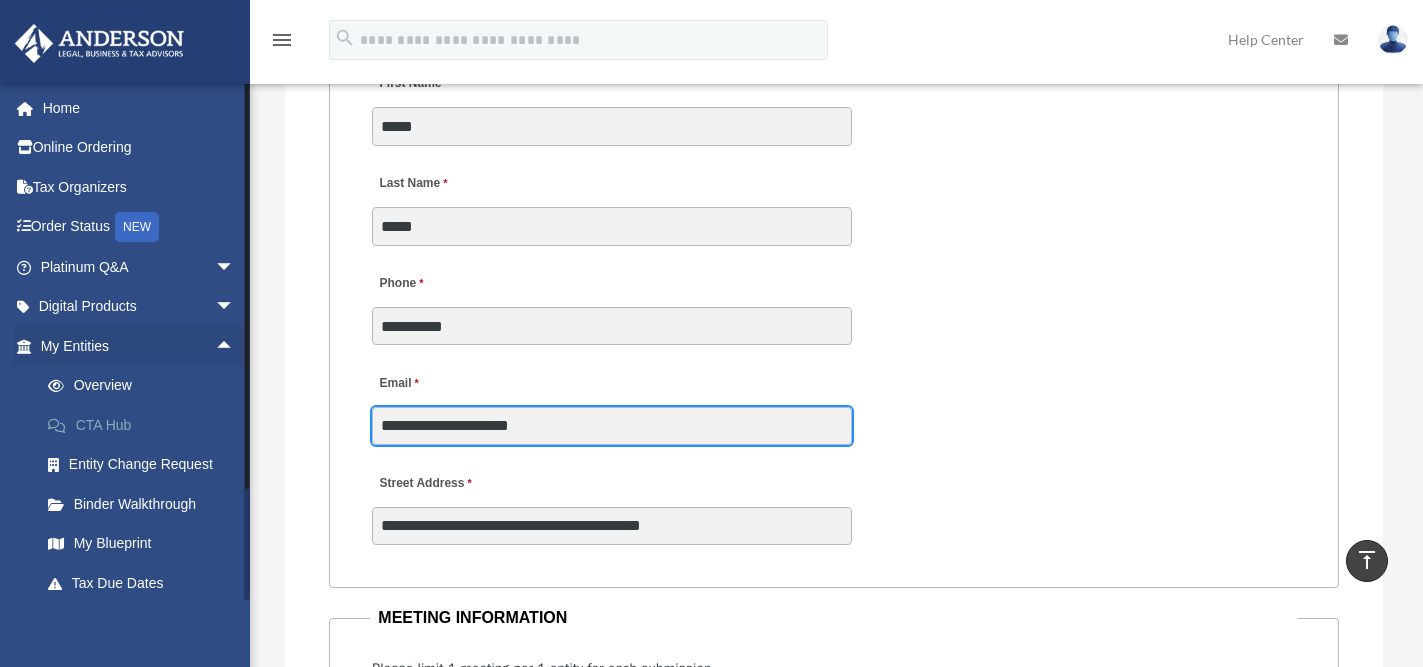 drag, startPoint x: 649, startPoint y: 430, endPoint x: 232, endPoint y: 422, distance: 417.07672 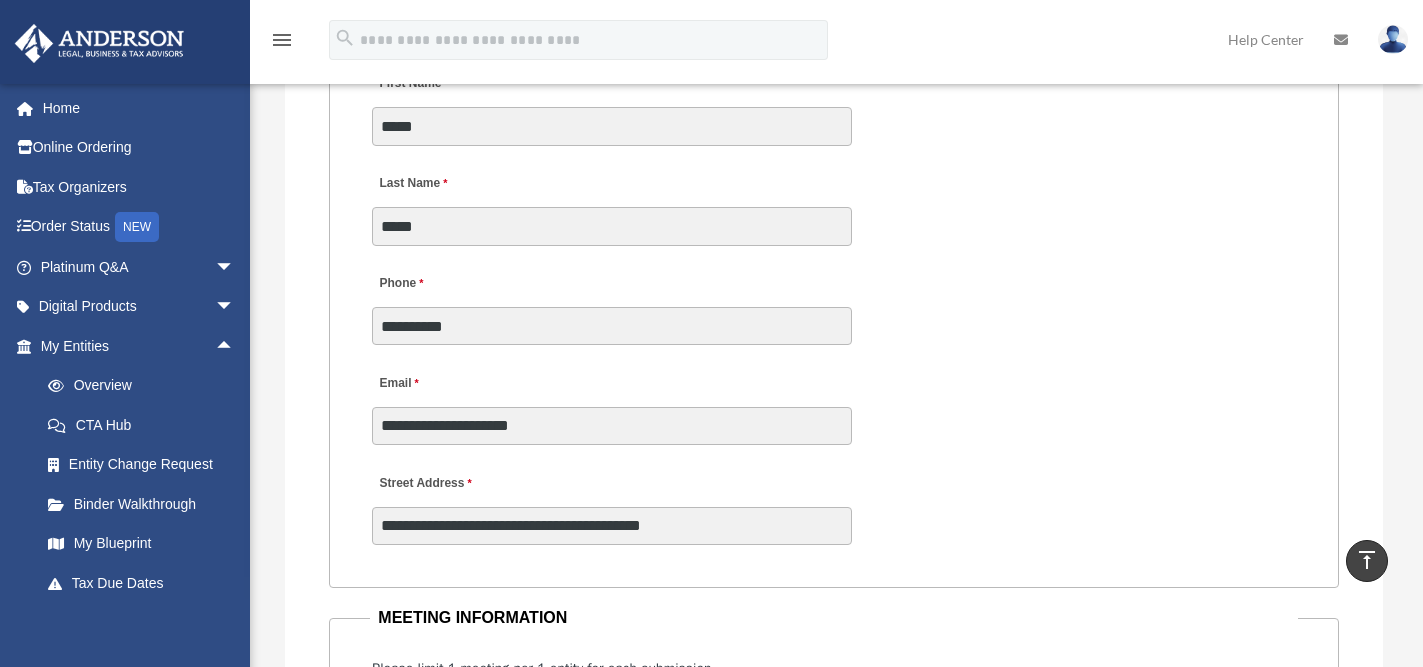 click on "Phone [PHONE]
Email [EMAIL]" at bounding box center [833, 348] 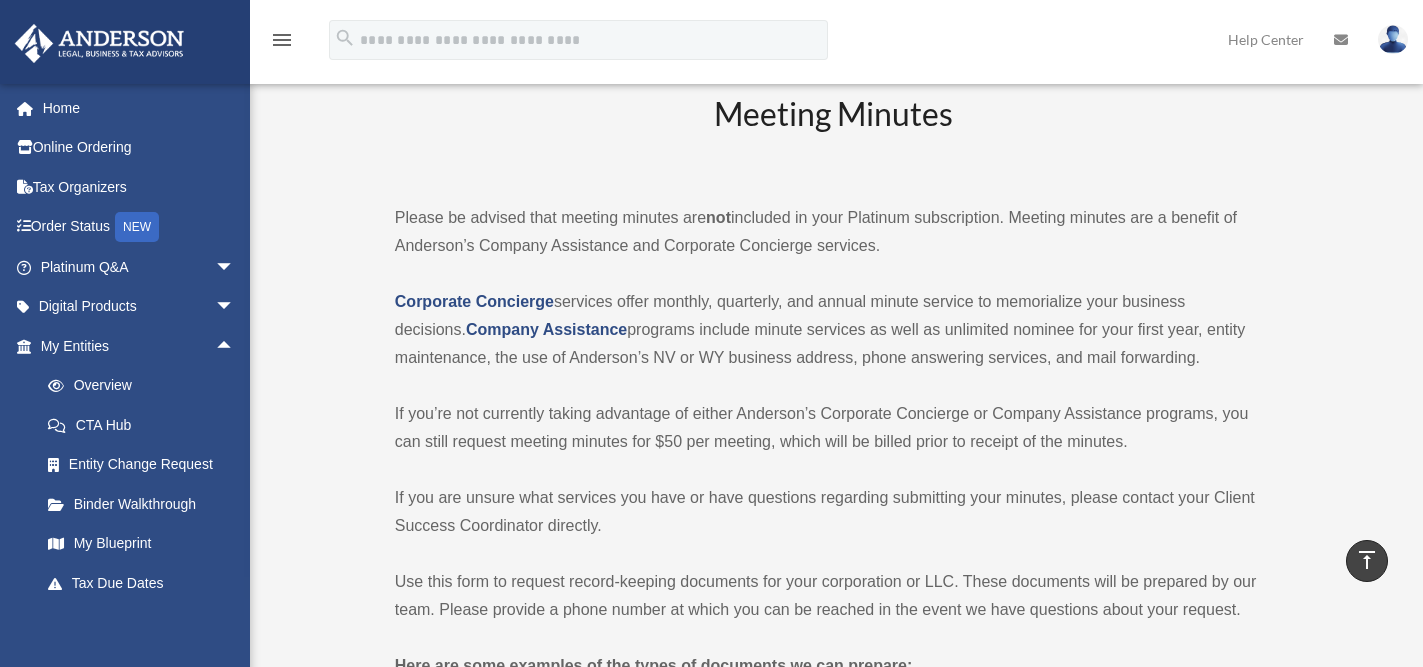 scroll, scrollTop: 0, scrollLeft: 0, axis: both 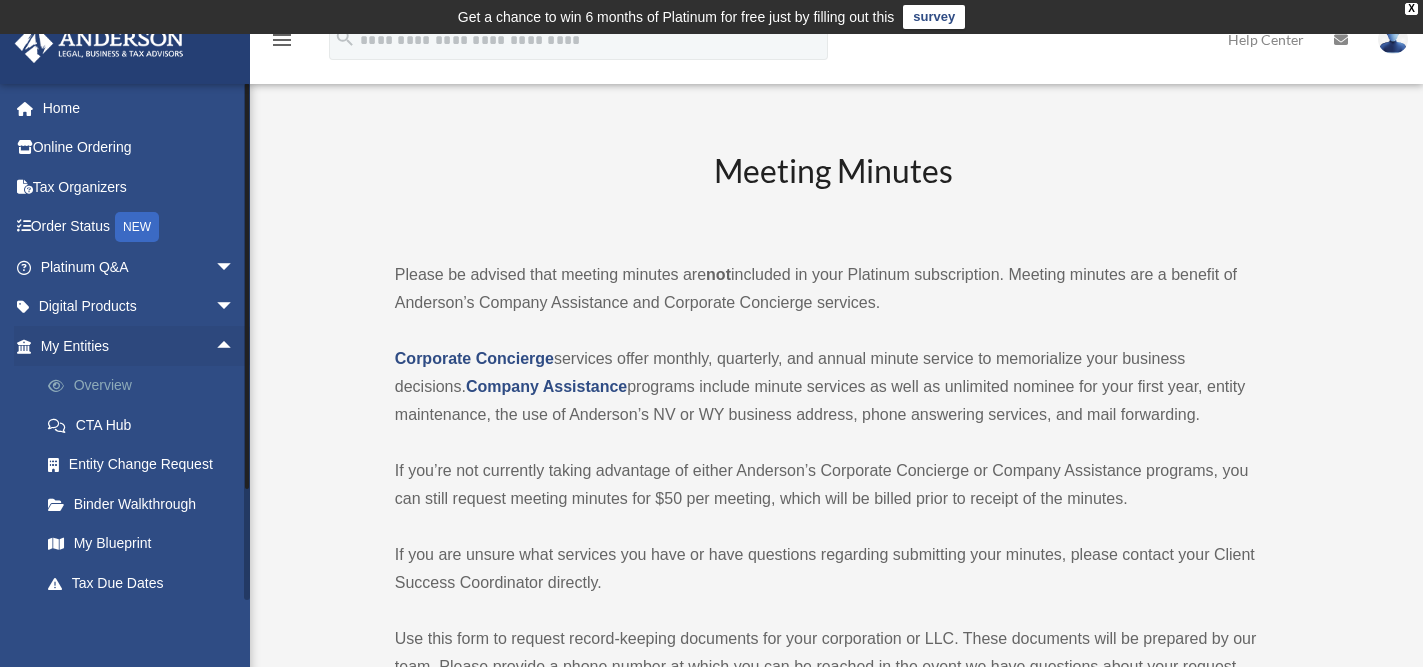click on "Overview" at bounding box center [146, 386] 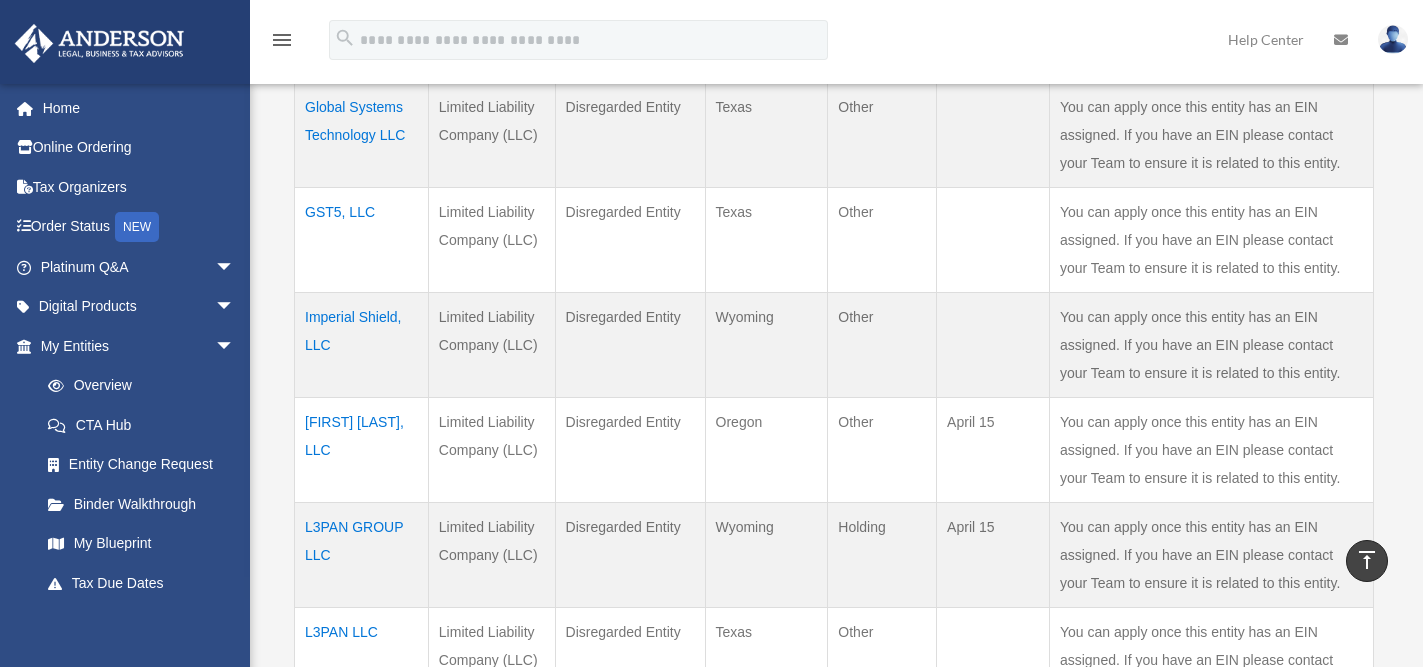 scroll, scrollTop: 1320, scrollLeft: 0, axis: vertical 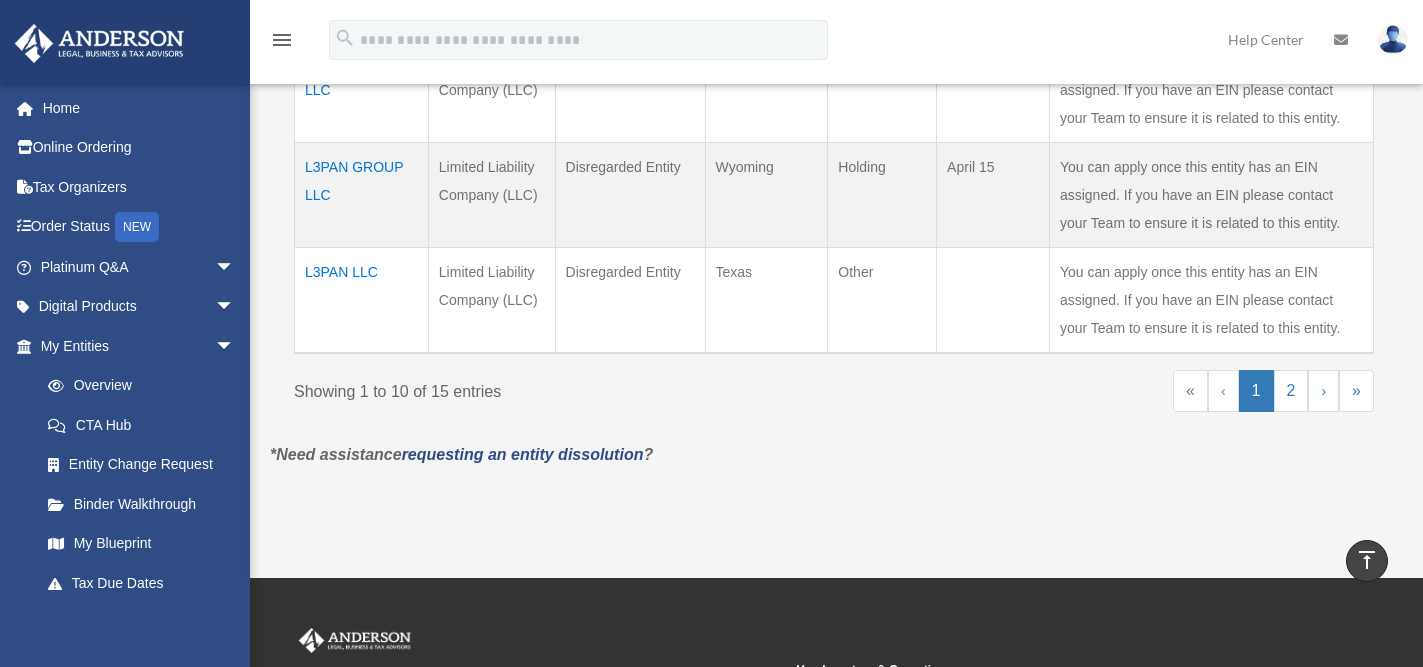 click on "L3PAN GROUP LLC" at bounding box center [362, 194] 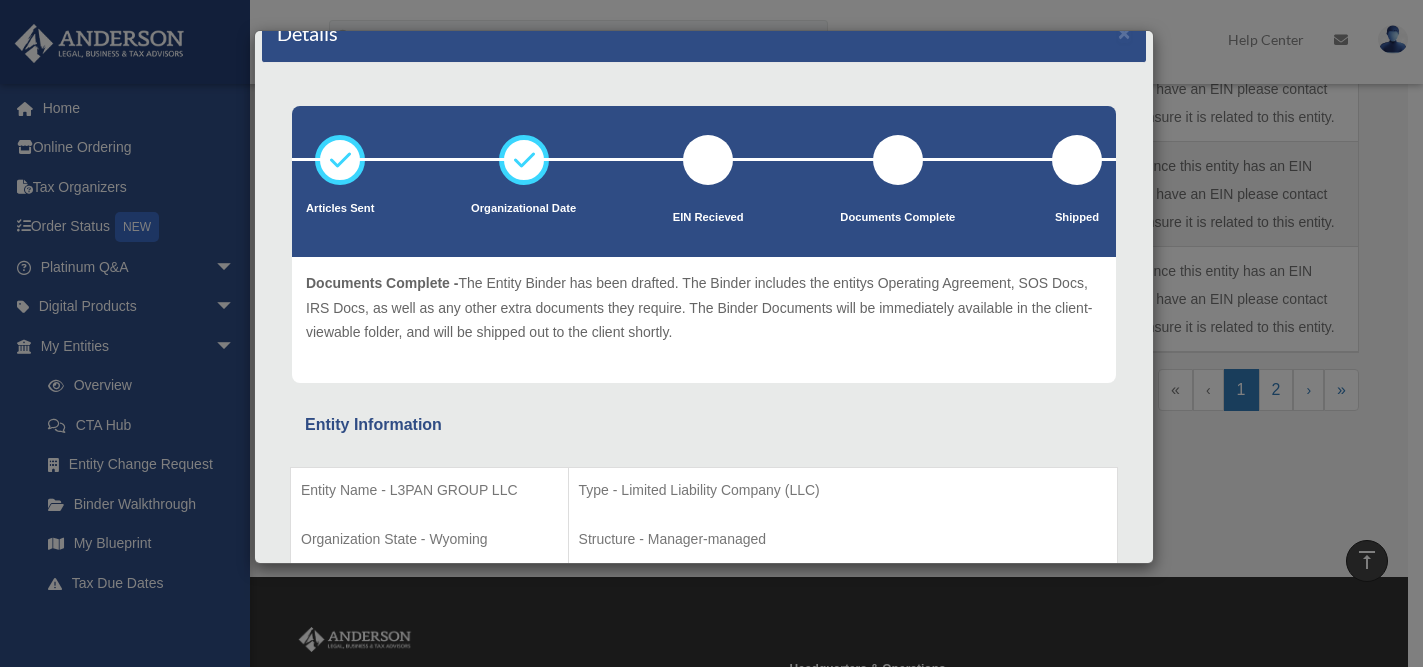 scroll, scrollTop: 0, scrollLeft: 0, axis: both 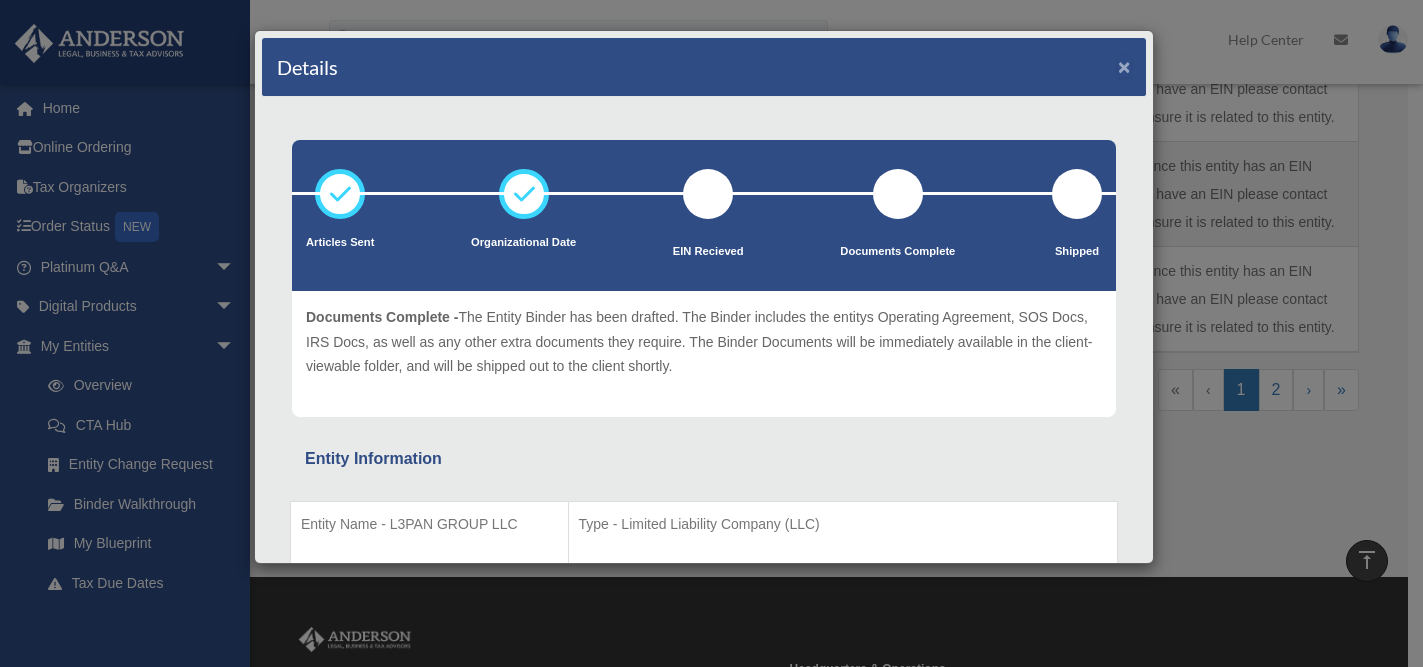 click on "×" at bounding box center [1124, 66] 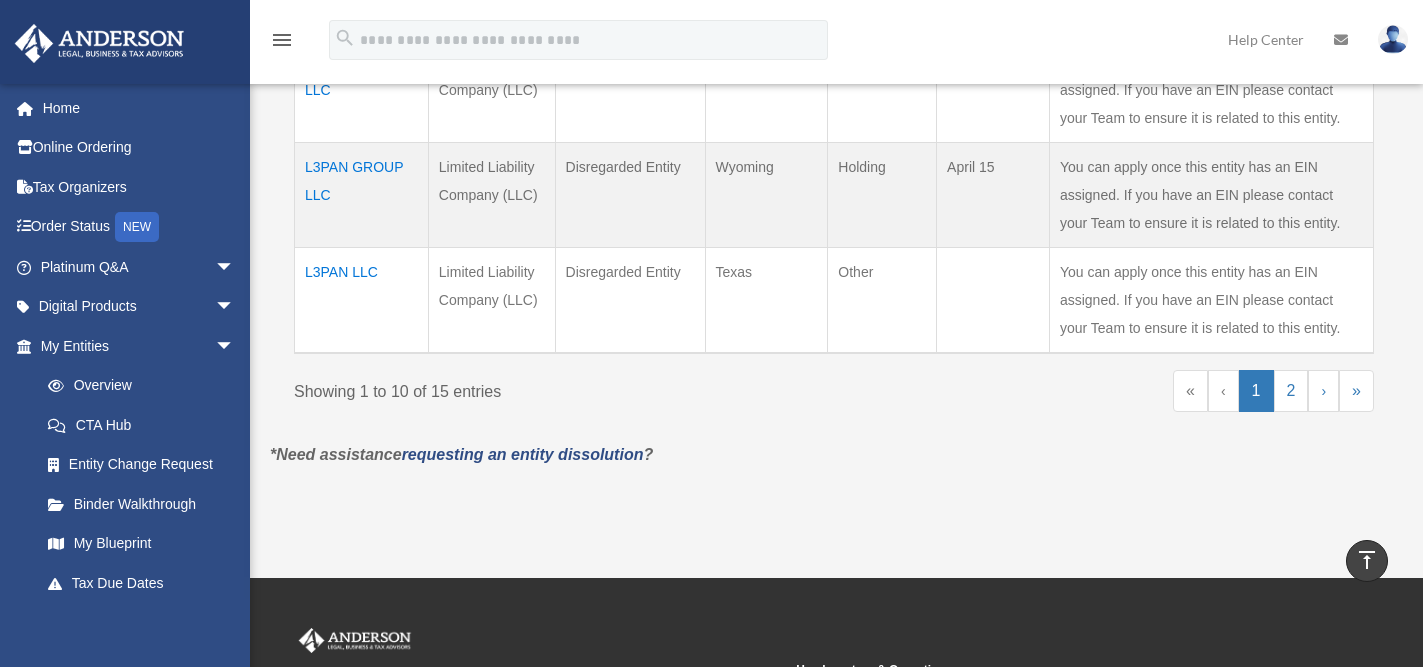 click on "L3PAN LLC" at bounding box center (362, 300) 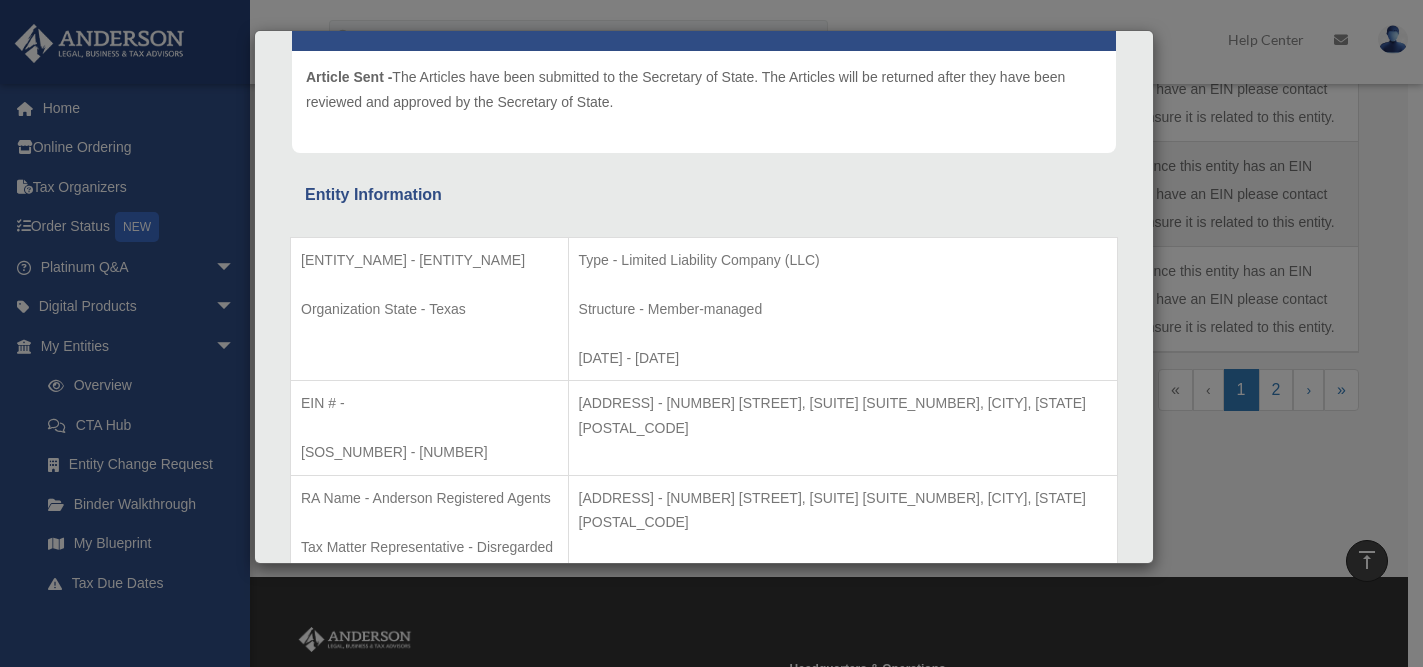 scroll, scrollTop: 0, scrollLeft: 0, axis: both 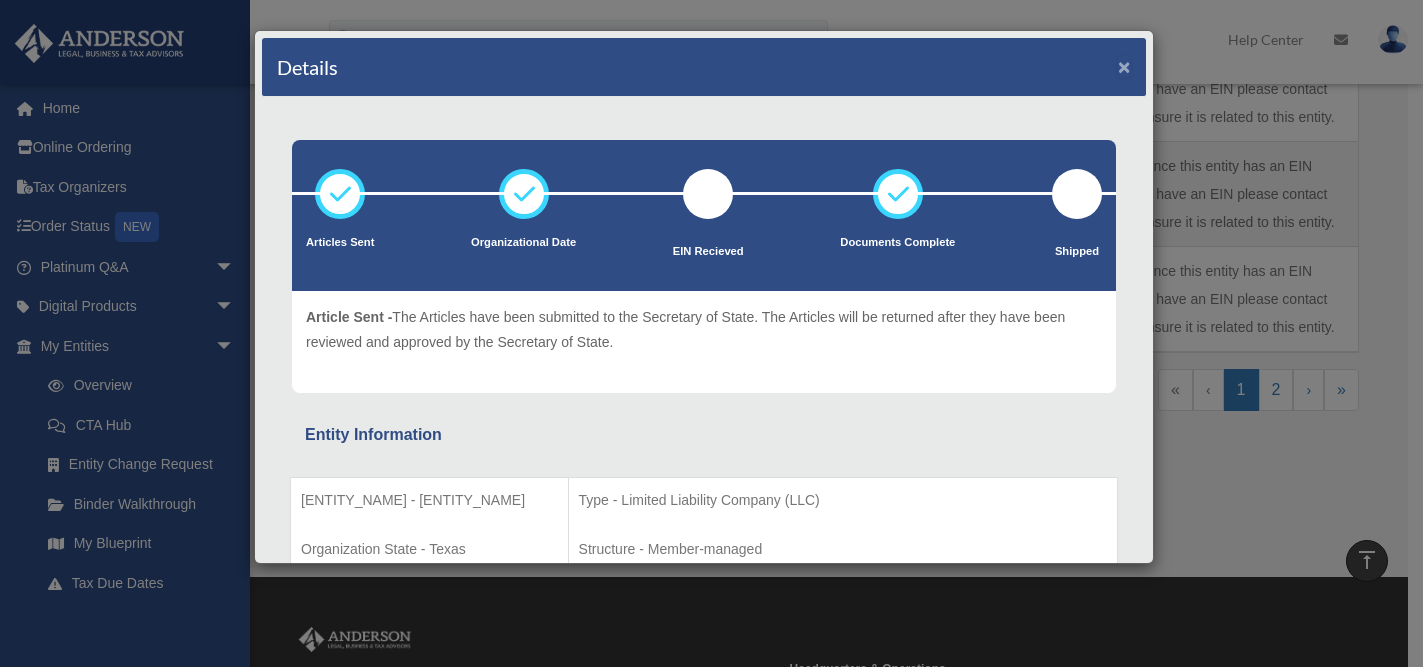 click on "×" at bounding box center (1124, 66) 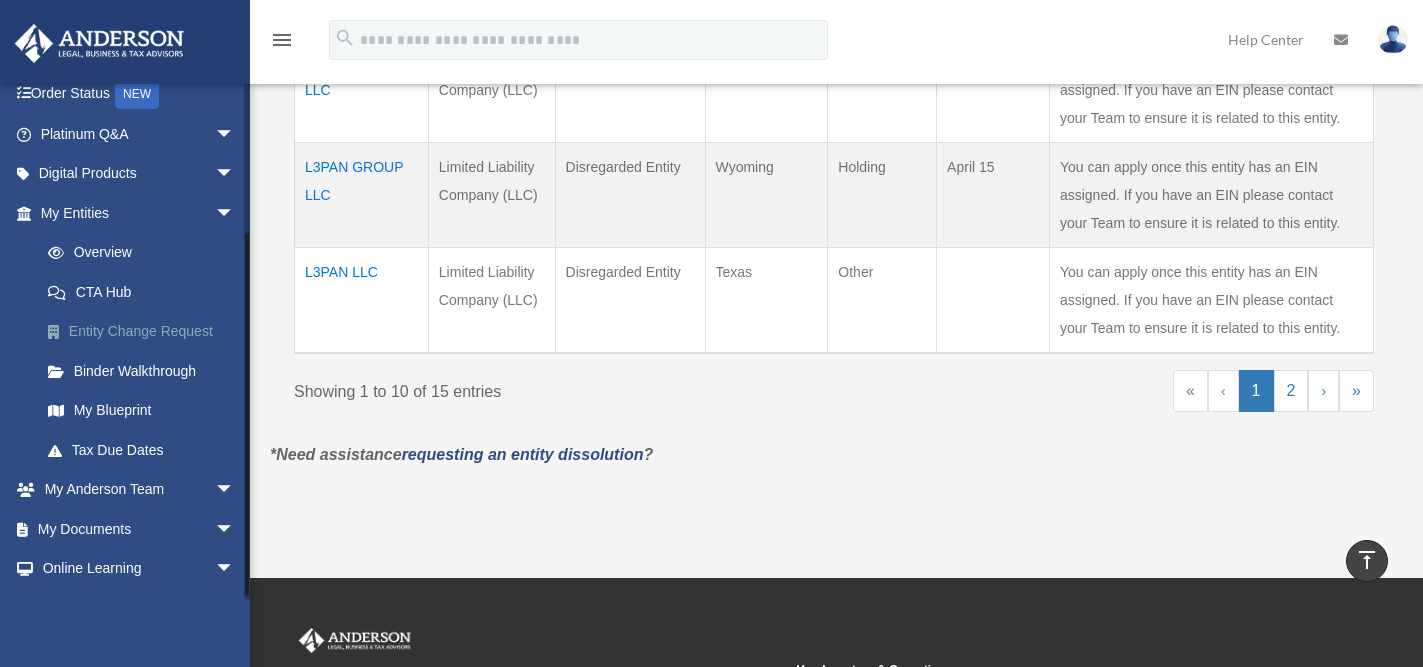scroll, scrollTop: 205, scrollLeft: 0, axis: vertical 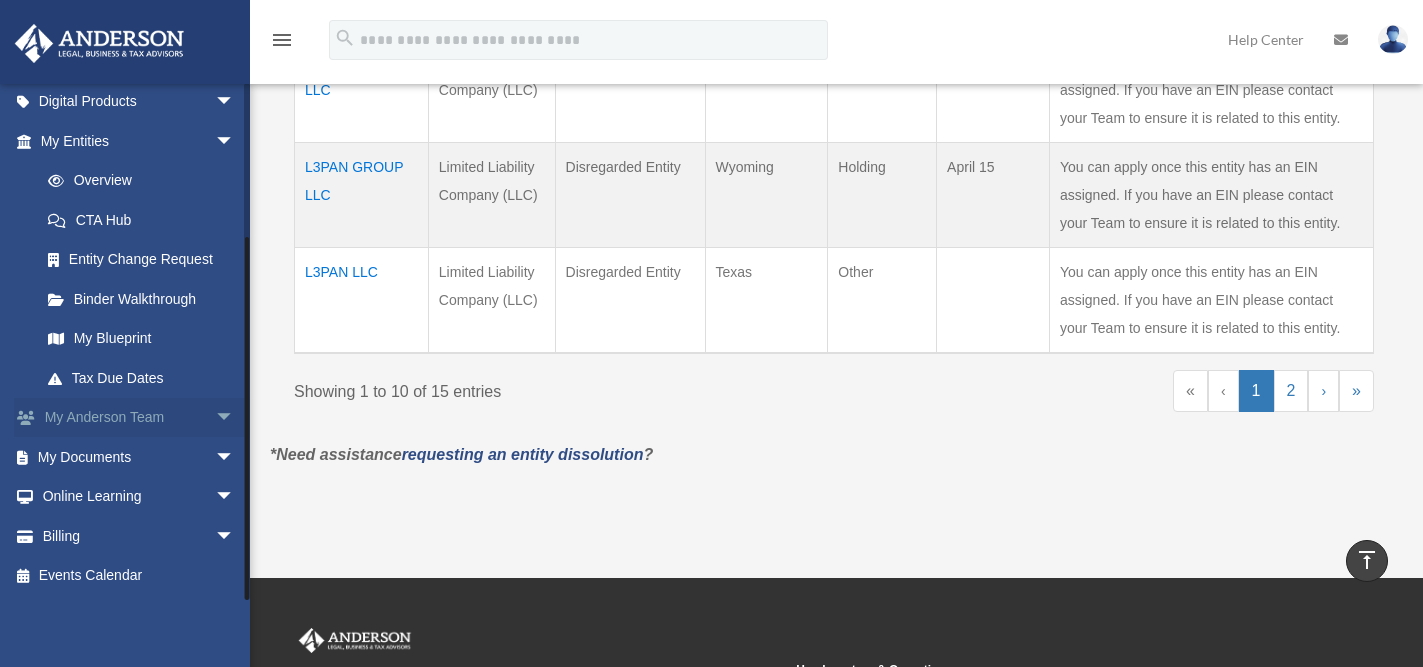 click on "arrow_drop_down" at bounding box center (235, 418) 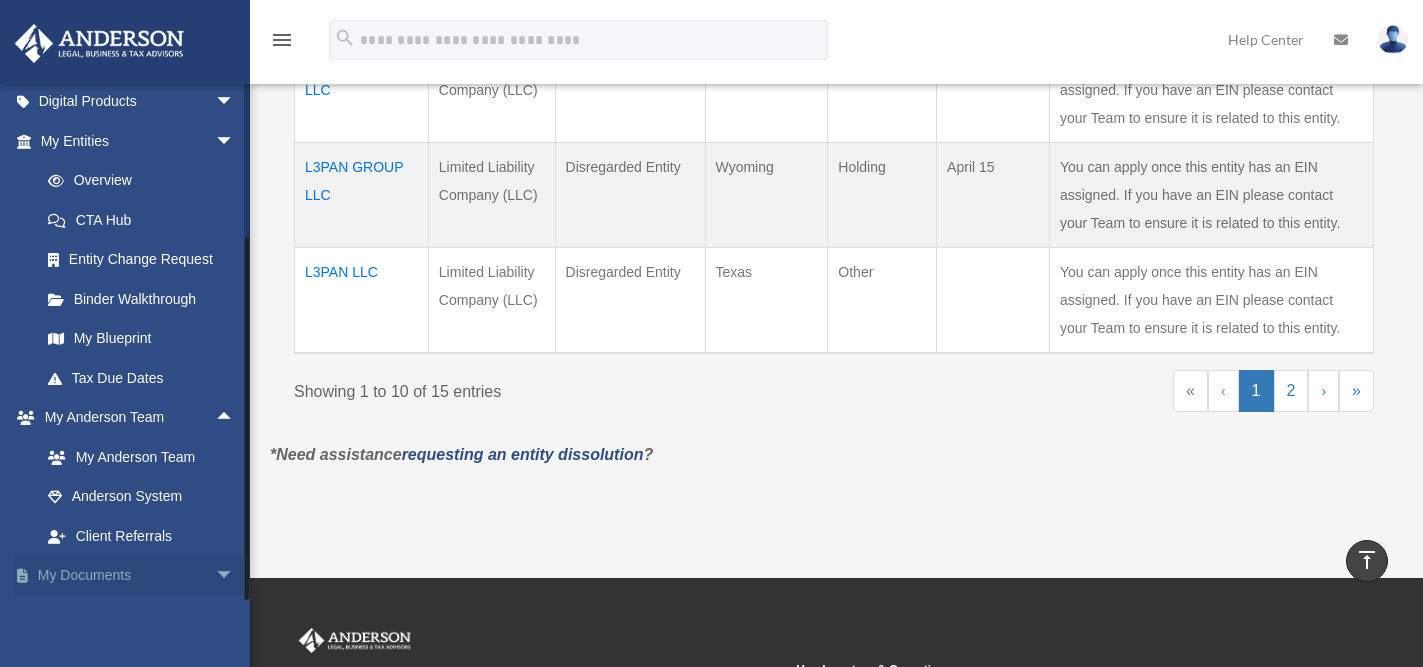 click on "arrow_drop_down" at bounding box center [235, 576] 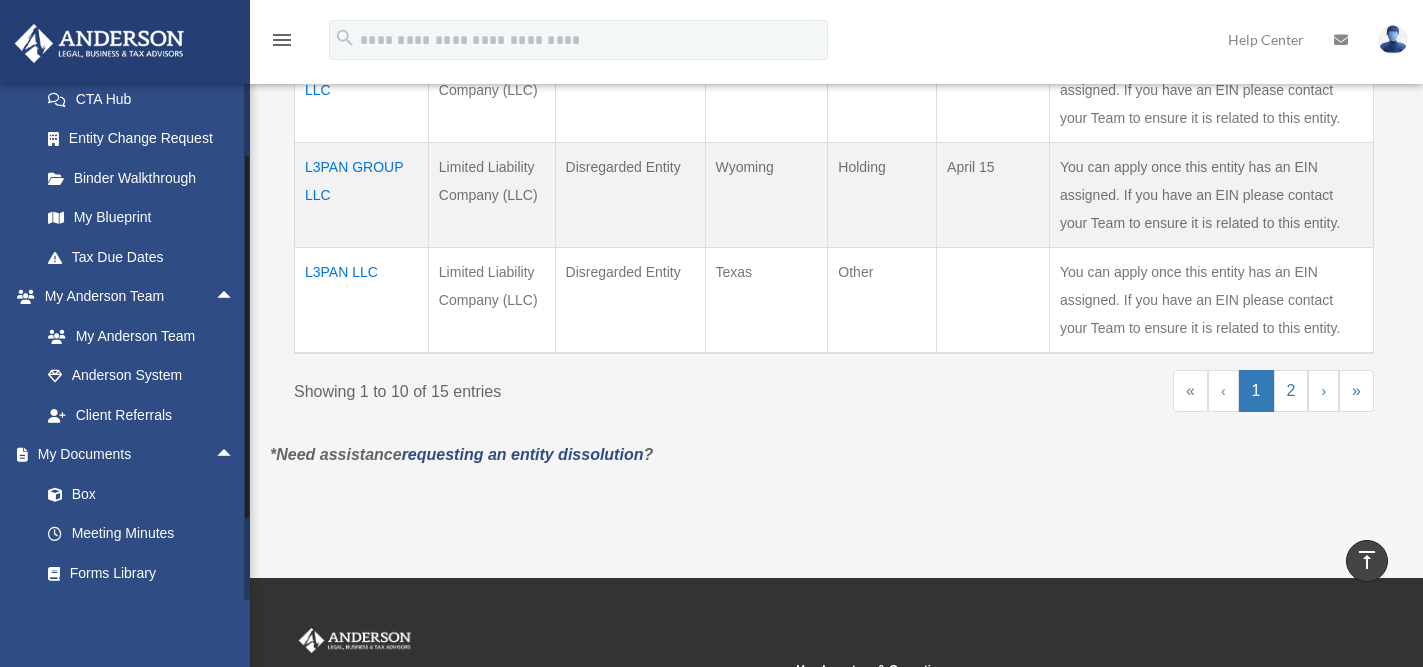 scroll, scrollTop: 482, scrollLeft: 0, axis: vertical 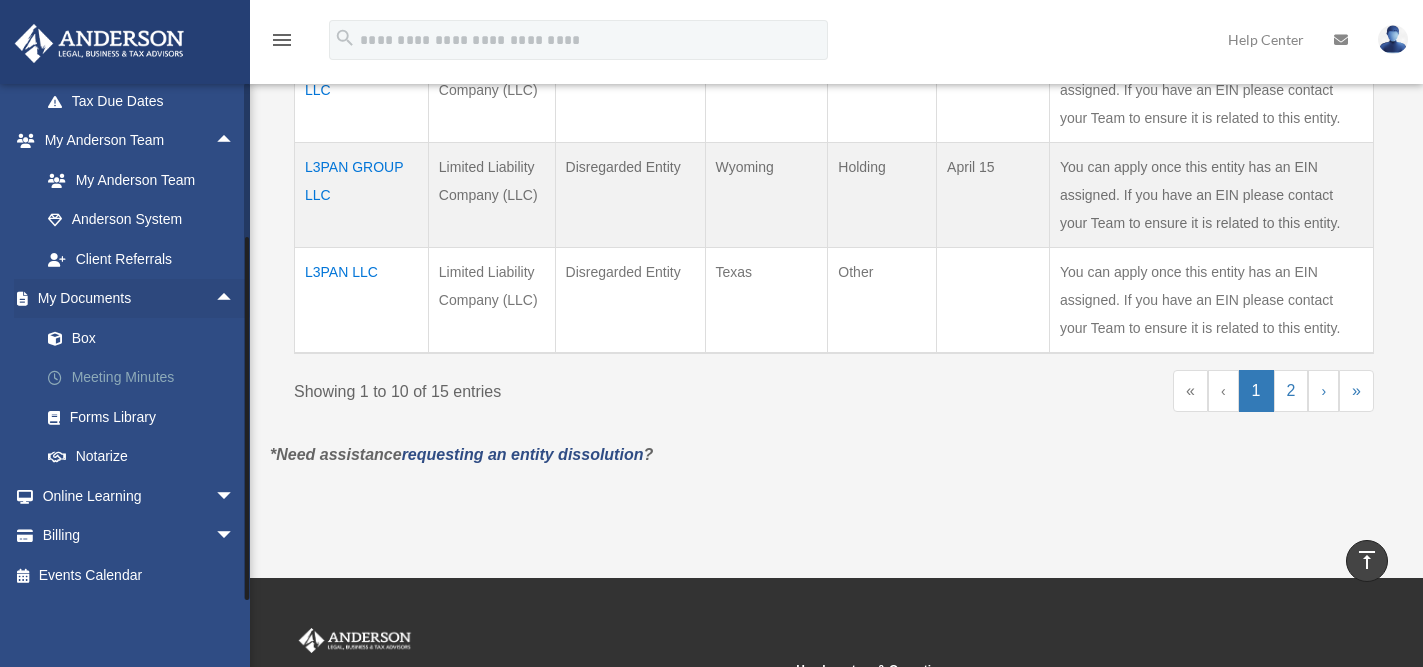 click on "Meeting Minutes" at bounding box center (146, 378) 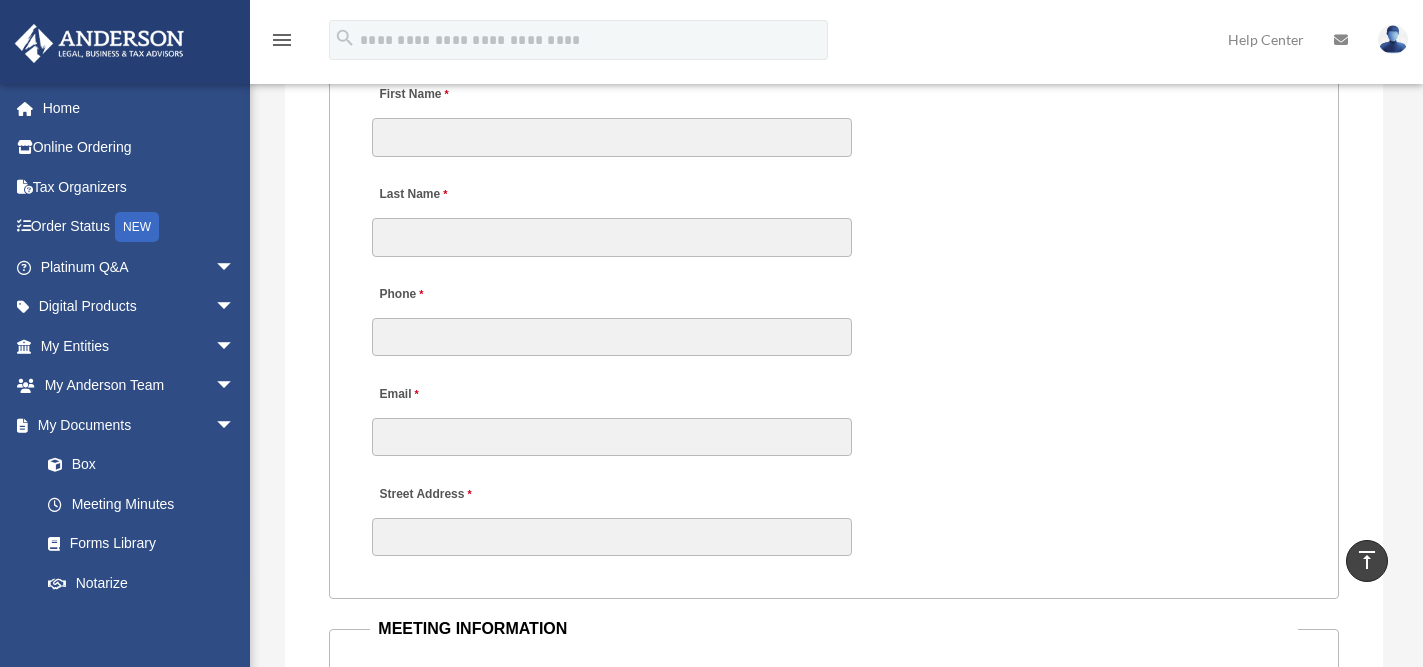 scroll, scrollTop: 1954, scrollLeft: 0, axis: vertical 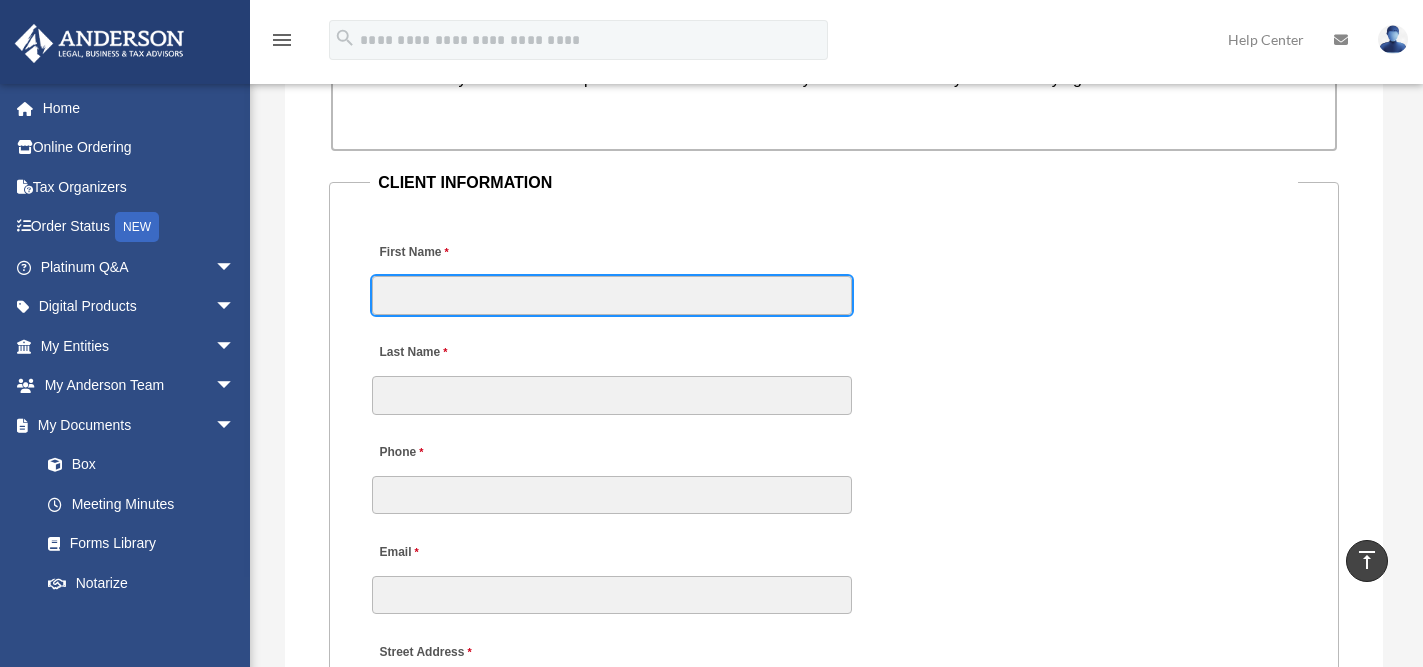 click on "First Name" at bounding box center [612, 295] 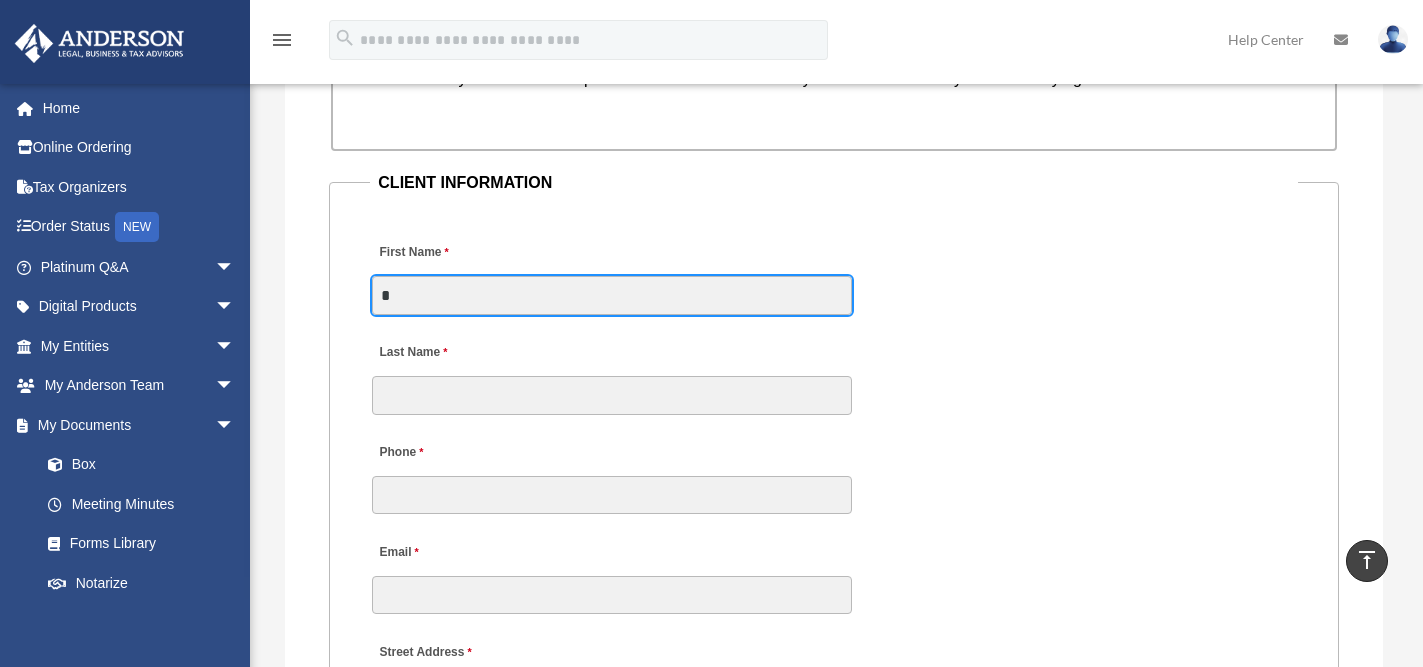 type on "*" 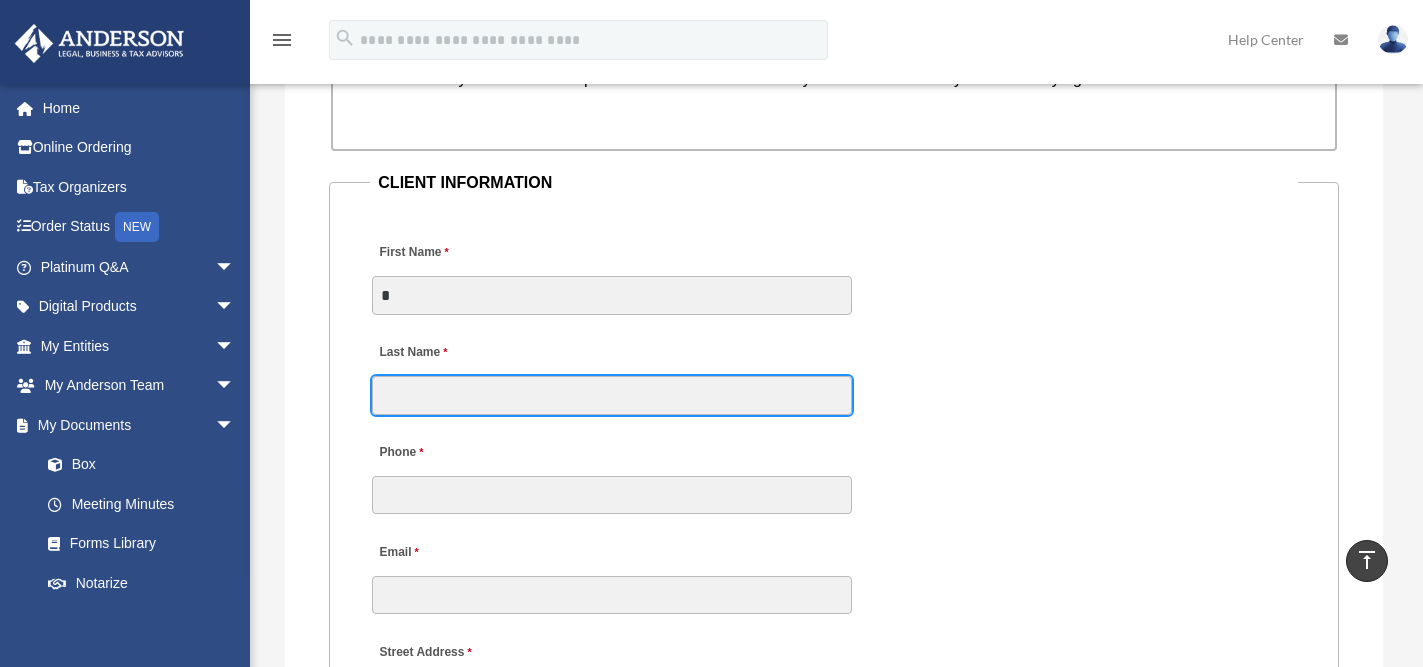 click on "Last Name" at bounding box center (612, 395) 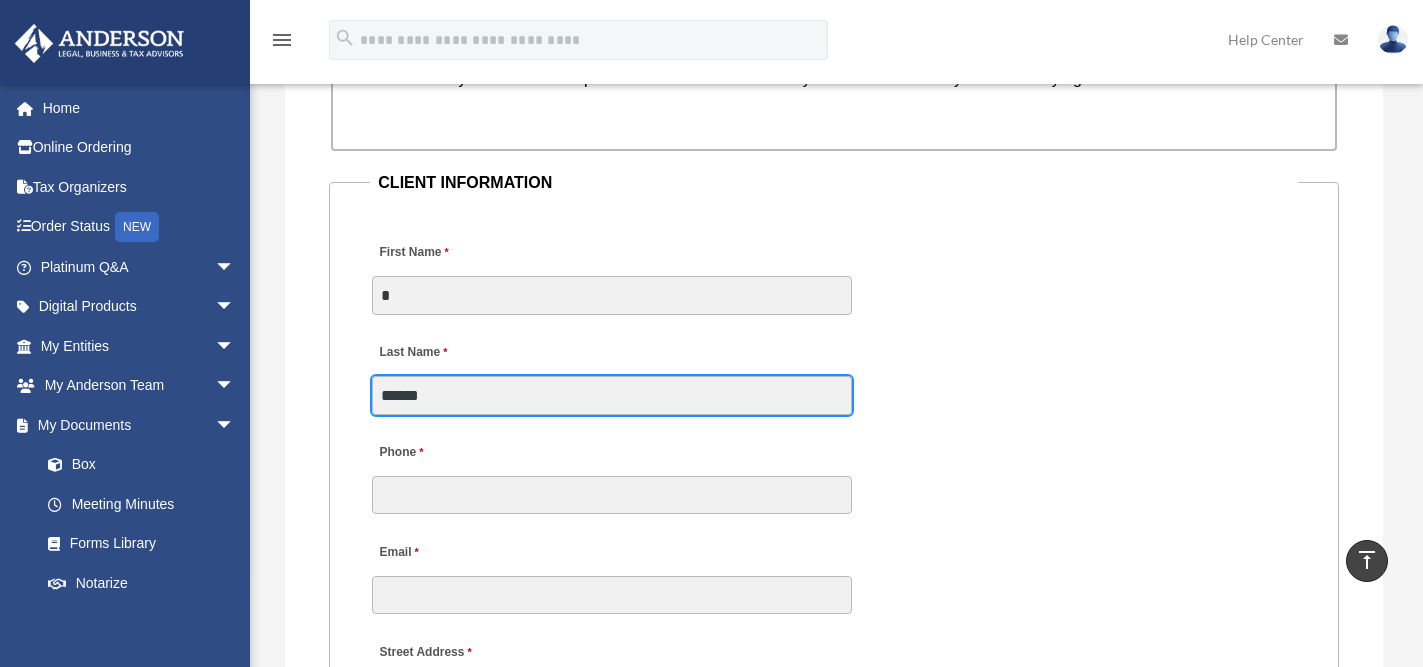 type on "******" 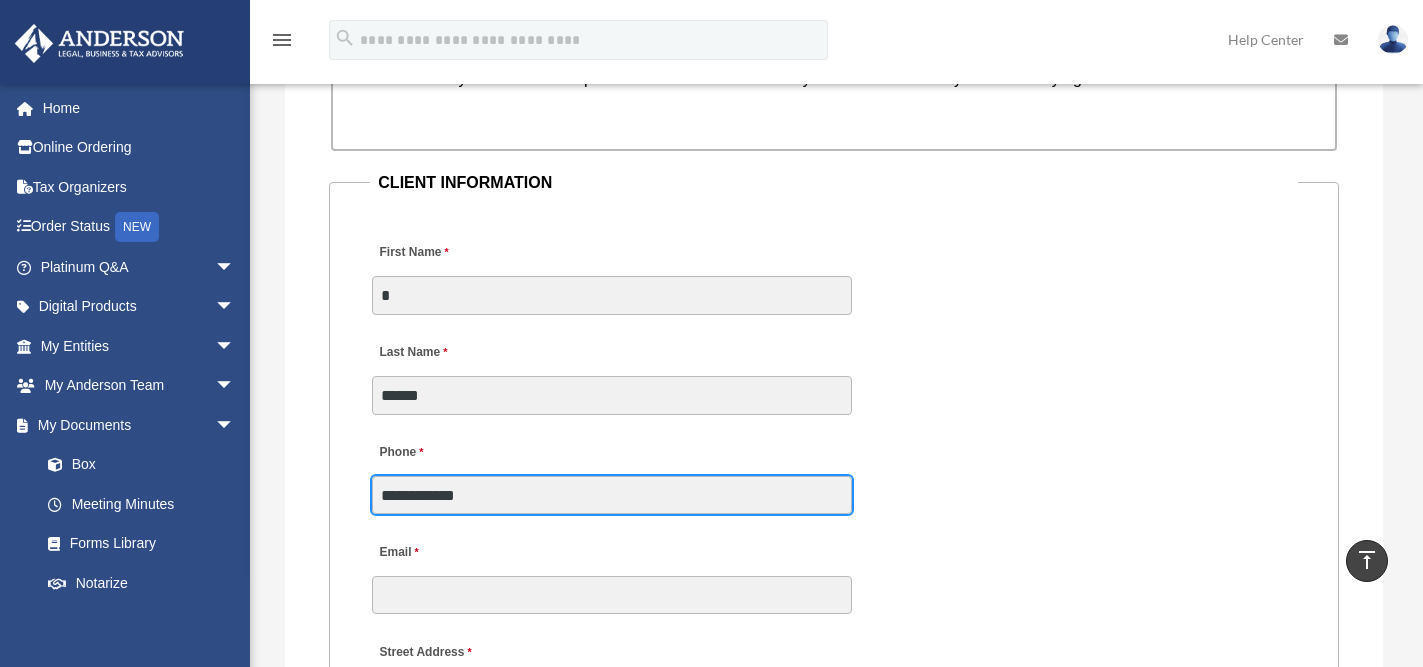 type on "**********" 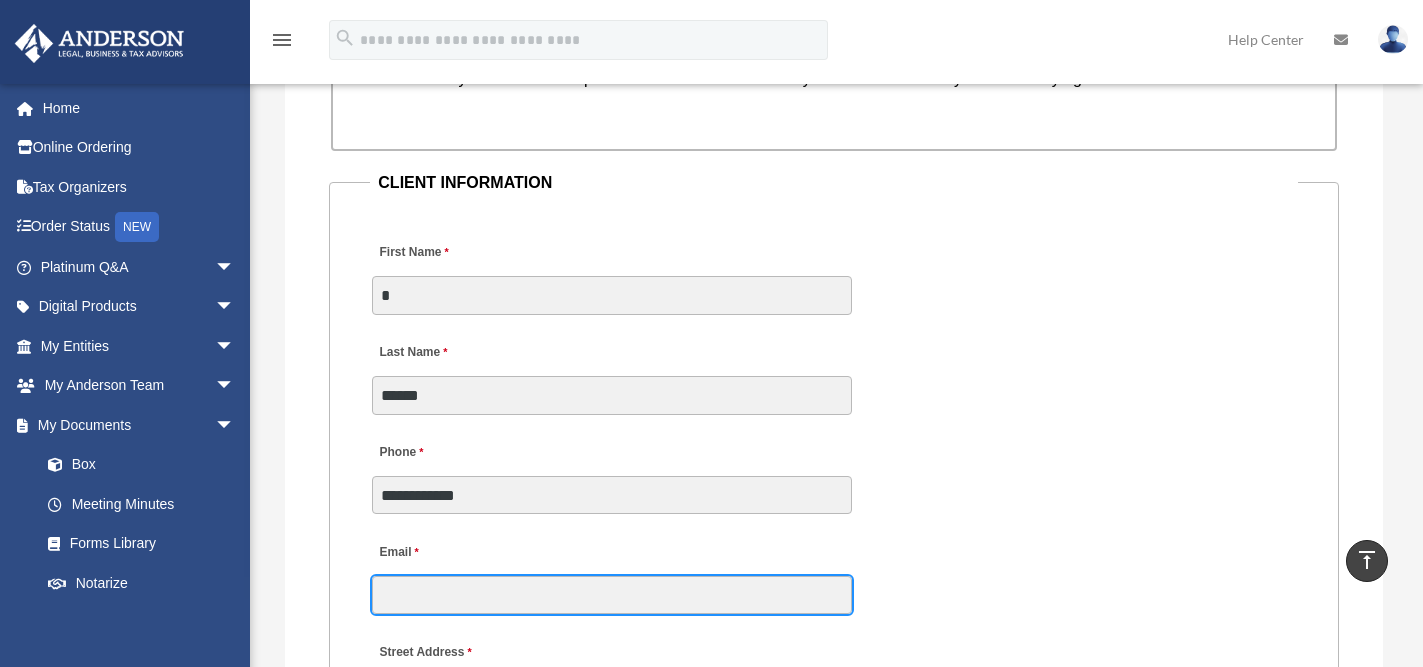 click on "Email" at bounding box center (612, 595) 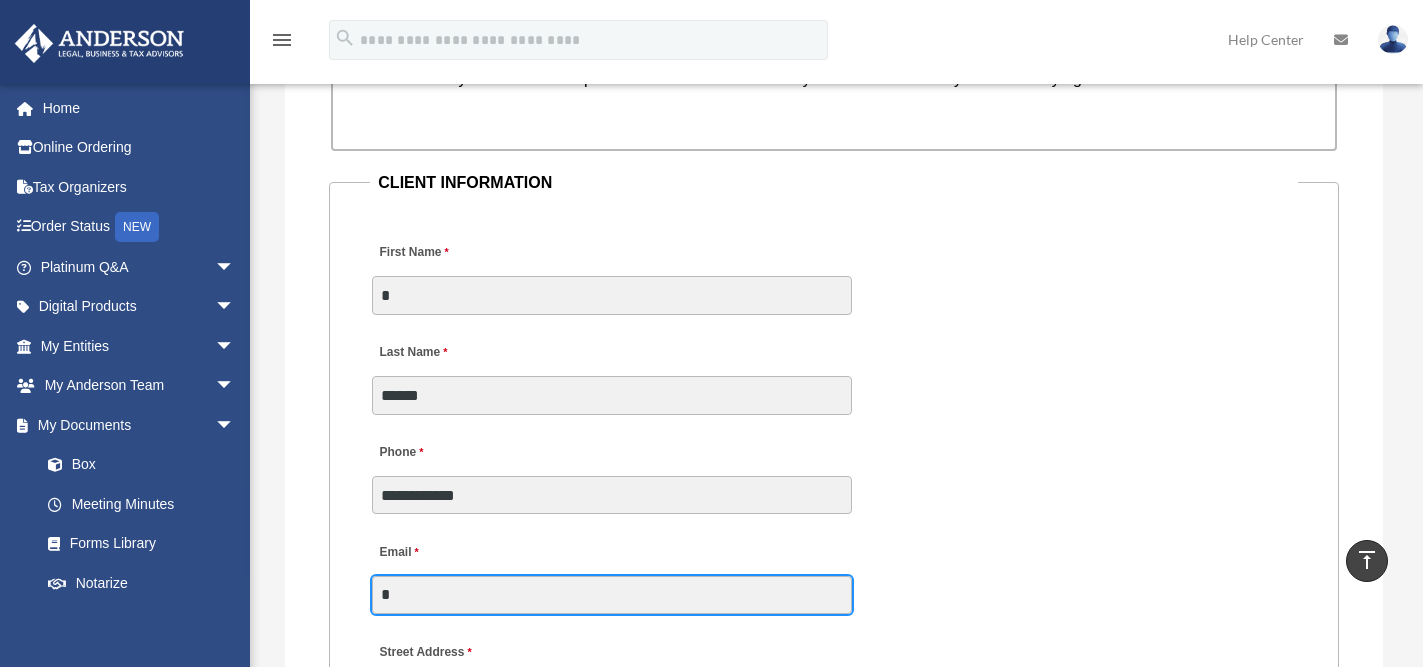 drag, startPoint x: 417, startPoint y: 590, endPoint x: 303, endPoint y: 576, distance: 114.85643 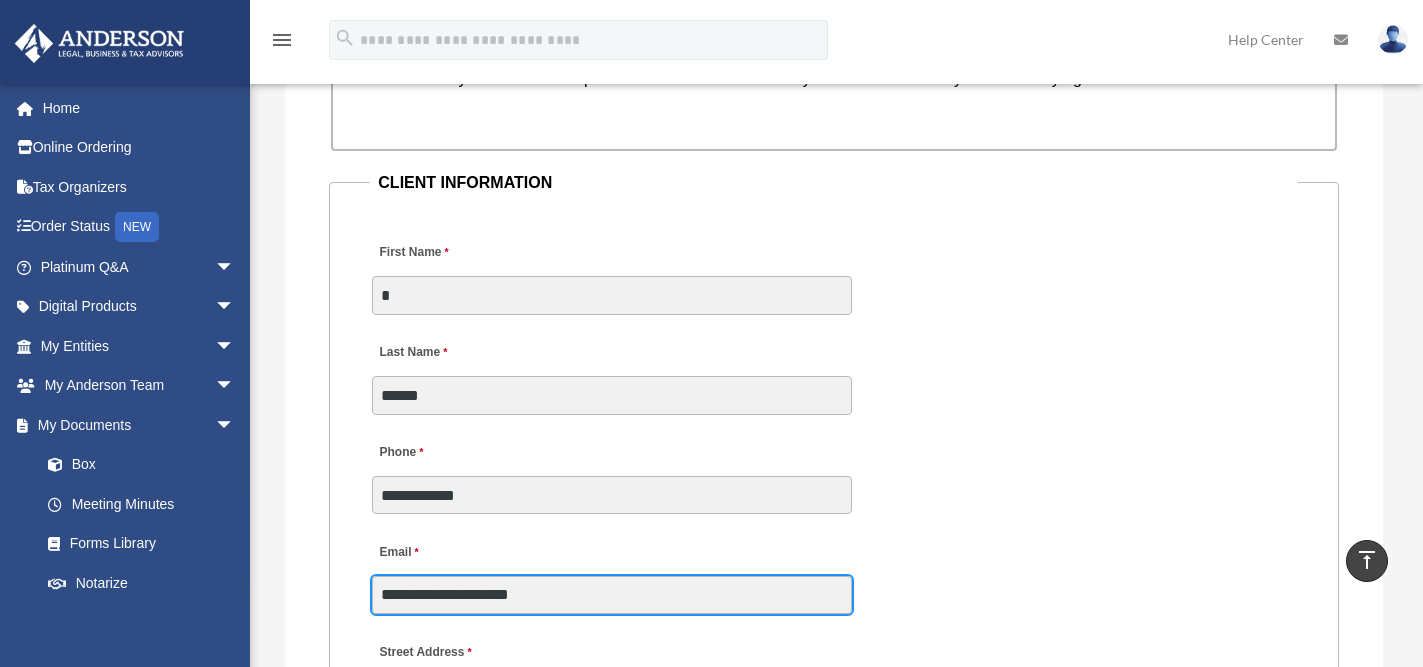 scroll, scrollTop: 2434, scrollLeft: 0, axis: vertical 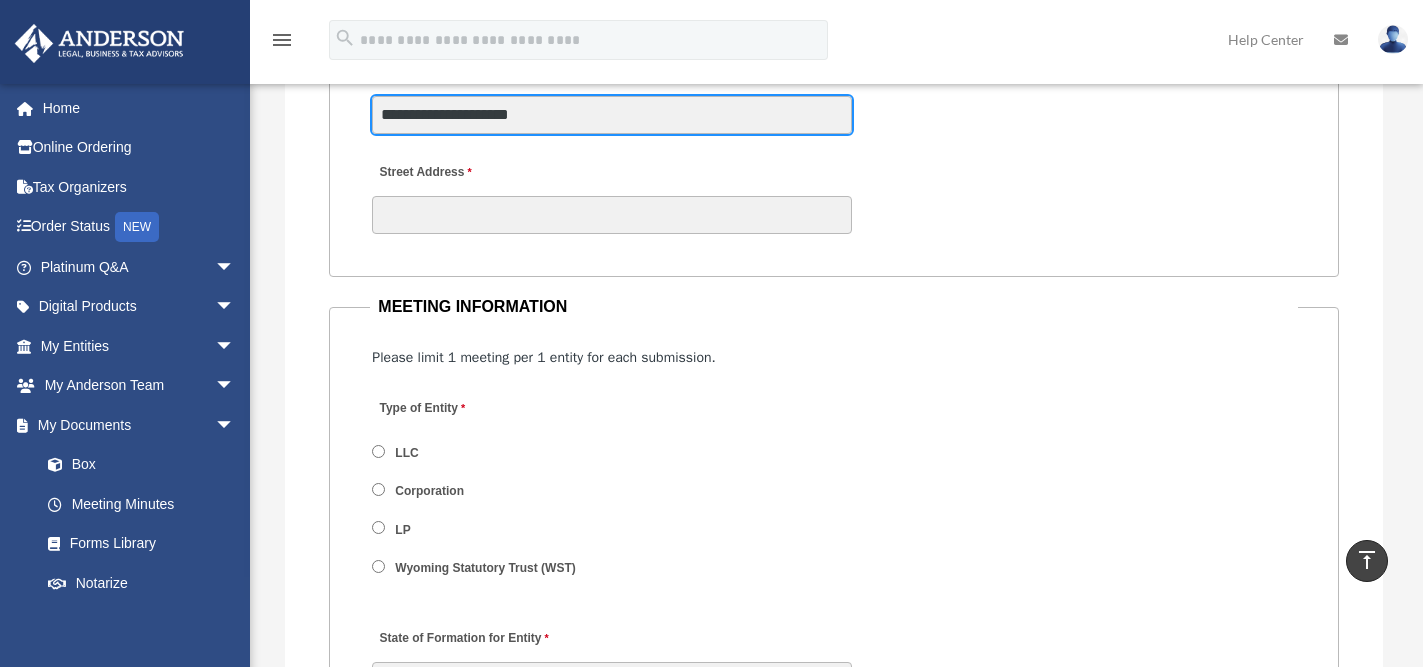 type on "**********" 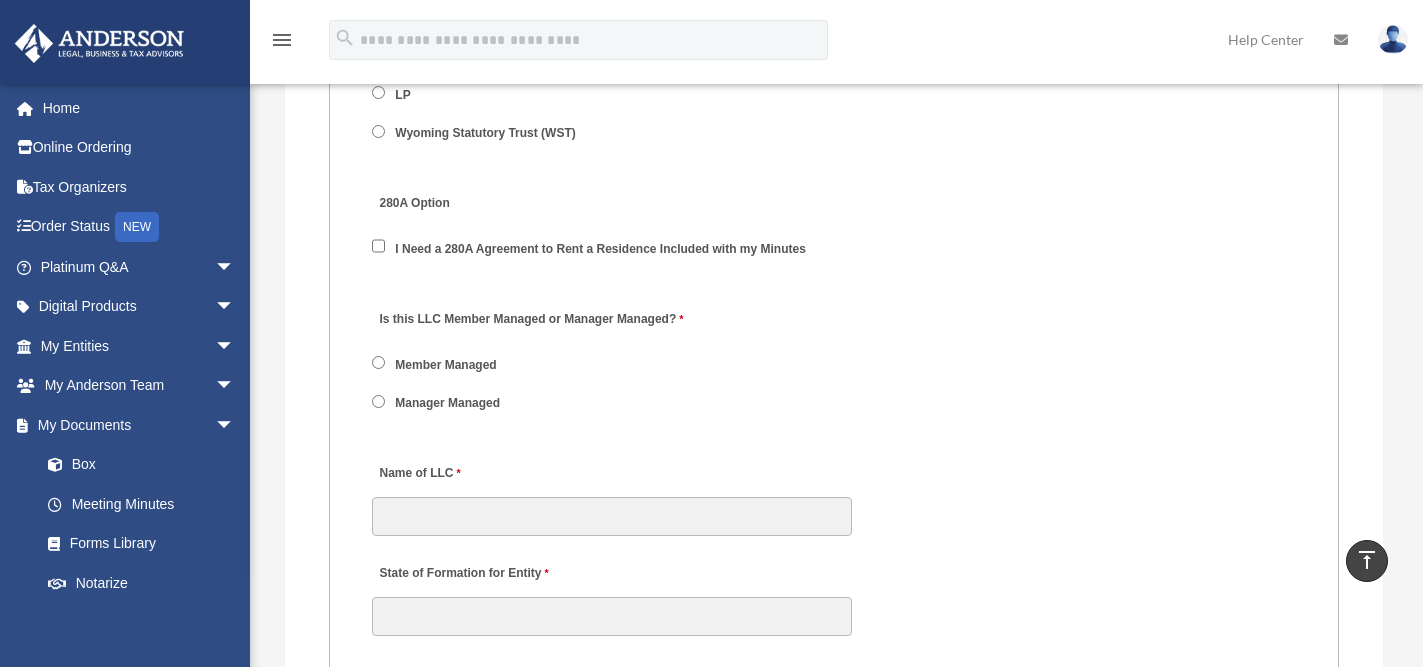 scroll, scrollTop: 2914, scrollLeft: 0, axis: vertical 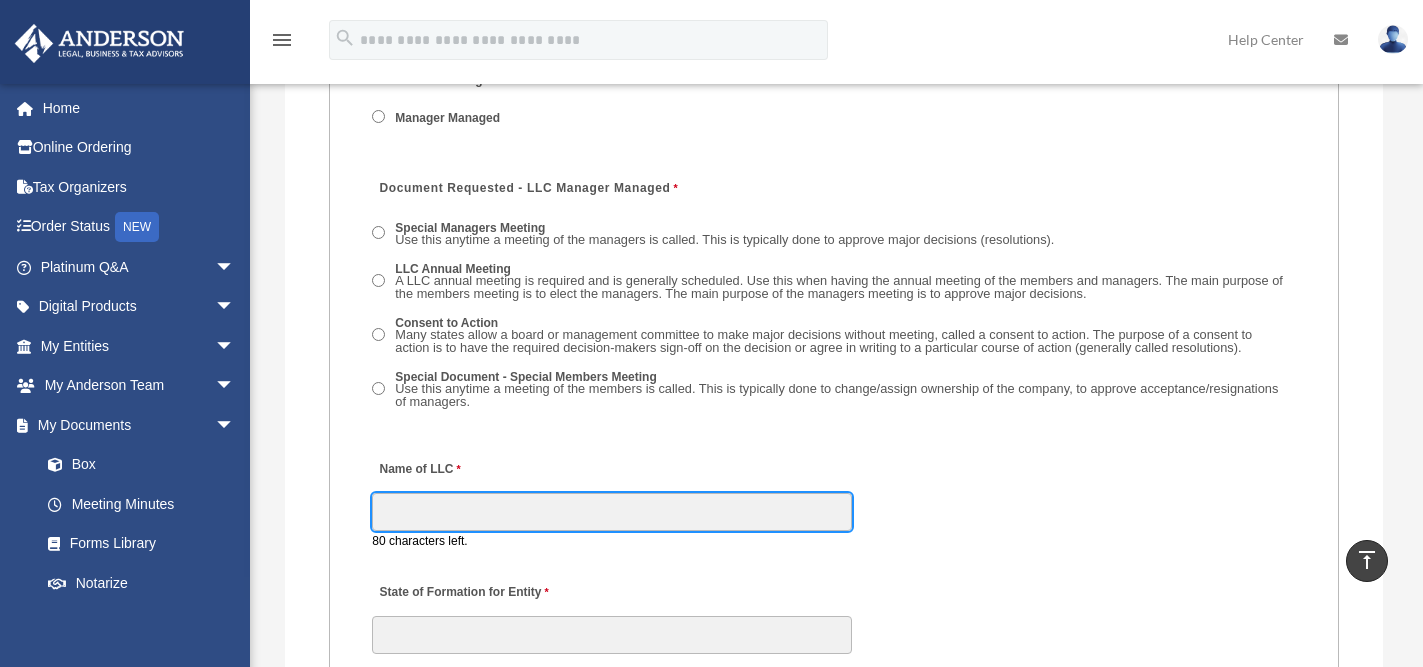click on "Name of LLC" at bounding box center (612, 512) 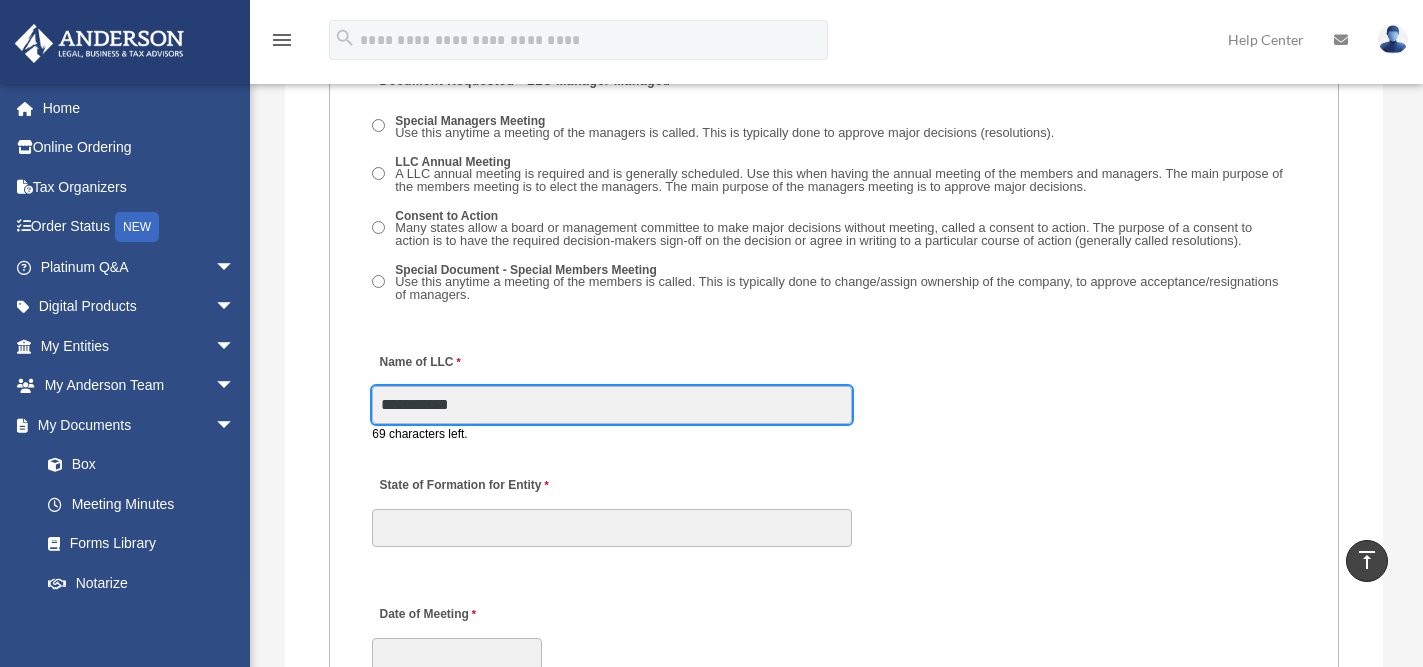 scroll, scrollTop: 3394, scrollLeft: 0, axis: vertical 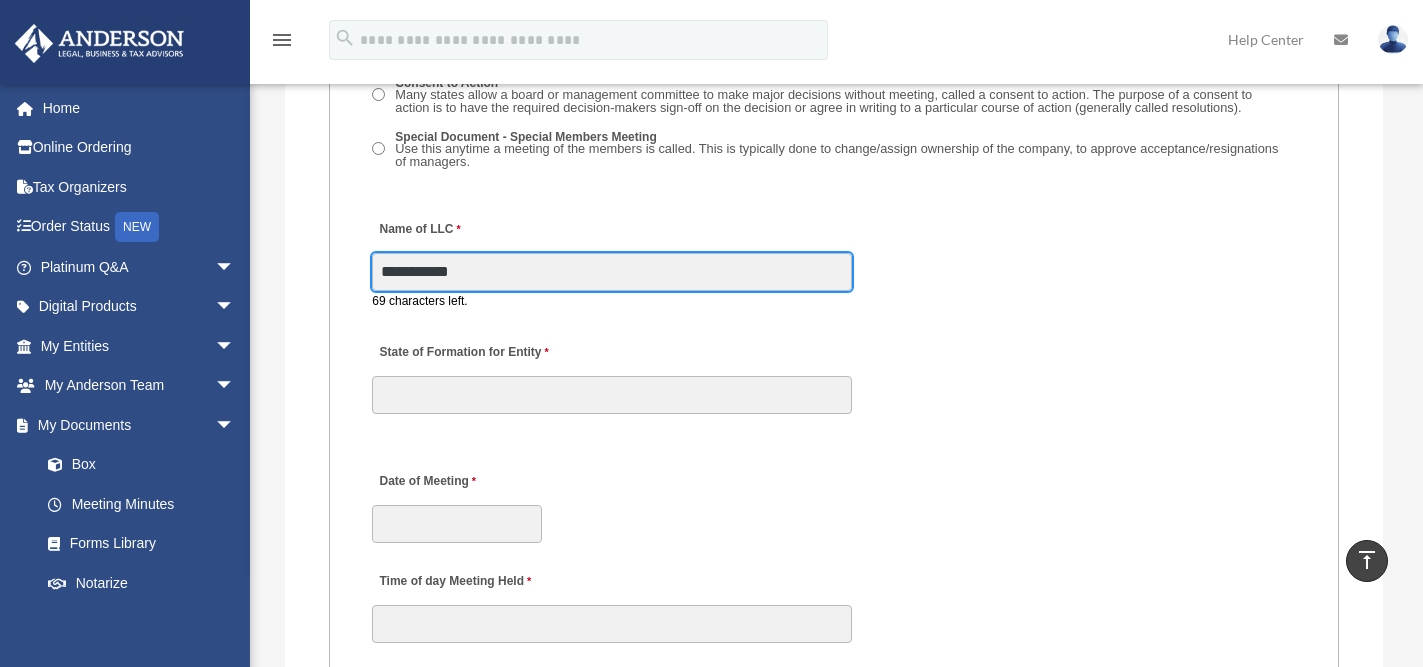 type on "**********" 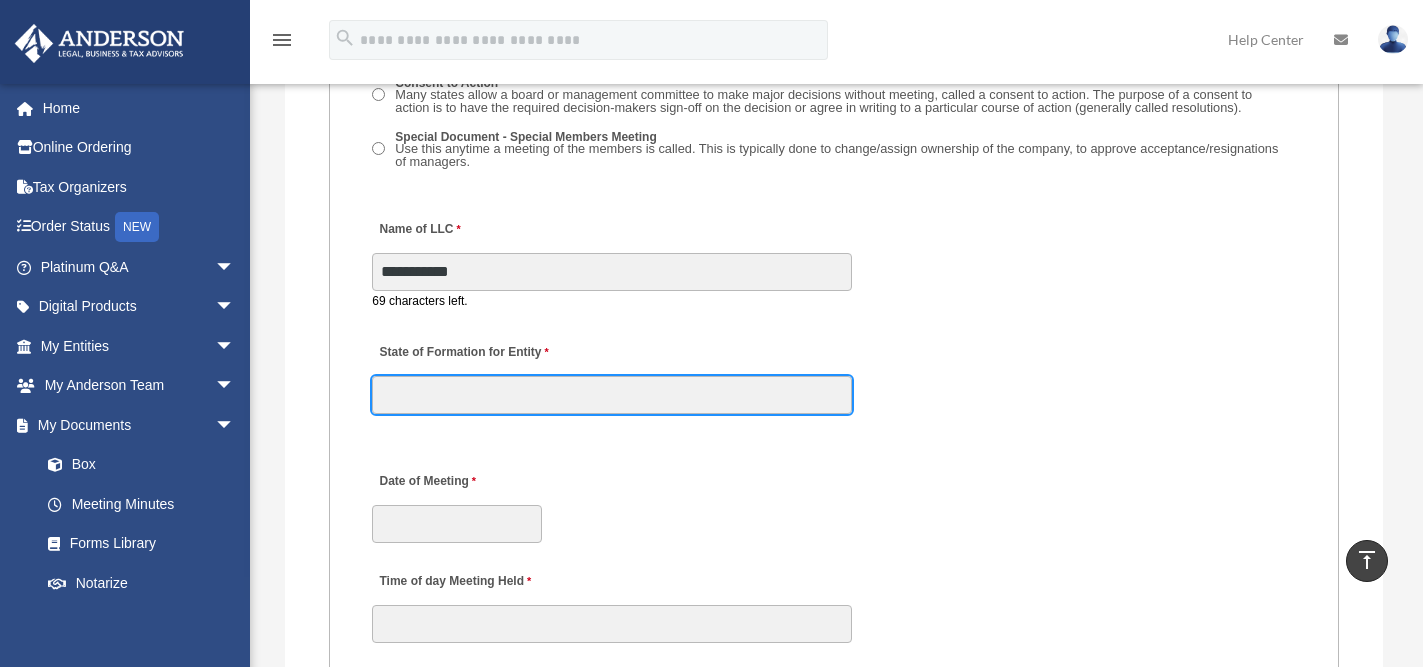 click on "MEETING INFORMATION
Please limit 1 meeting per 1 entity for each submission.
Type of Entity LLC Corporation LP Wyoming Statutory Trust (WST)
280A Option I Need a 280A Agreement to Rent a Residence Included with my Minutes
The 280A Option should only be checked if the LLC is Taxed as a C or S Corporation
WST Option Special Trustees Meeting
Use this when a meeting of trustees is called for a Wyoming Statutory Trust. Please note that technically there are no requirements for meetings in a WST so there are no annual meetings, just trustee meetings.
Name of Wyoming Statutory Trust
I need a Valuation Worksheet included with my minutes
Is this LLC Member Managed or Manager Managed? Member Managed Manager Managed
Document Requested - LLC Member Managed Special Members Meeting LLC Annual Meeting Consent to Action
Document Requested - LLC Manager Managed Special Managers Meeting LLC Annual Meeting Consent to Action Special Document - Special Members Meeting" at bounding box center [834, 761] 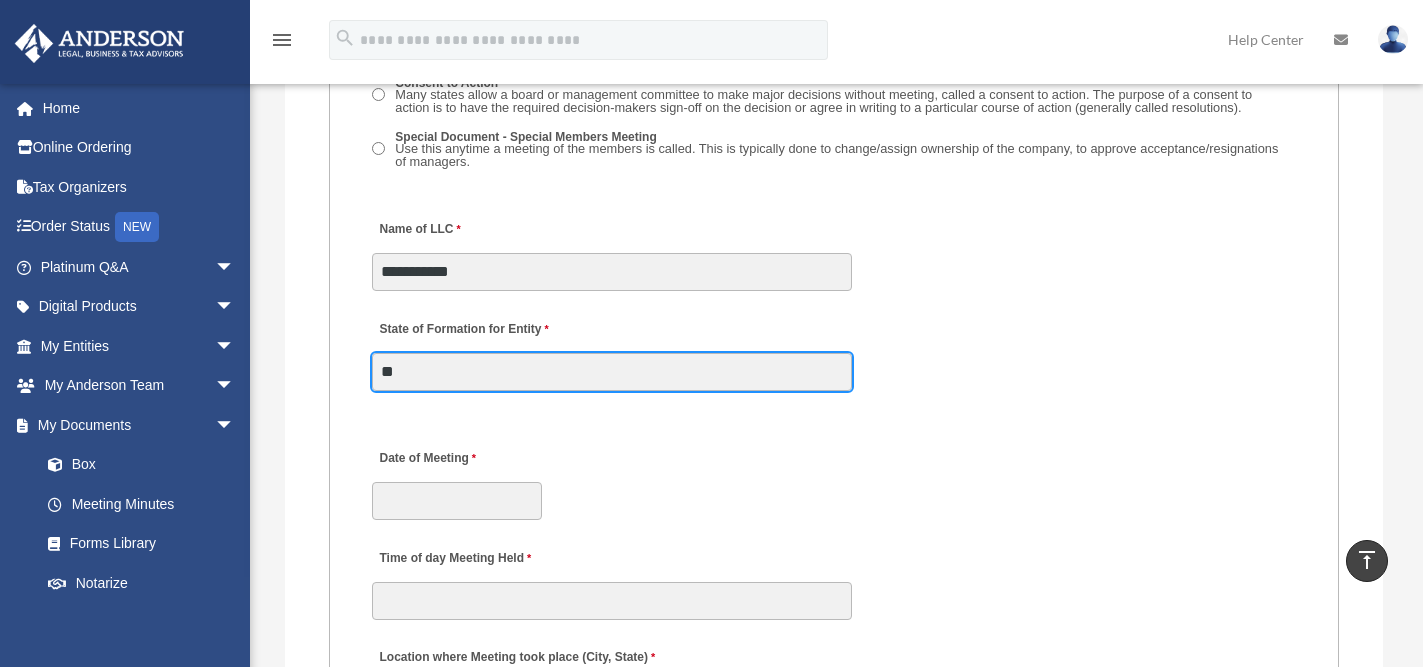 type on "**" 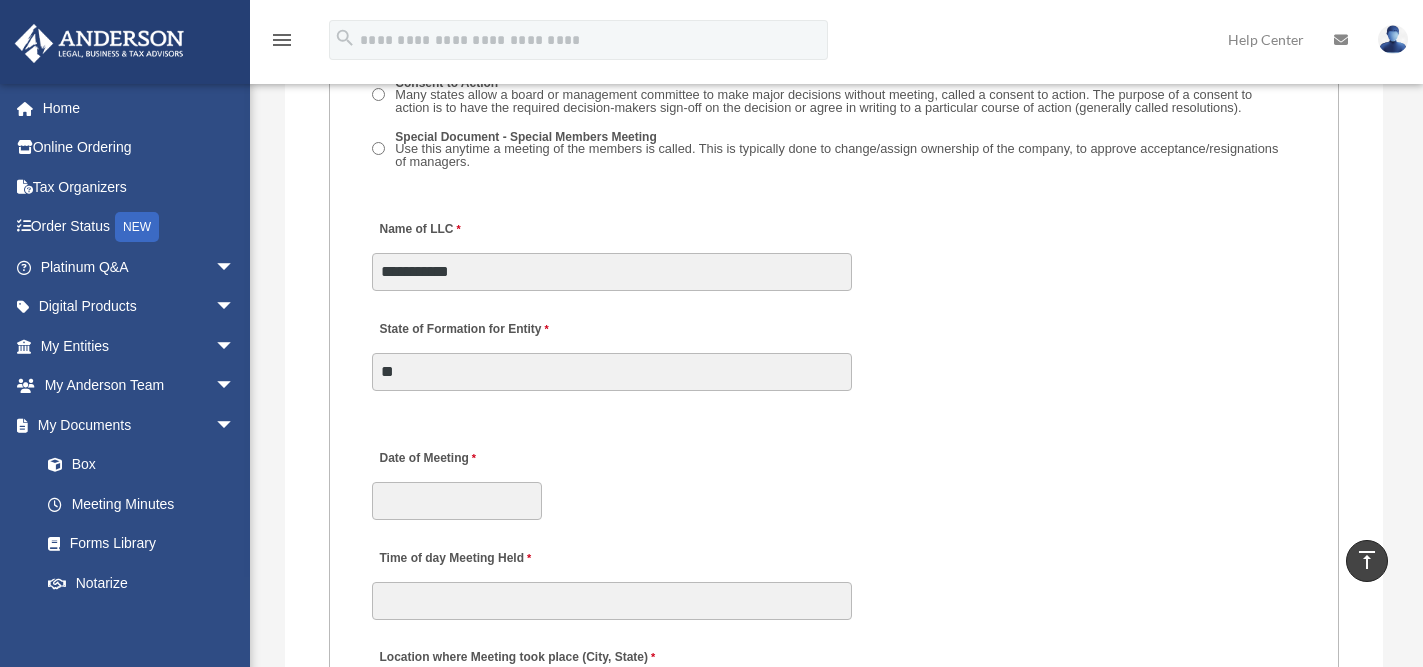 click on "Date of Meeting" at bounding box center (833, 479) 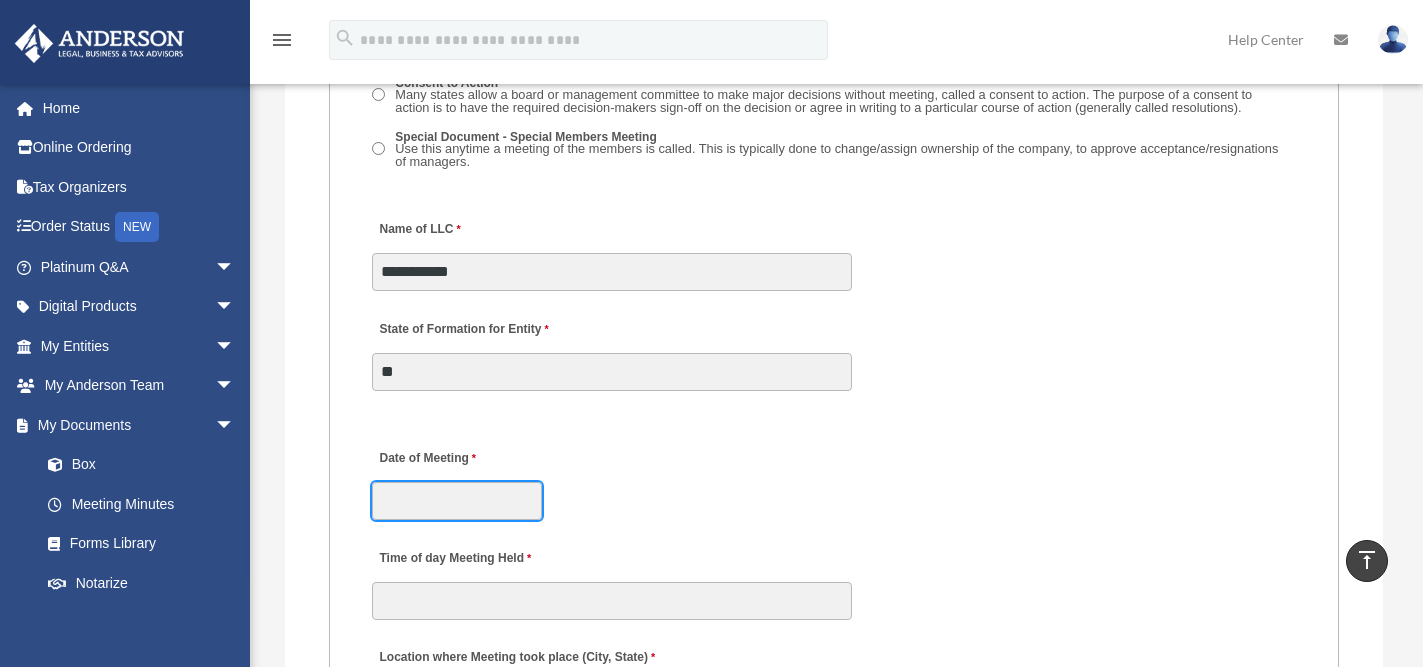 click on "Date of Meeting" at bounding box center (457, 501) 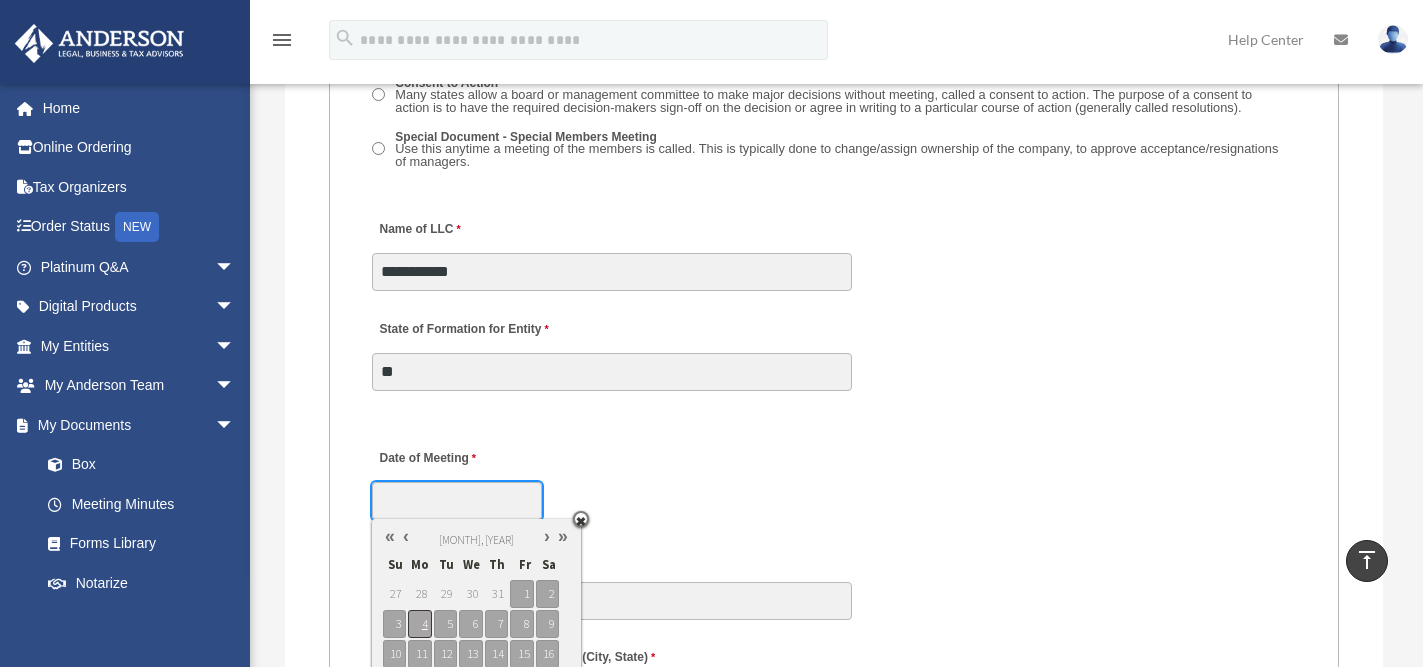 type on "**********" 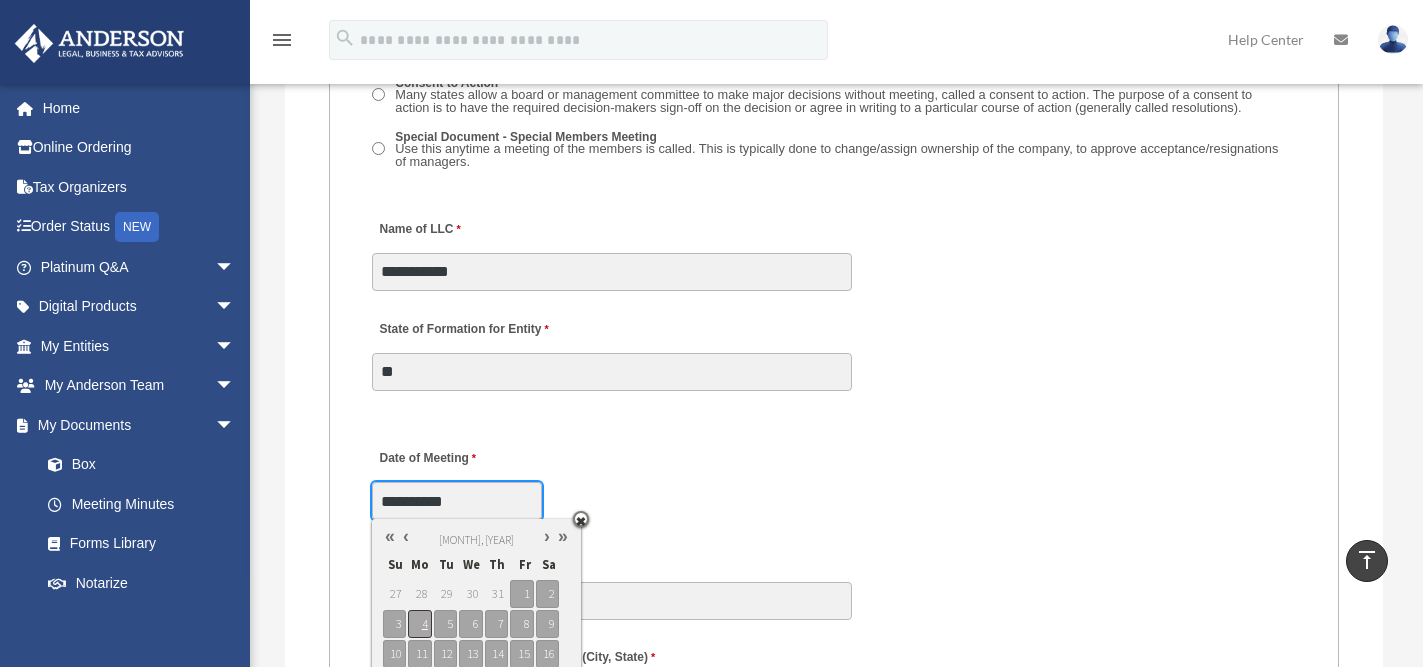 click on "4" at bounding box center (419, 624) 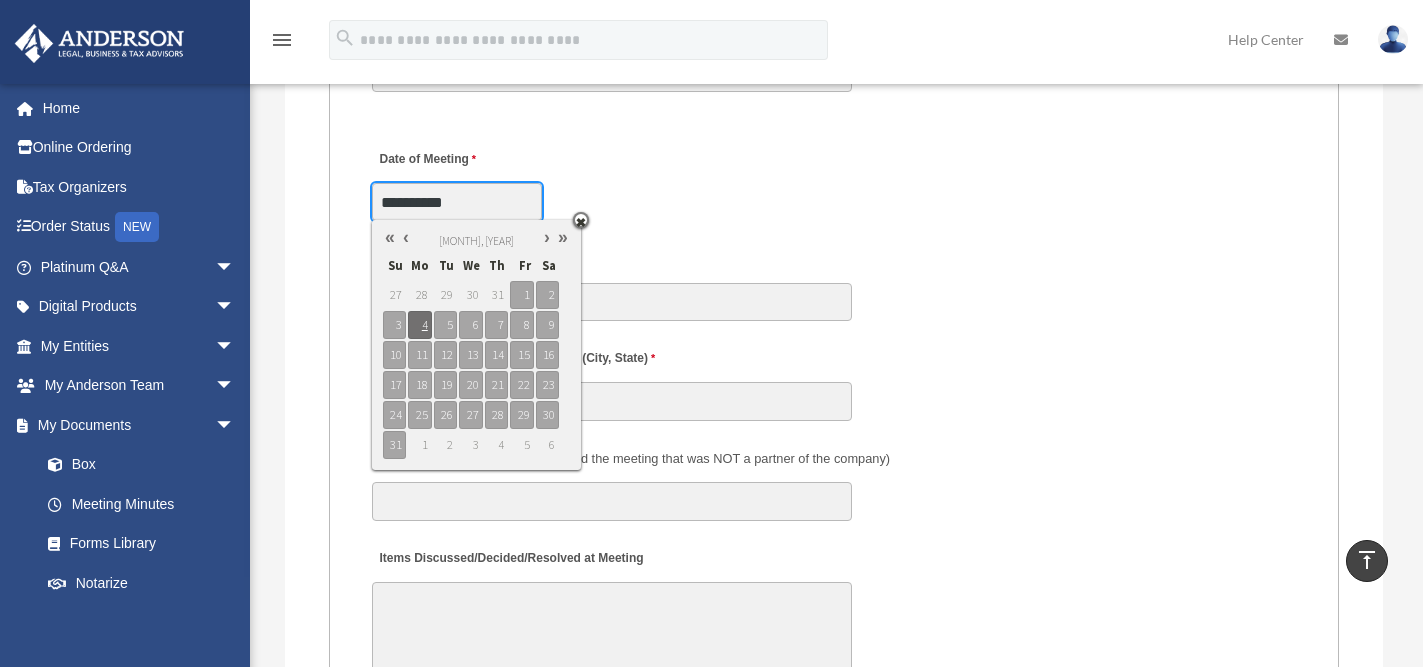 scroll, scrollTop: 3874, scrollLeft: 0, axis: vertical 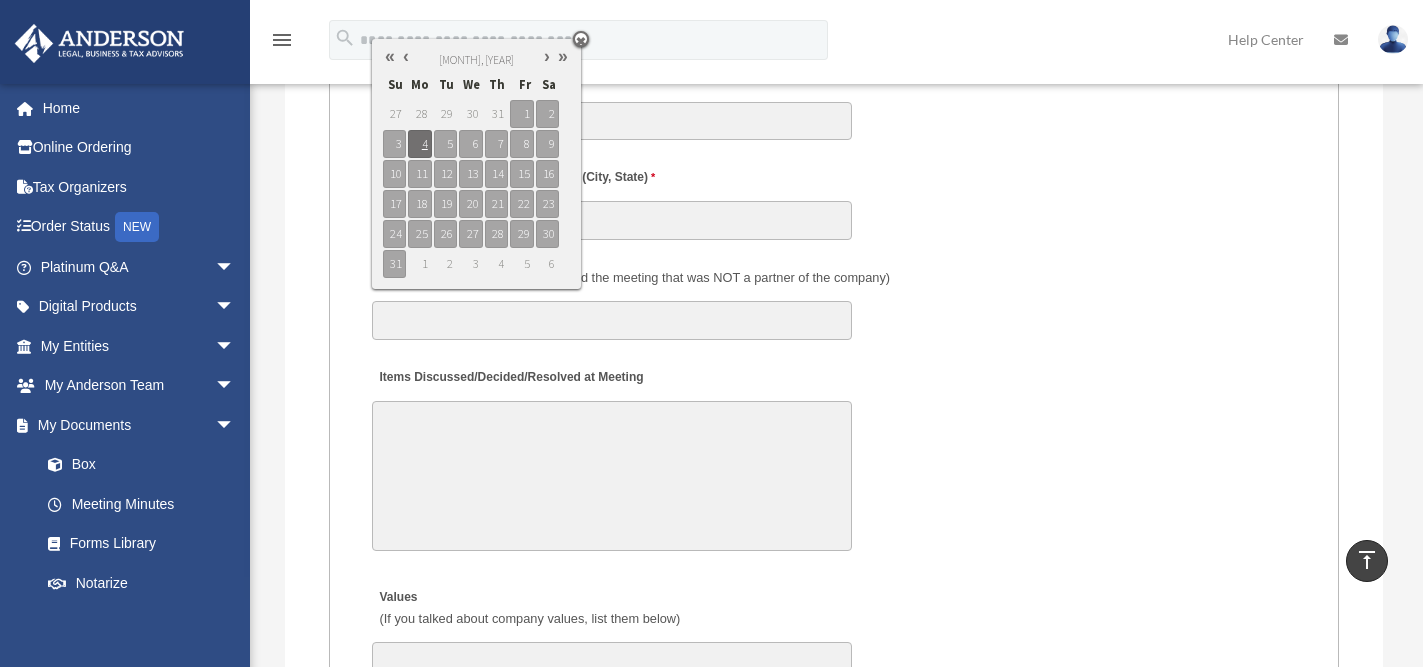 click at bounding box center (581, 39) 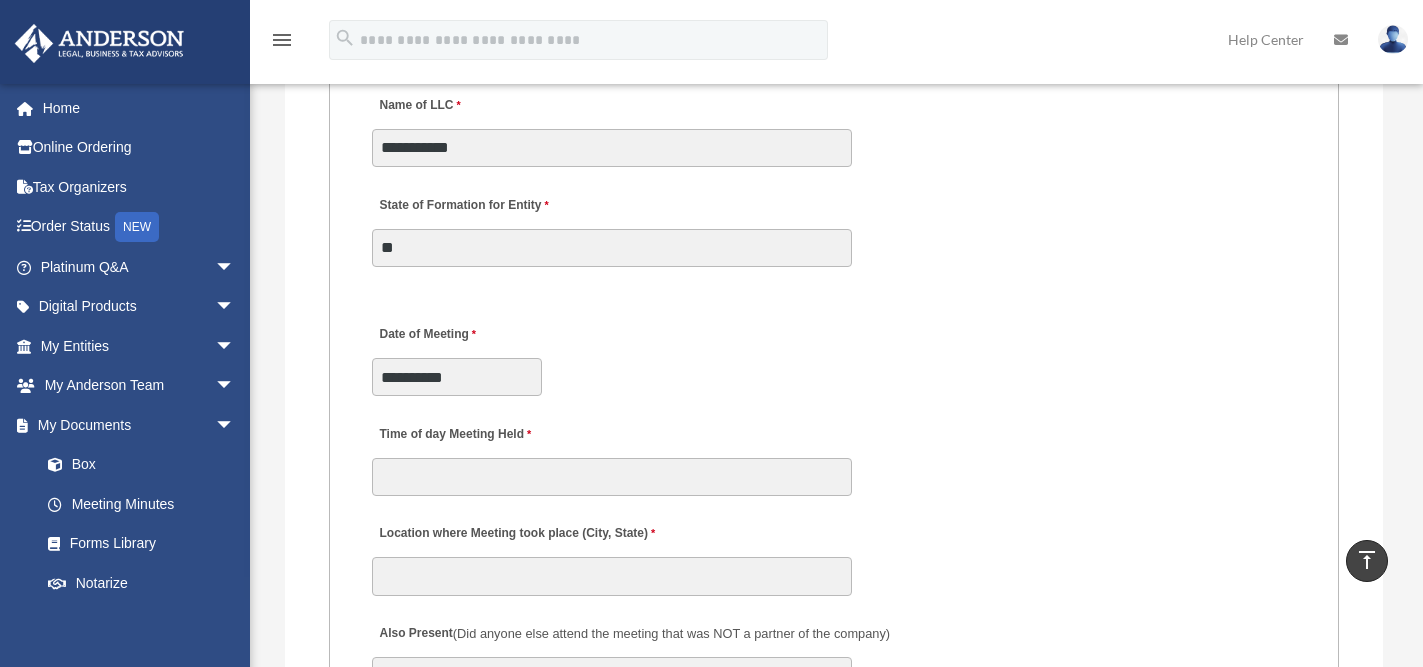 scroll, scrollTop: 3514, scrollLeft: 0, axis: vertical 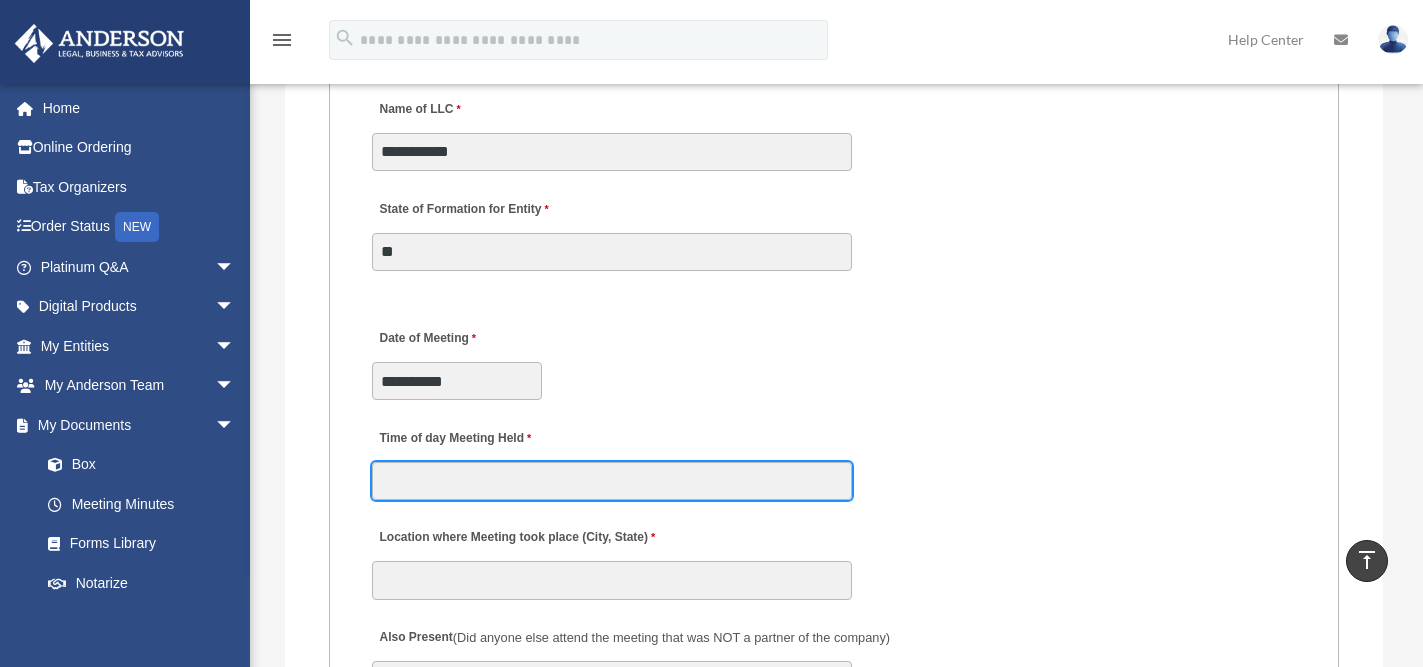 click on "Time of day Meeting Held" at bounding box center (612, 481) 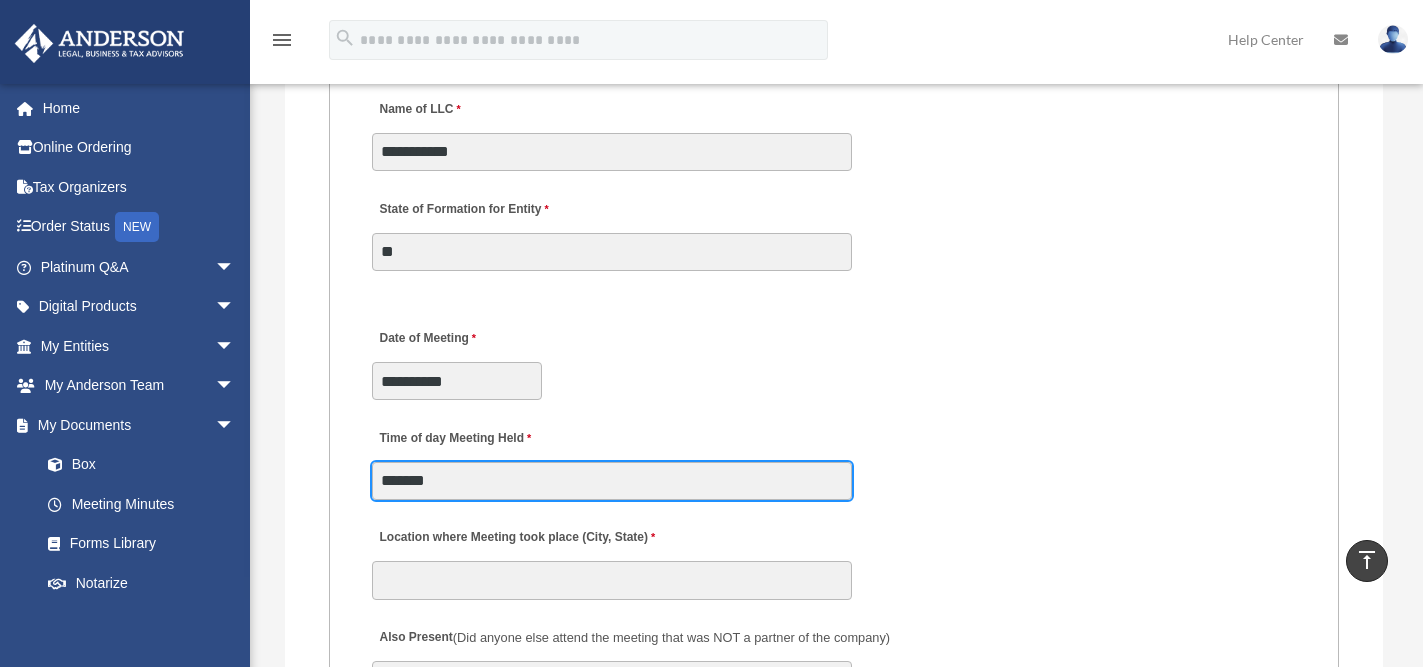 type on "*******" 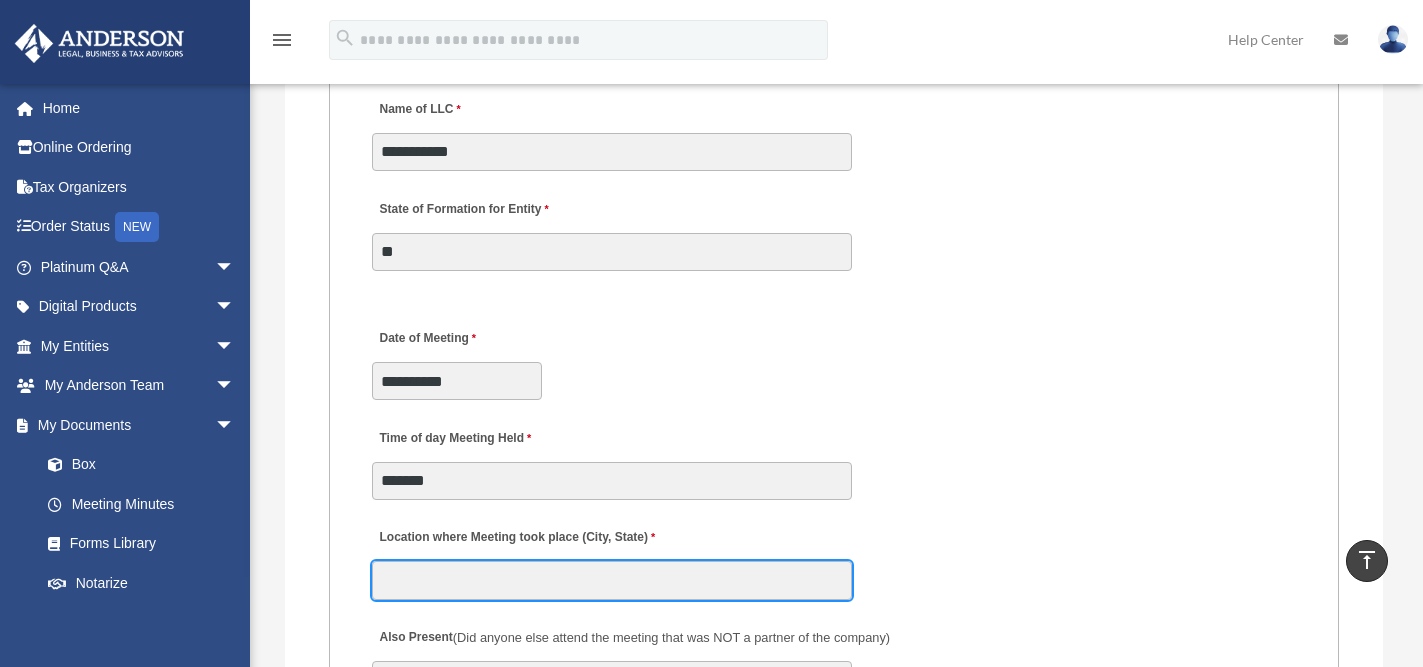 click on "Location where Meeting took place (City, State)" at bounding box center (612, 580) 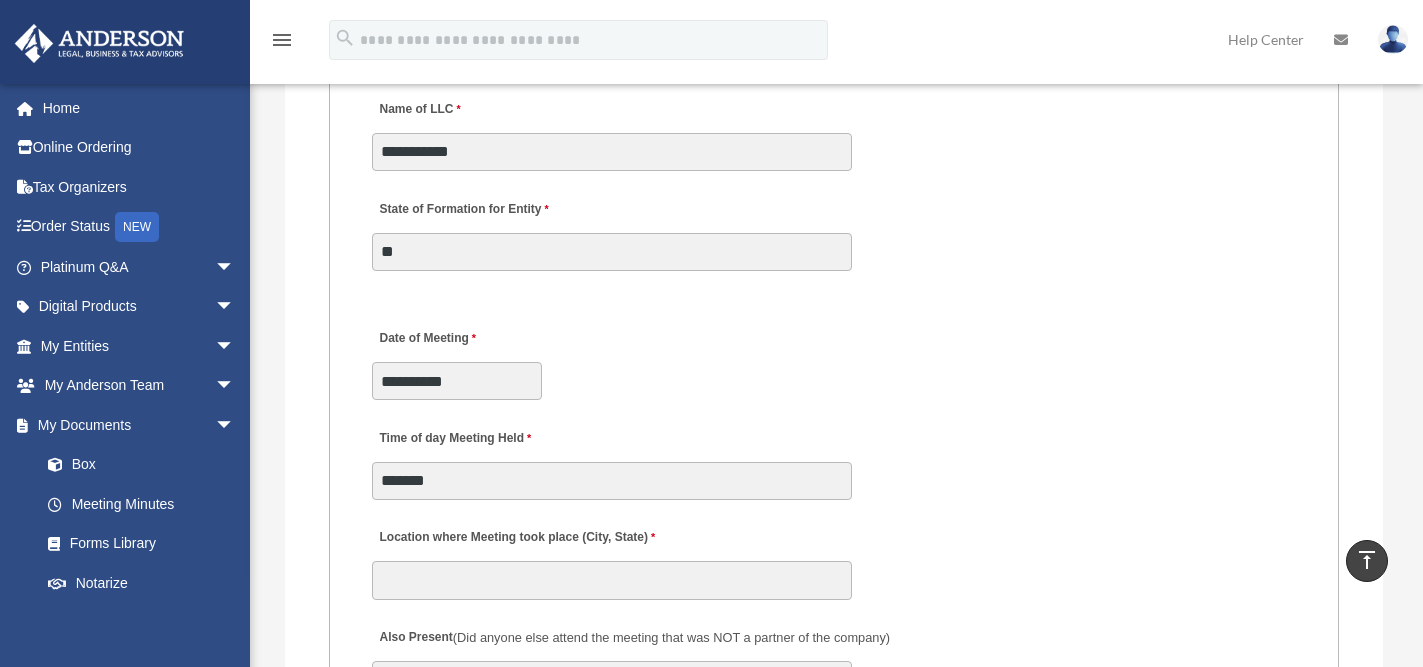 click on "Location where Meeting took place (City, State)" at bounding box center (833, 558) 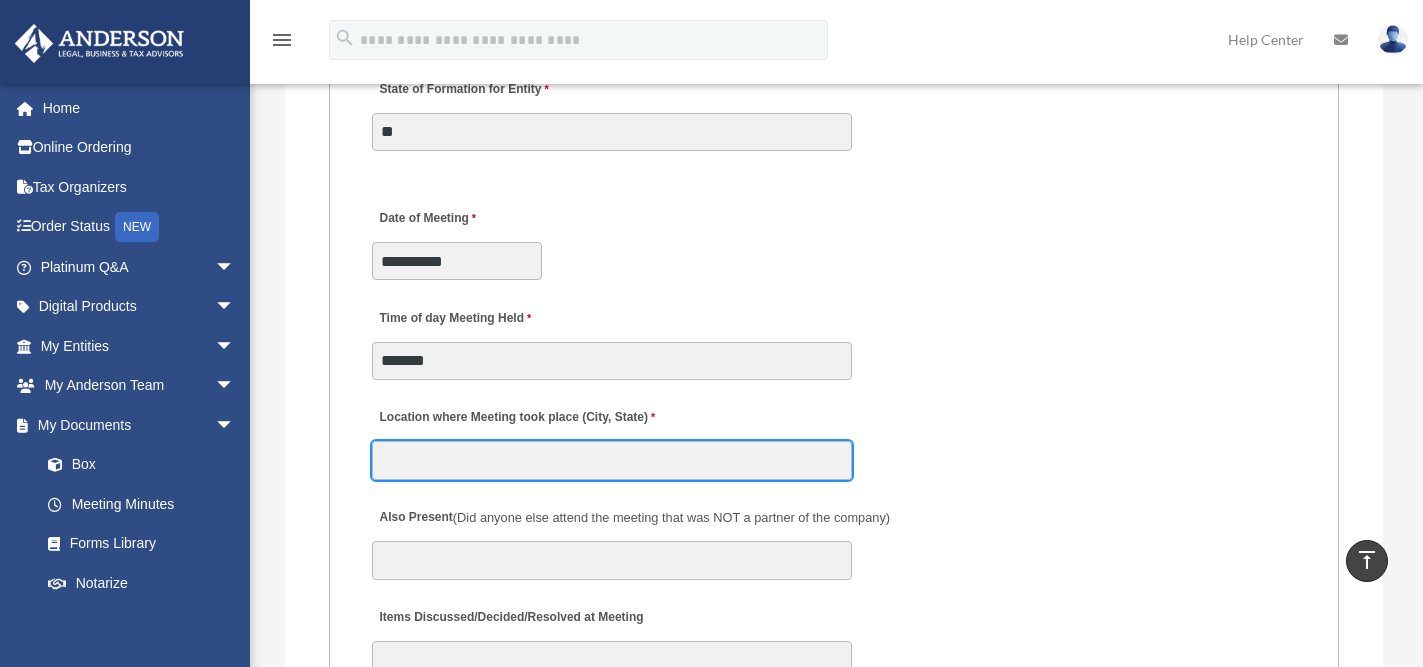 click on "Location where Meeting took place (City, State)" at bounding box center (612, 460) 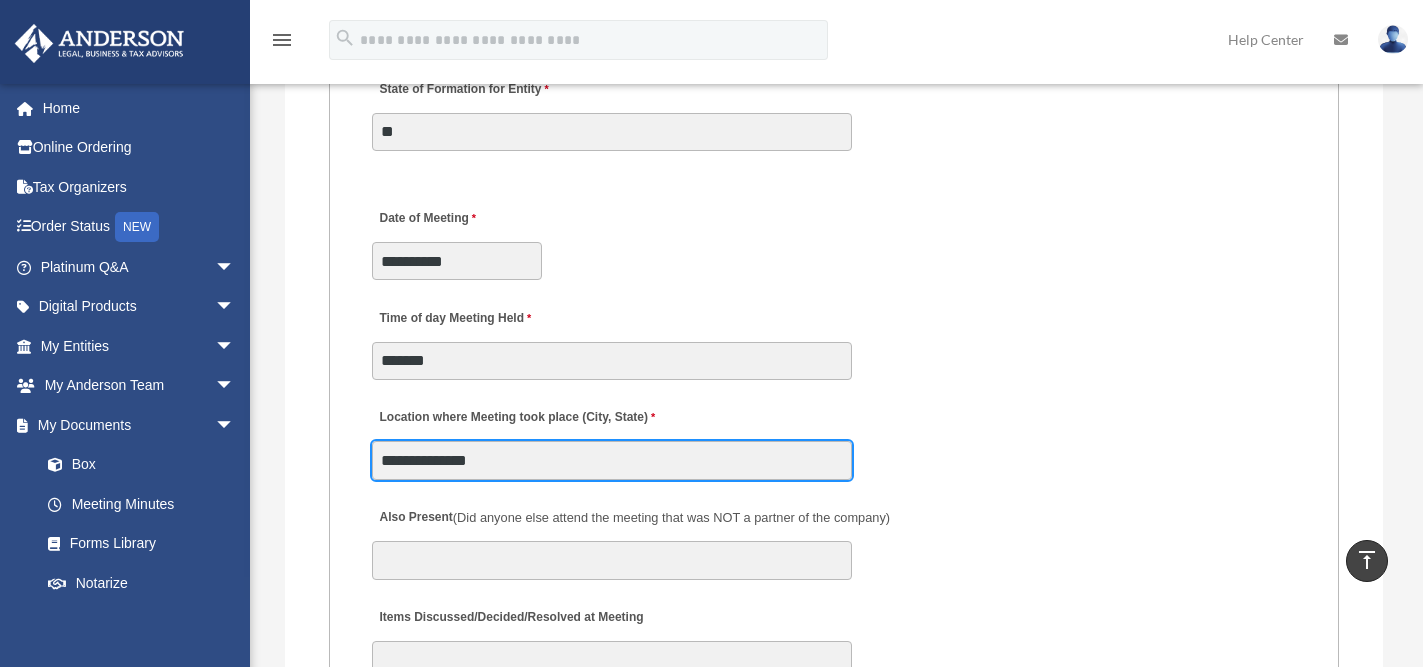 type on "**********" 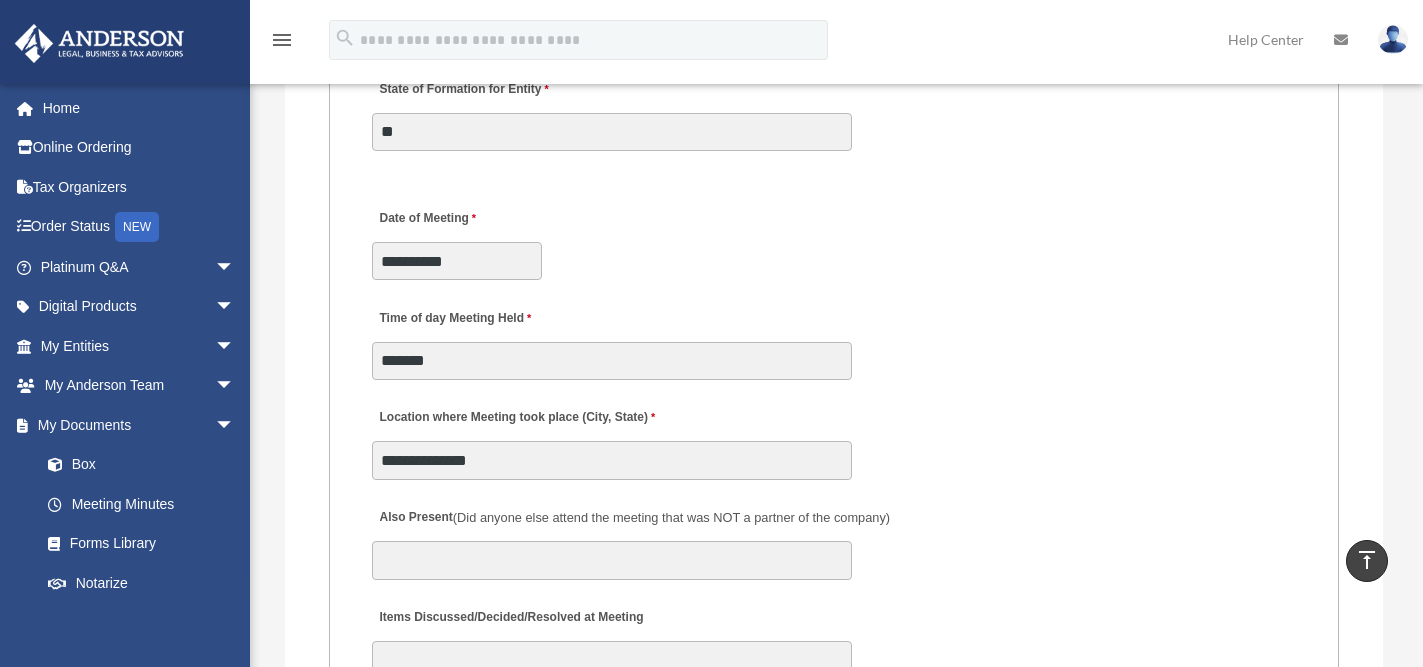 click on "Also Present  (Did anyone else attend the meeting that was NOT a partner of the company)" at bounding box center (833, 538) 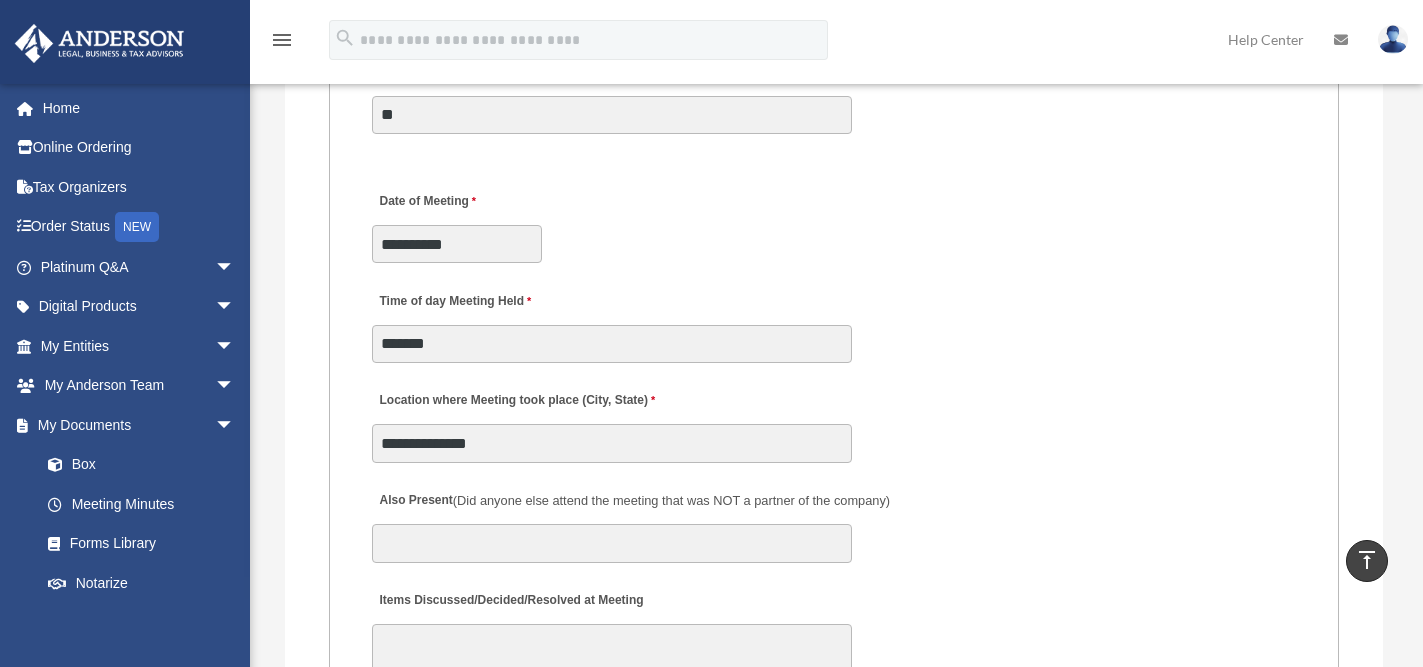 scroll, scrollTop: 3994, scrollLeft: 0, axis: vertical 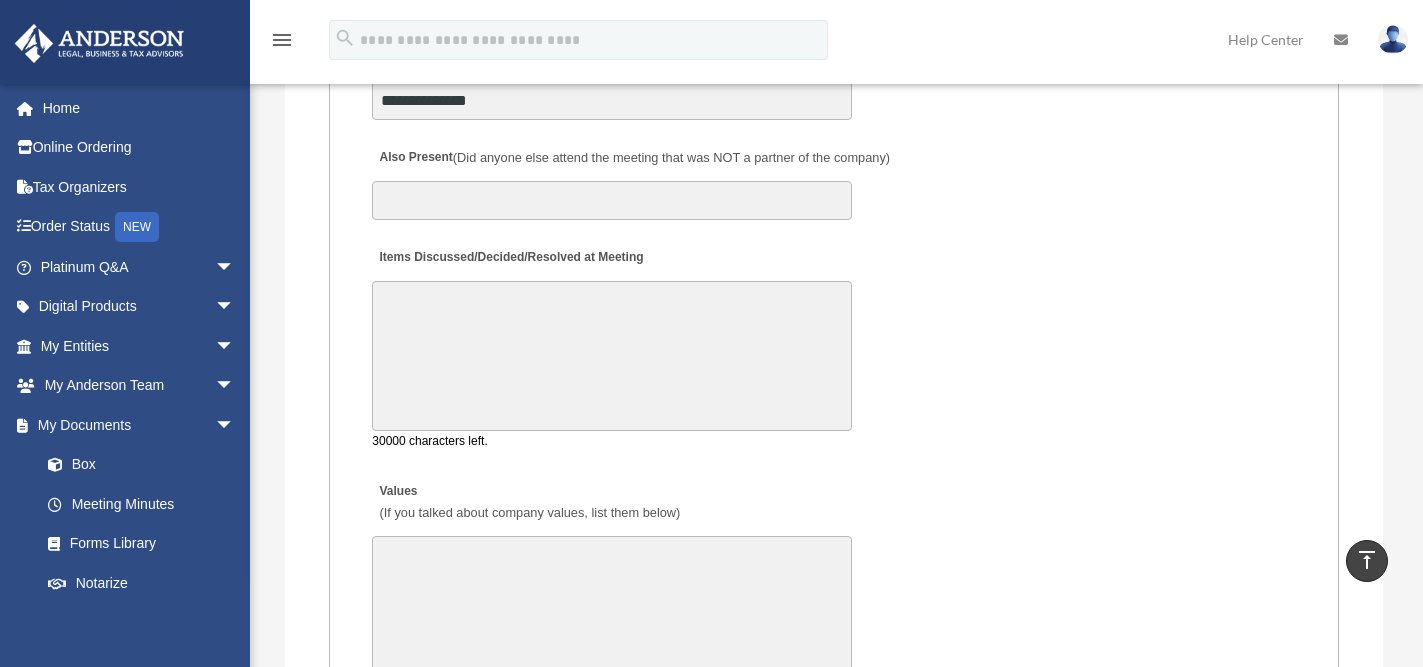 click on "Items Discussed/Decided/Resolved at Meeting" at bounding box center (612, 356) 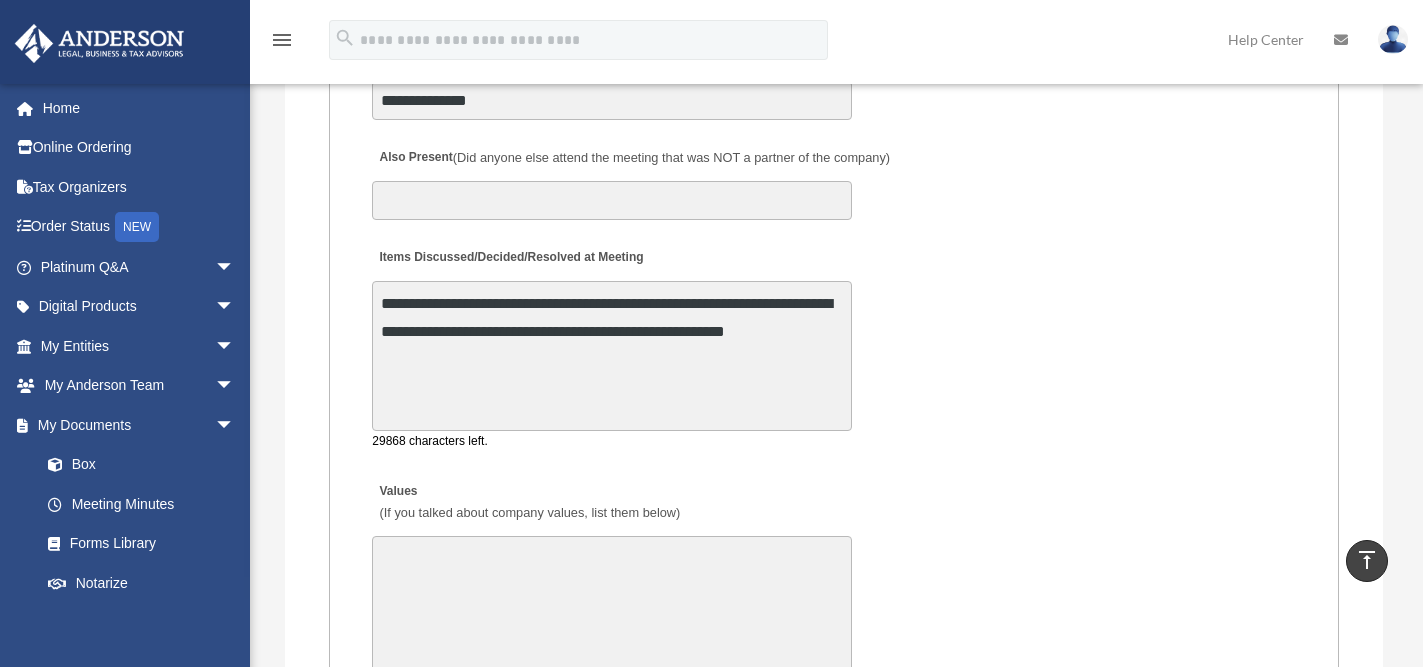 click on "**********" at bounding box center (833, 345) 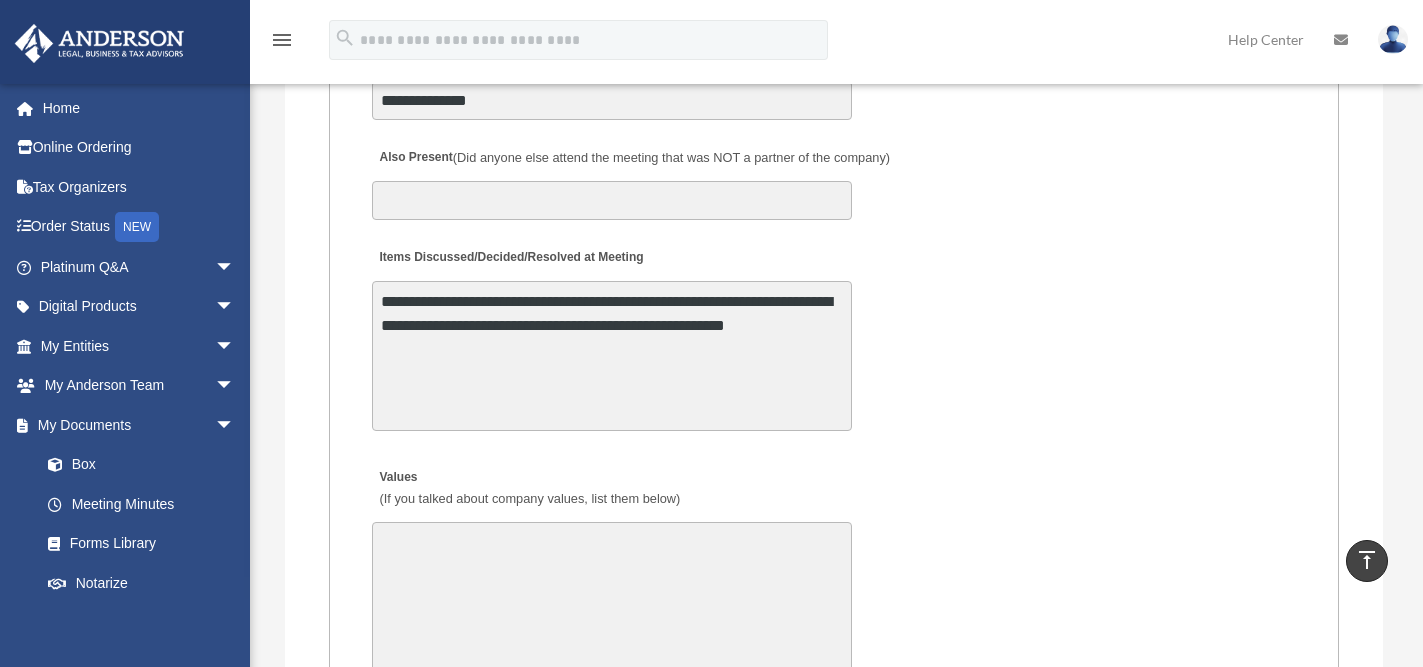 click on "**********" at bounding box center [612, 356] 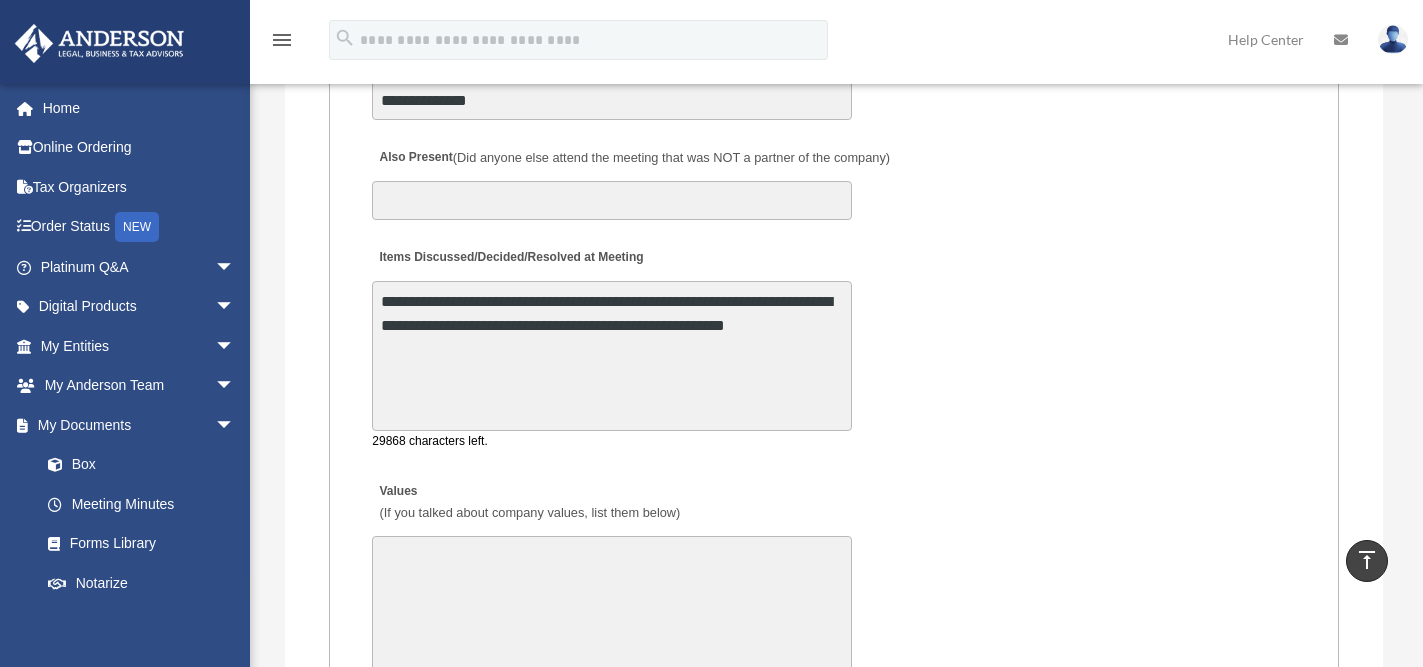 click on "**********" at bounding box center (612, 356) 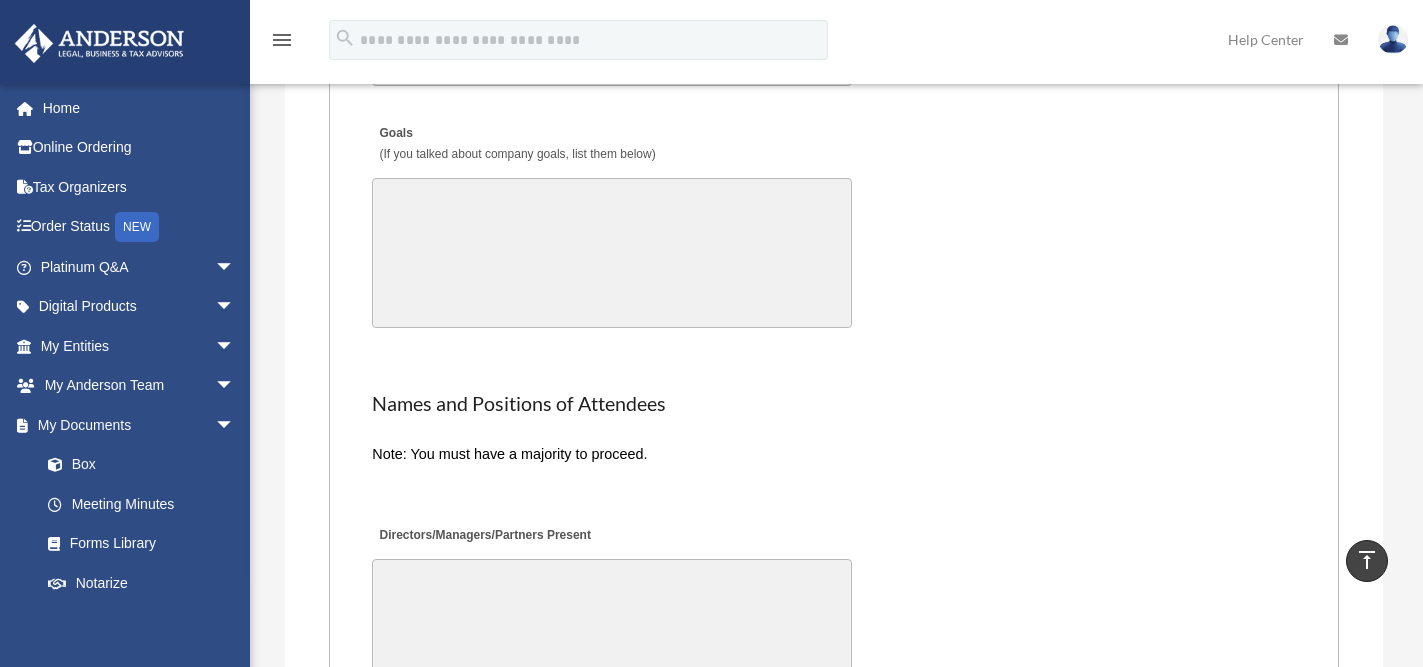 scroll, scrollTop: 4834, scrollLeft: 0, axis: vertical 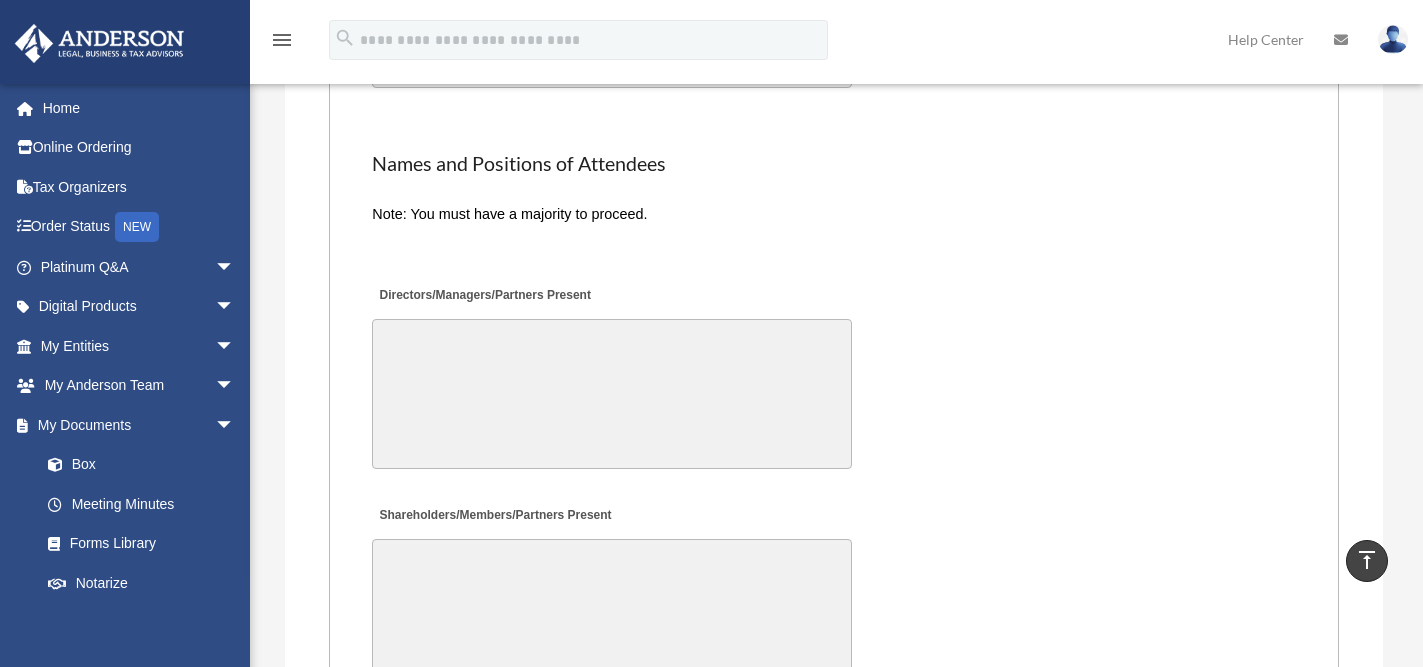type on "**********" 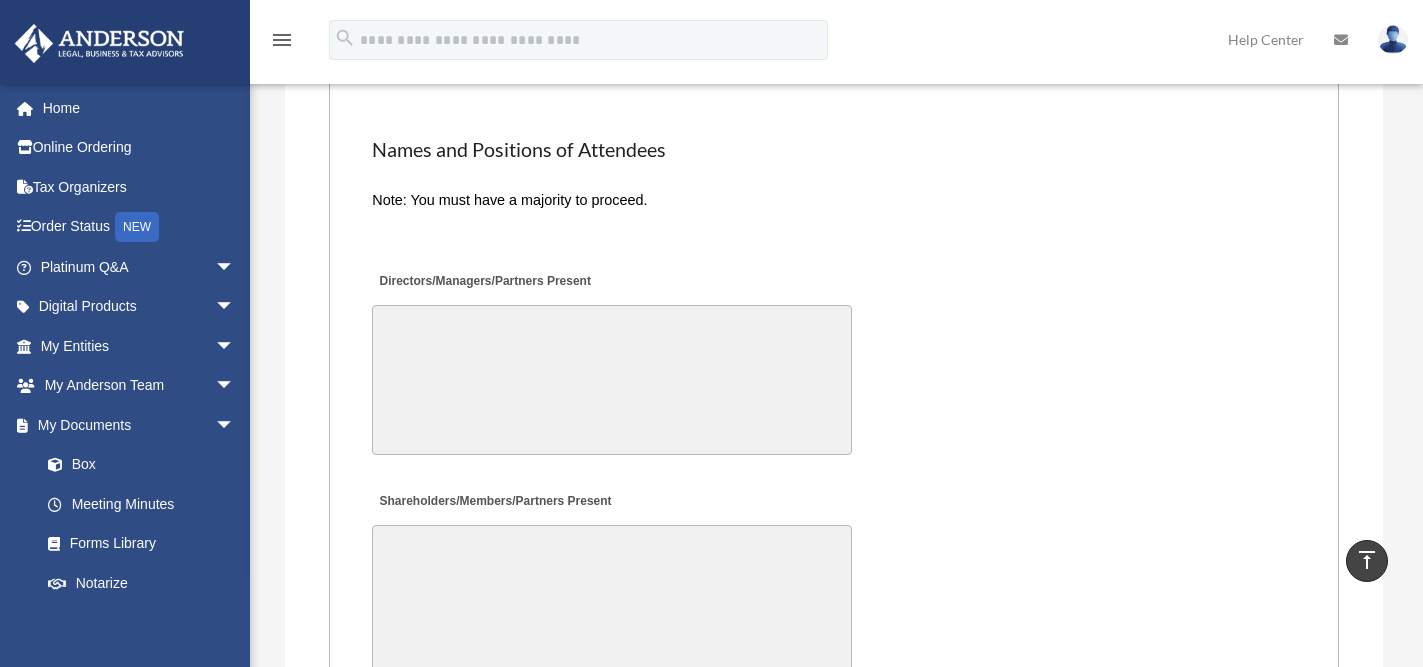scroll, scrollTop: 4820, scrollLeft: 0, axis: vertical 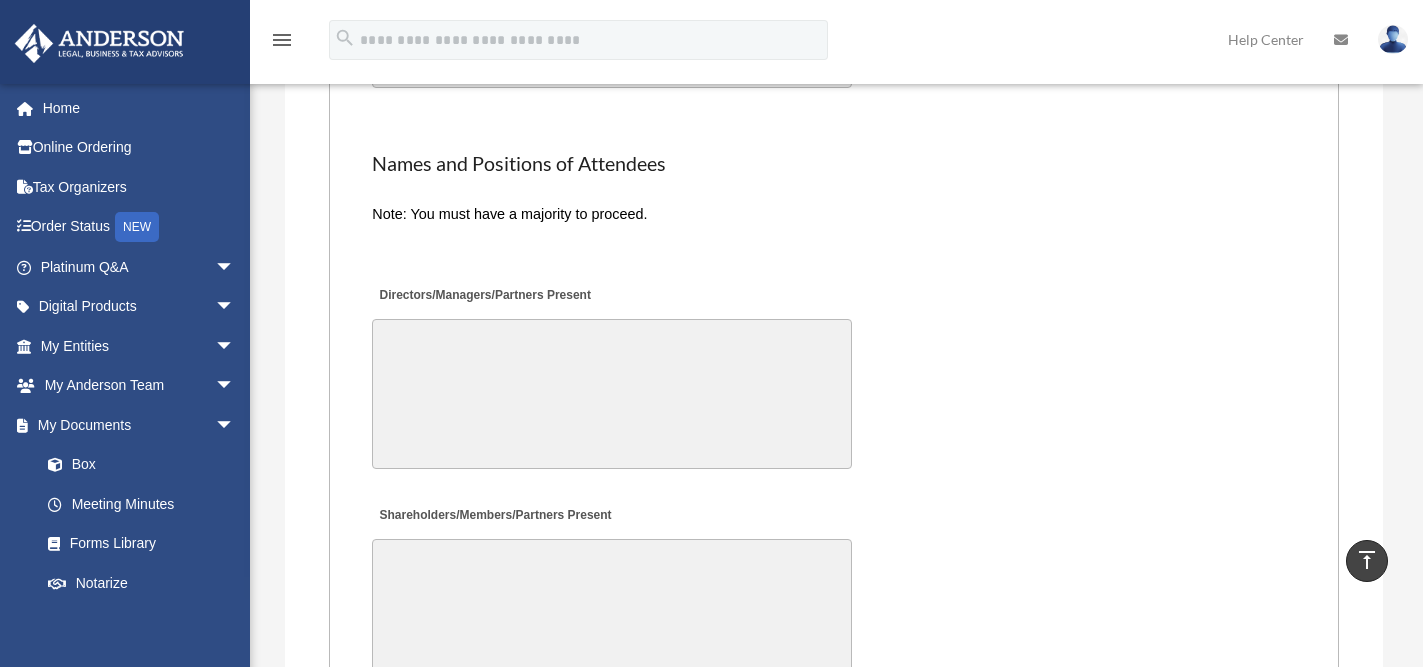 click on "Shareholders/Members/Partners Present" at bounding box center [612, 614] 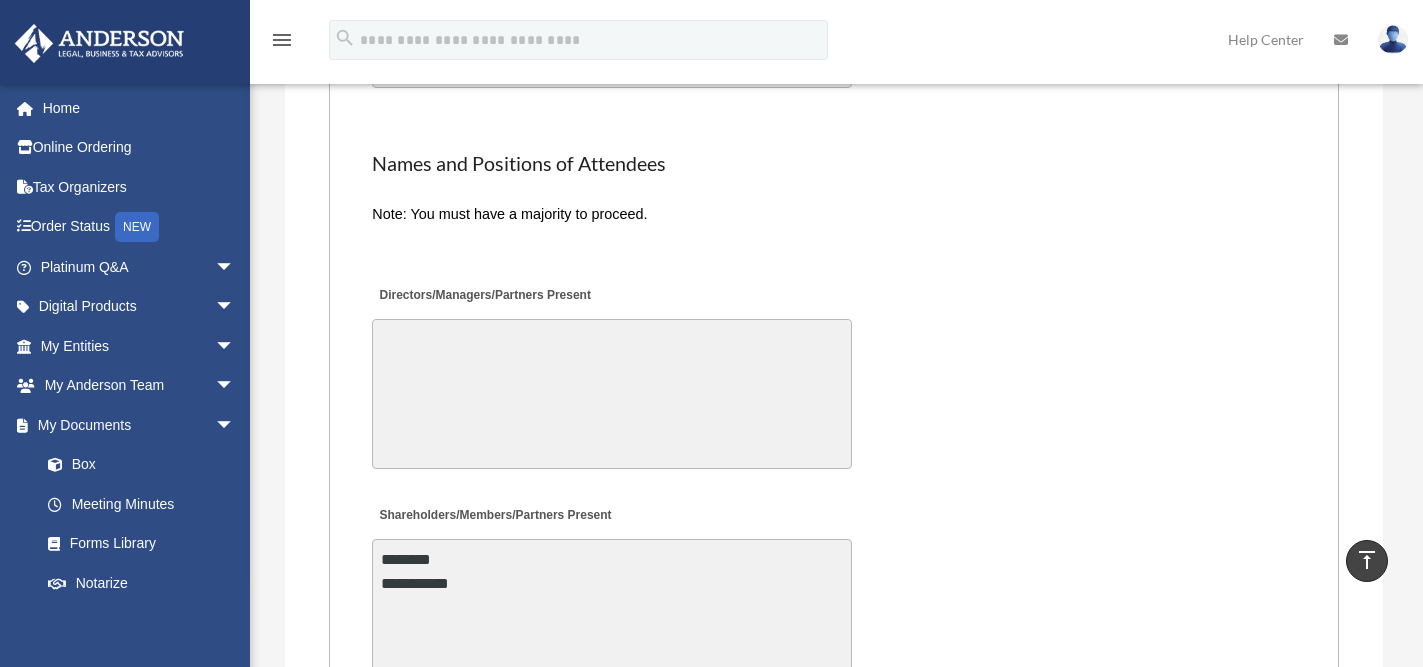 type on "**********" 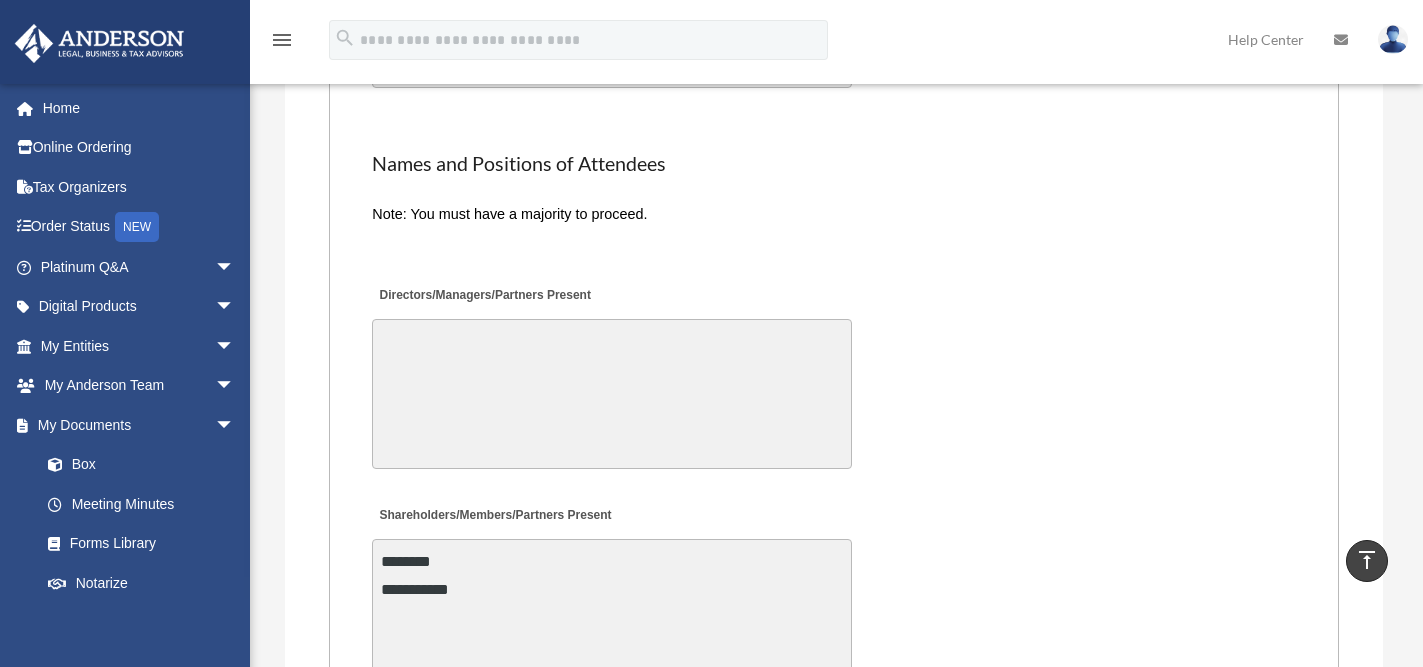 click on "MEETING INFORMATION
Please limit 1 meeting per 1 entity for each submission.
Type of Entity LLC Corporation LP Wyoming Statutory Trust (WST)
280A Option I Need a 280A Agreement to Rent a Residence Included with my Minutes
The 280A Option should only be checked if the LLC is Taxed as a C or S Corporation
WST Option Special Trustees Meeting
Use this when a meeting of trustees is called for a Wyoming Statutory Trust. Please note that technically there are no requirements for meetings in a WST so there are no annual meetings, just trustee meetings.
Name of Wyoming Statutory Trust
I need a Valuation Worksheet included with my minutes
Is this LLC Member Managed or Manager Managed? Member Managed Manager Managed
Document Requested - LLC Member Managed Special Members Meeting LLC Annual Meeting Consent to Action
Document Requested - LLC Manager Managed Special Managers Meeting LLC Annual Meeting Consent to Action Special Document - Special Members Meeting" at bounding box center [834, -676] 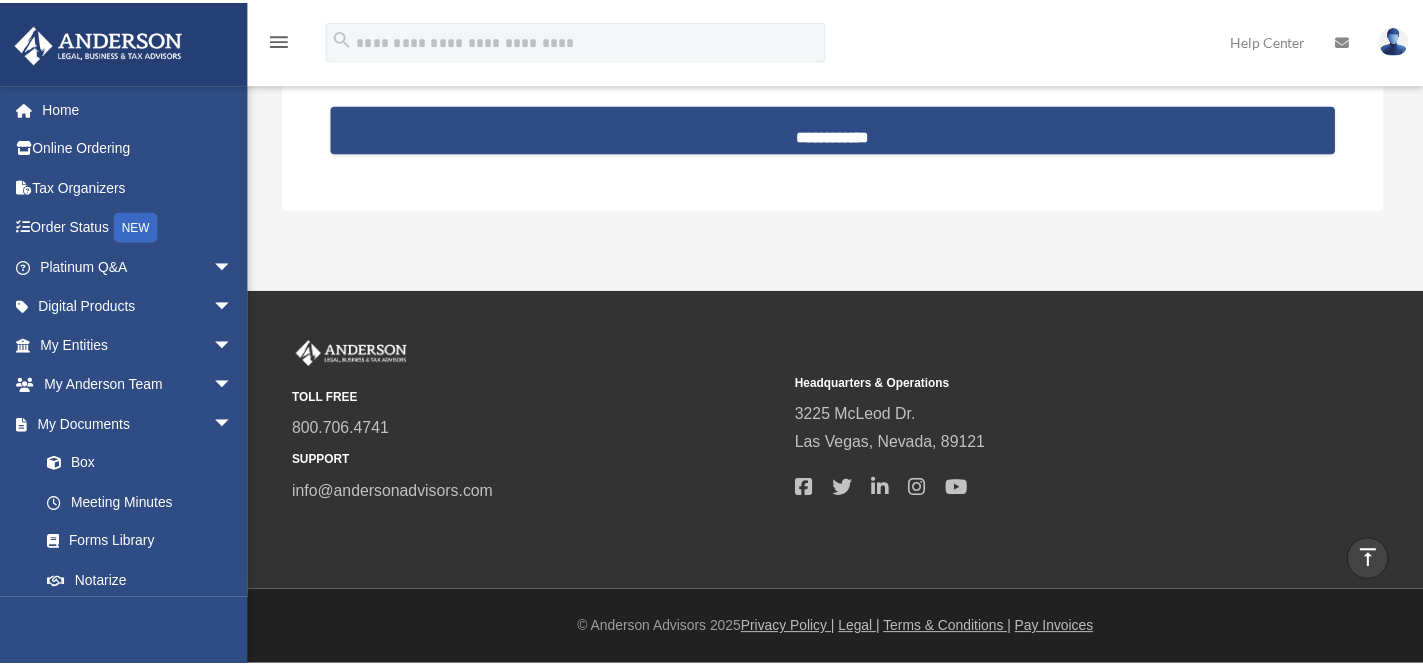 scroll, scrollTop: 5483, scrollLeft: 0, axis: vertical 